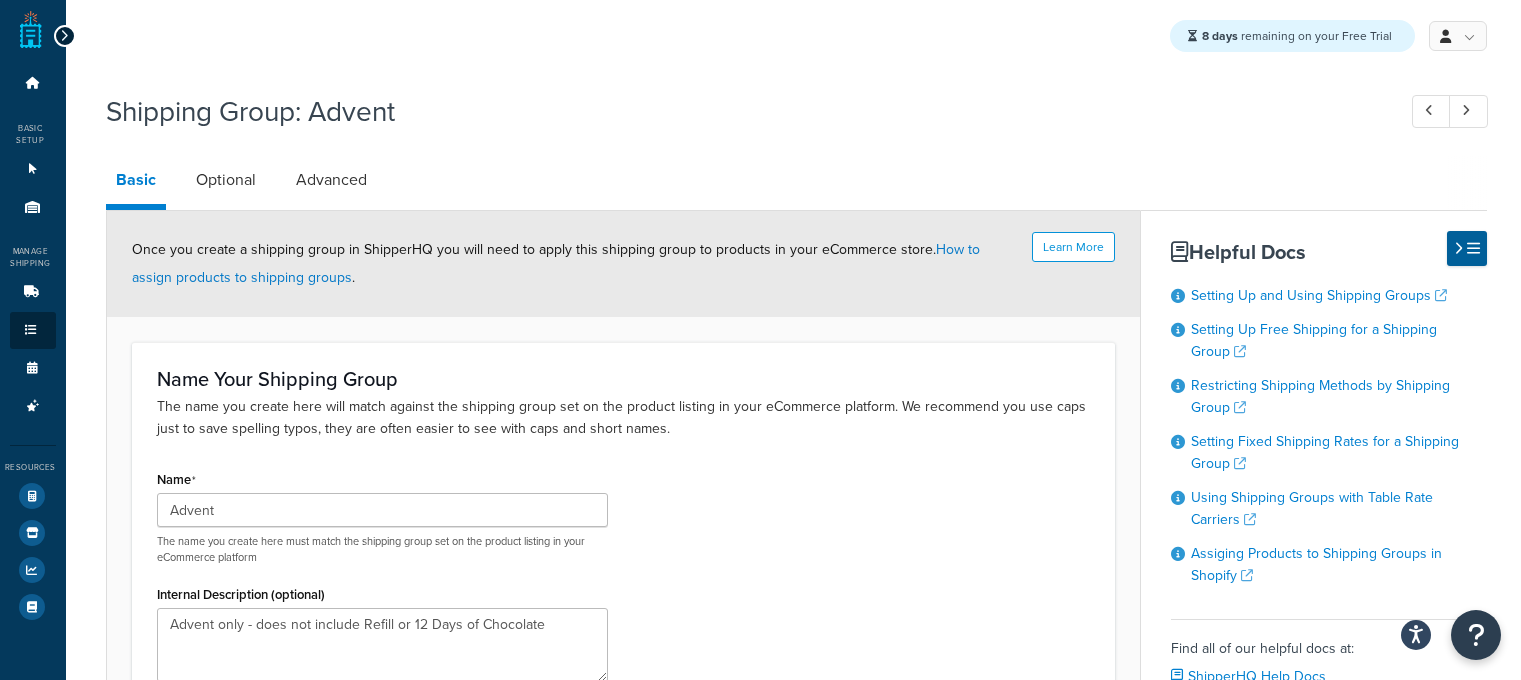 scroll, scrollTop: 0, scrollLeft: 0, axis: both 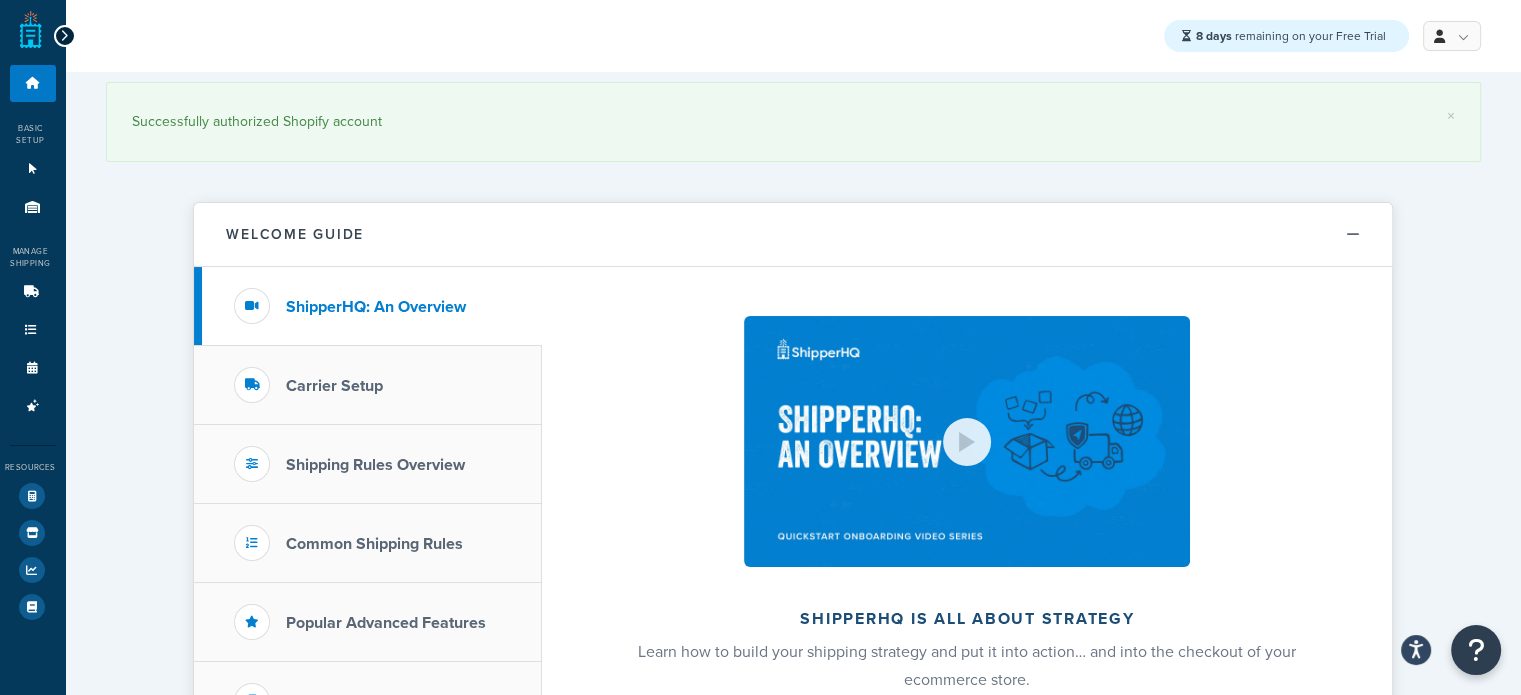 click at bounding box center (64, 36) 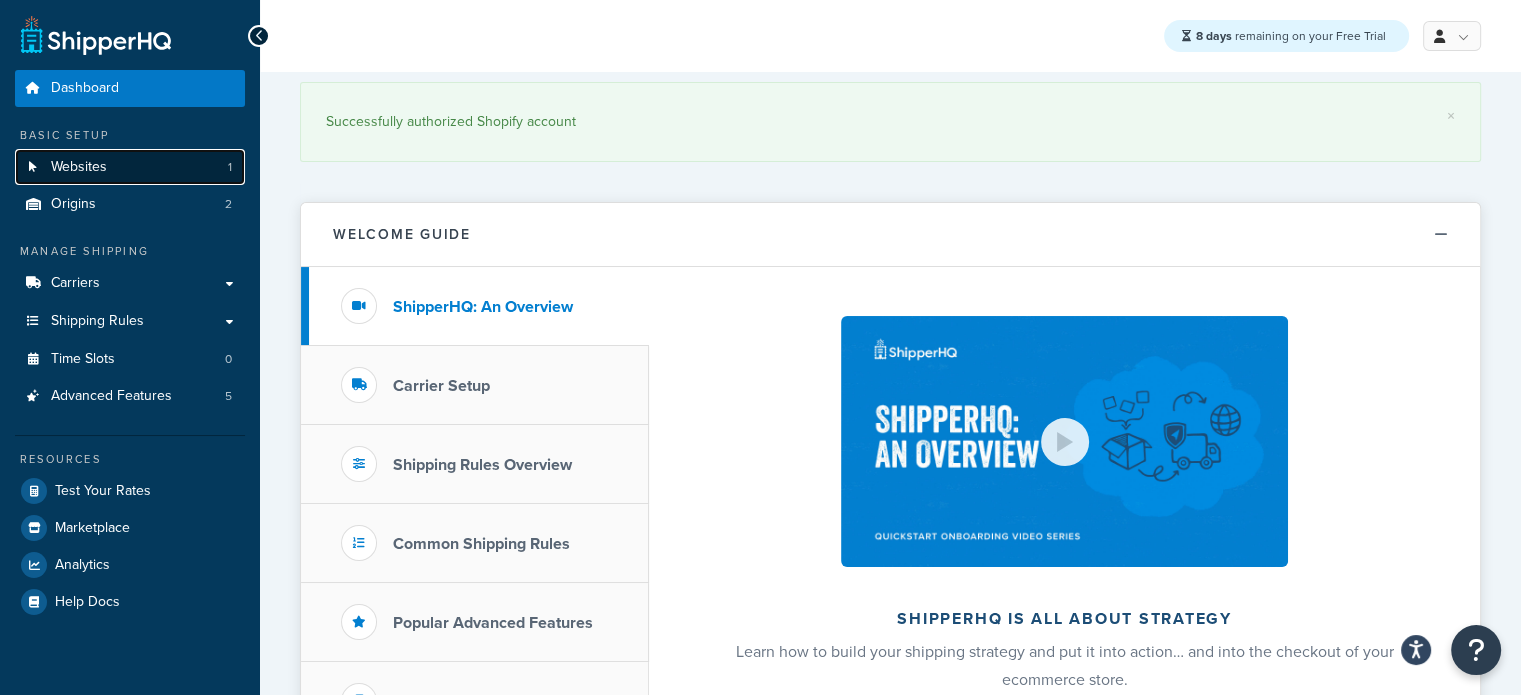click on "Websites" at bounding box center (79, 167) 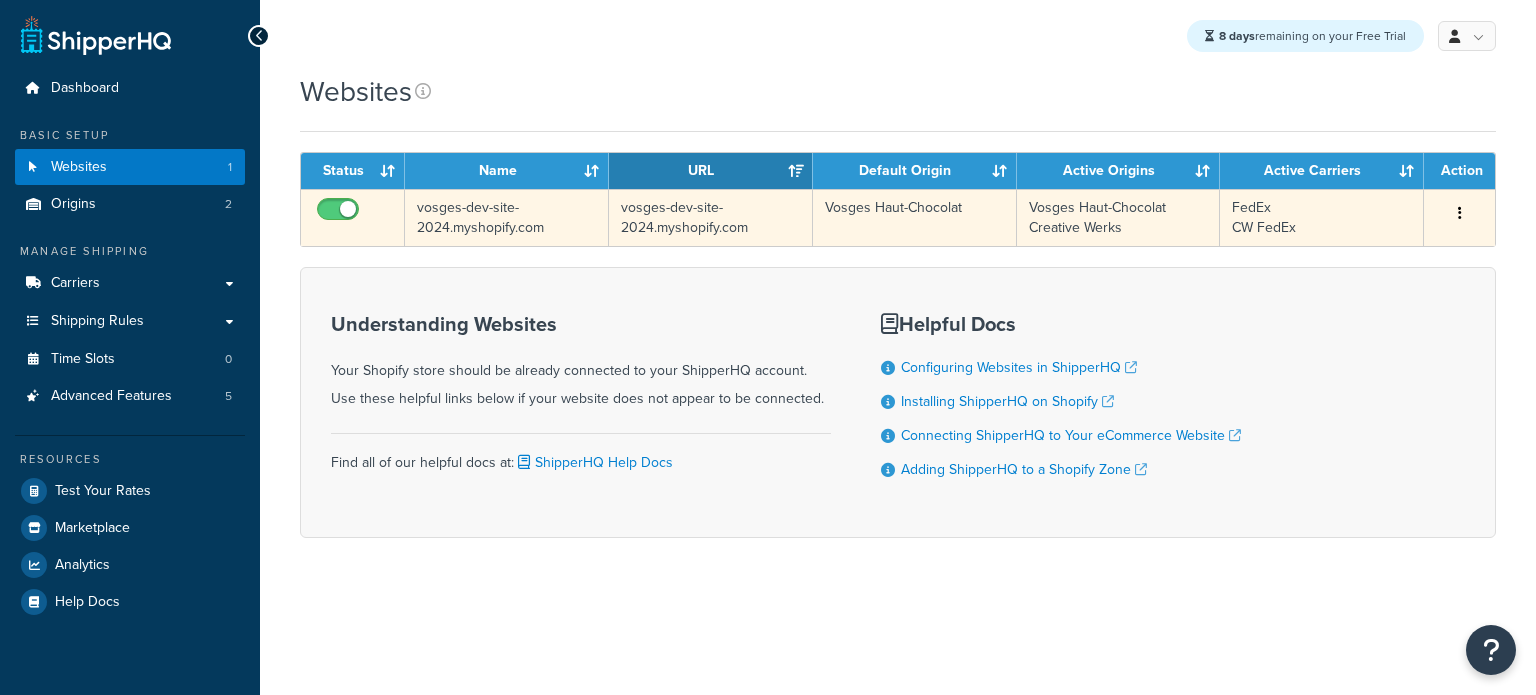 scroll, scrollTop: 0, scrollLeft: 0, axis: both 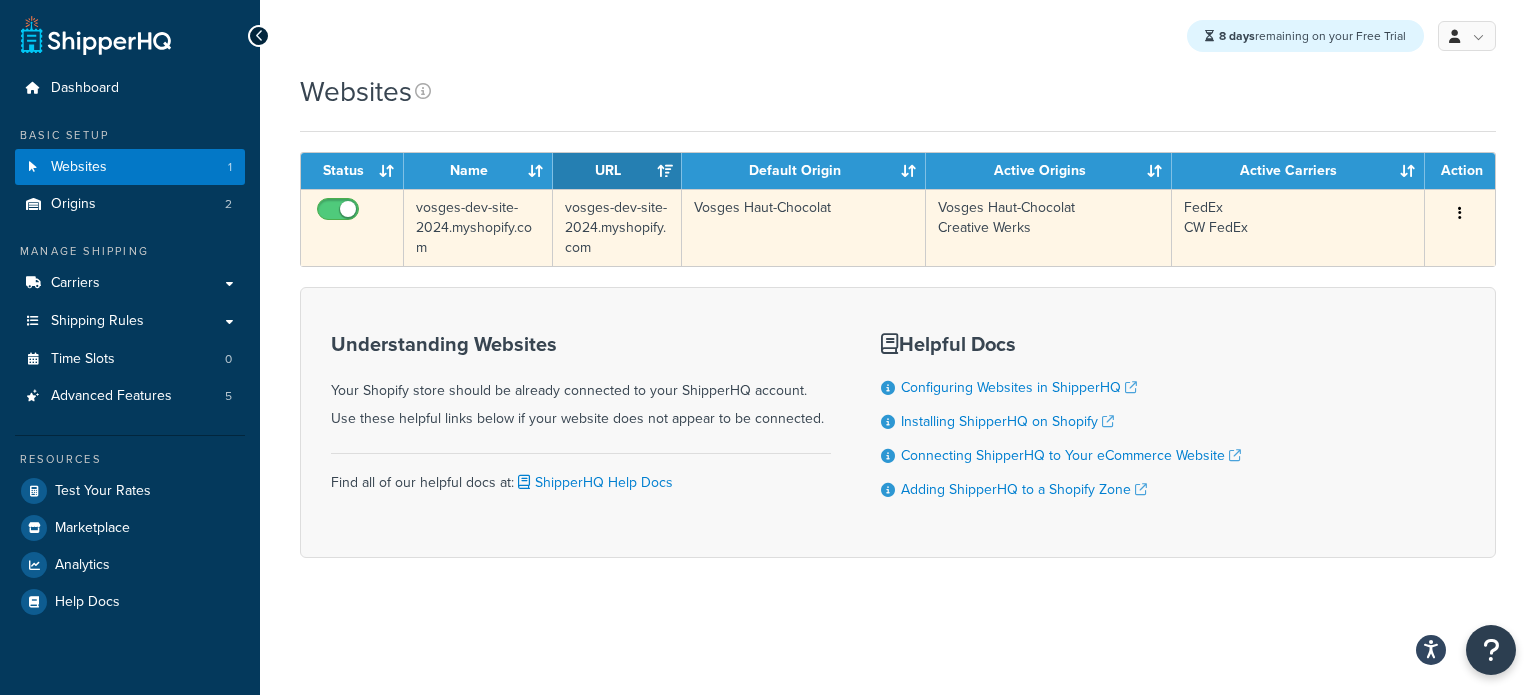 click on "Edit
Delete" at bounding box center [1460, 214] 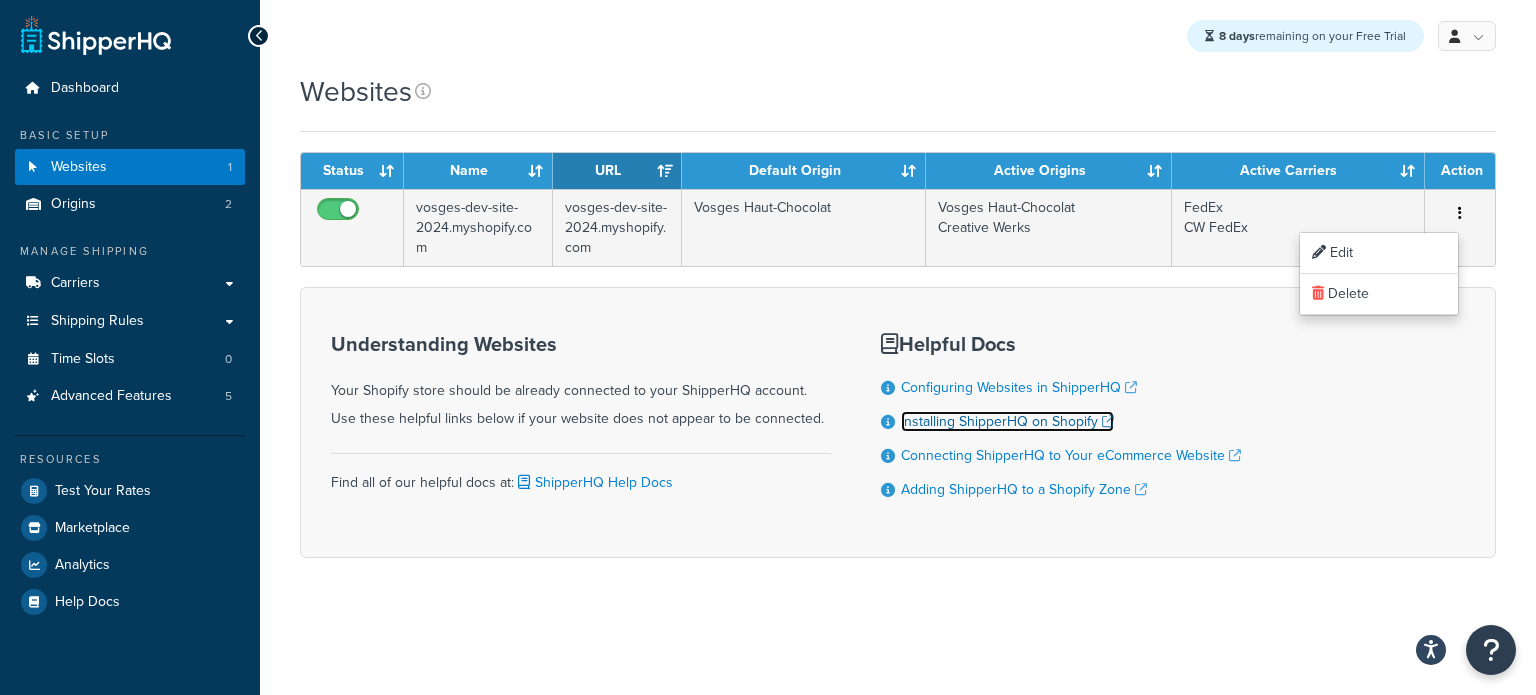 click on "Installing ShipperHQ on Shopify" at bounding box center [1007, 421] 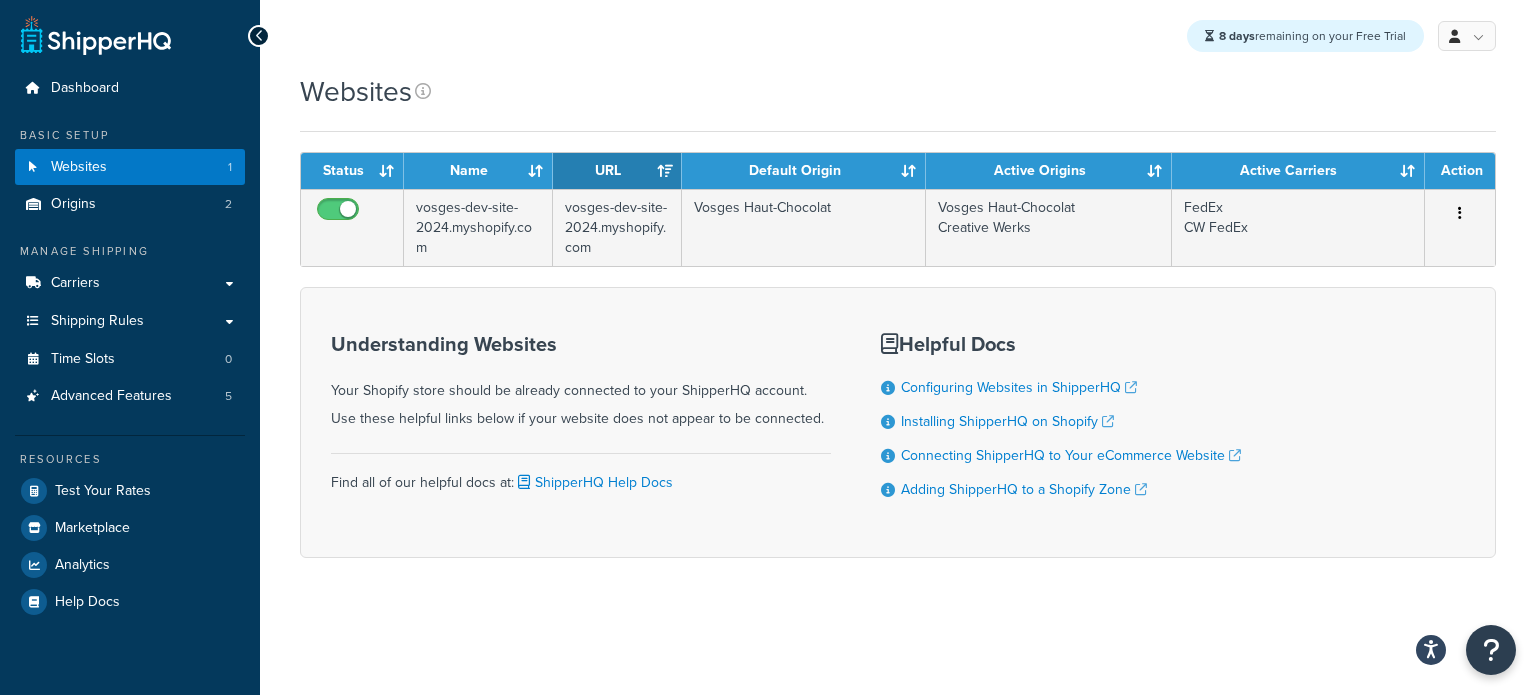 click on "Websites
Contact Us
Send Us A Message
Contact Information
Name  *
Email  *
Company name  *
Phone  *
Subject  *
Message  *
US Office
Austin, Texas
(512) 215-4900" at bounding box center (898, 350) 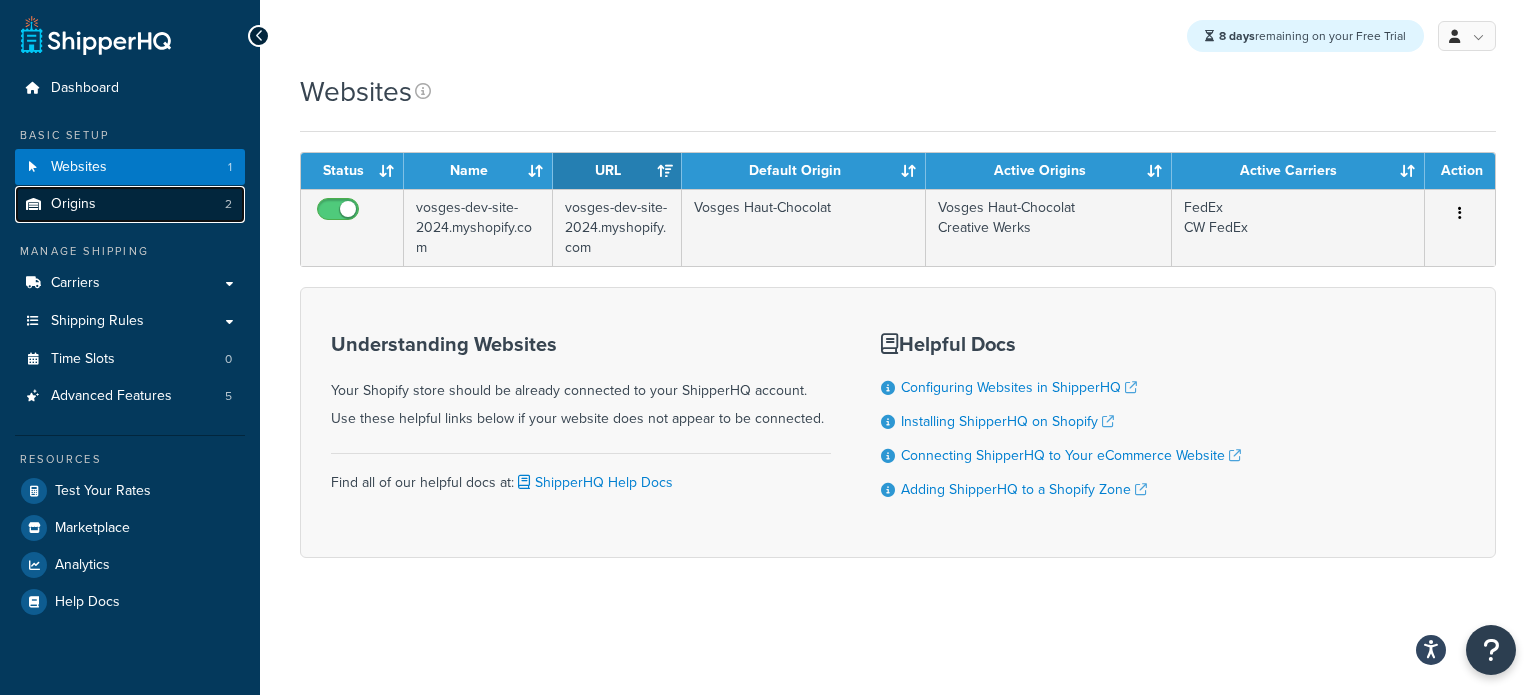 click on "Origins
2" at bounding box center (130, 204) 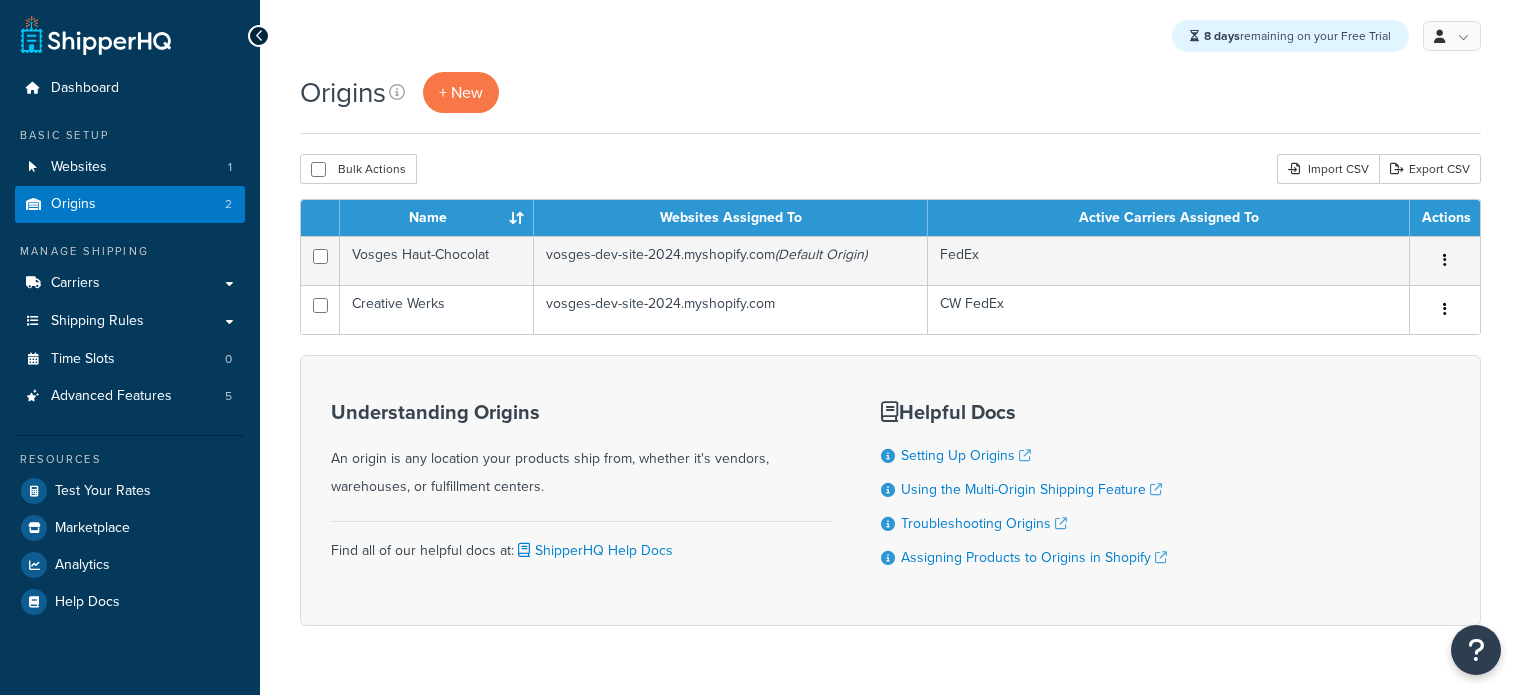 scroll, scrollTop: 0, scrollLeft: 0, axis: both 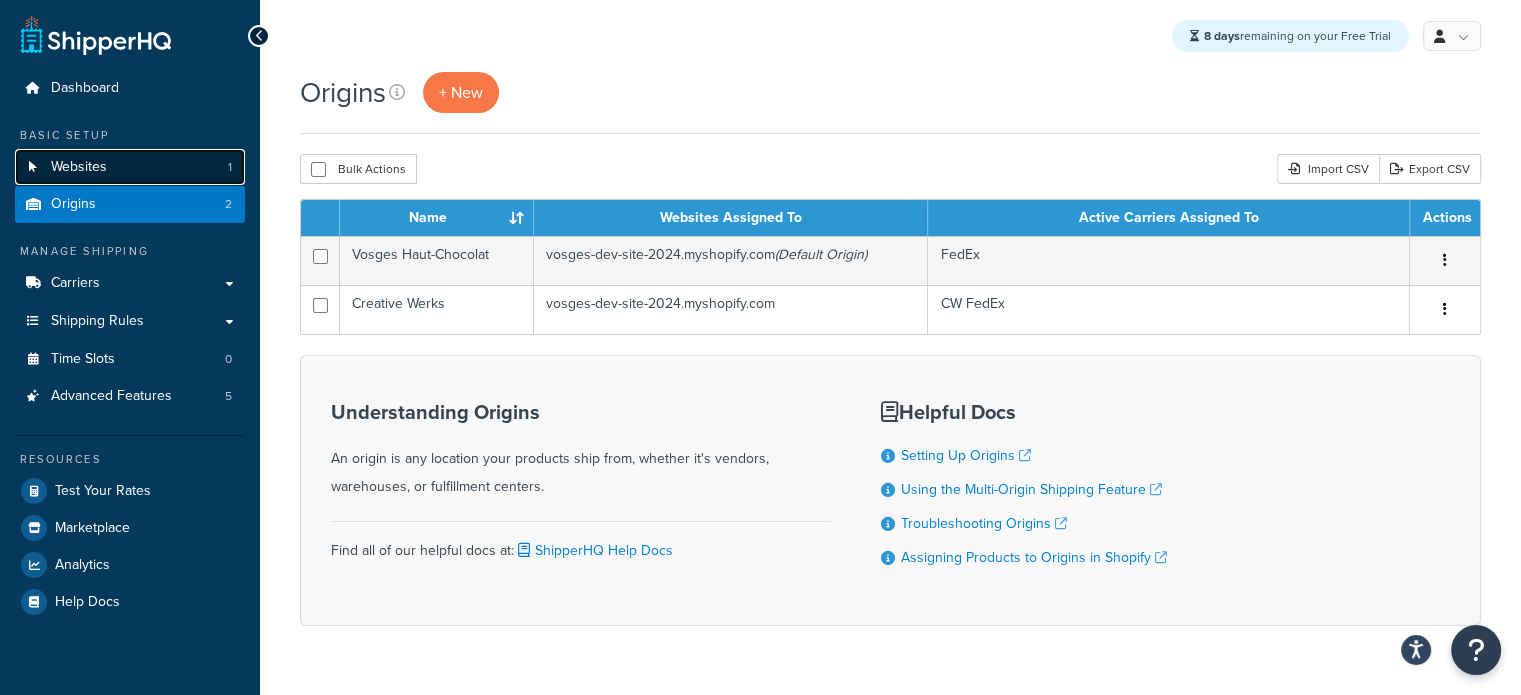 click on "Websites" at bounding box center [79, 167] 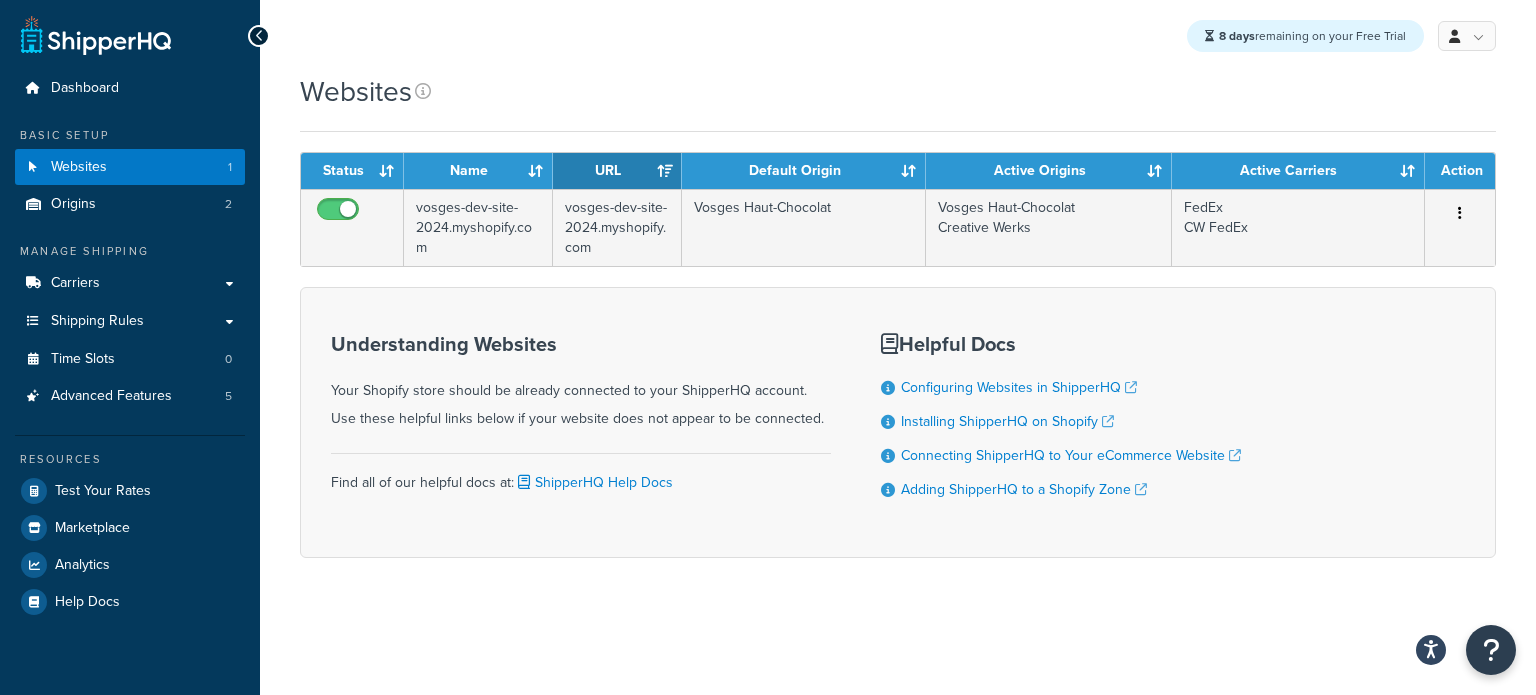 scroll, scrollTop: 0, scrollLeft: 0, axis: both 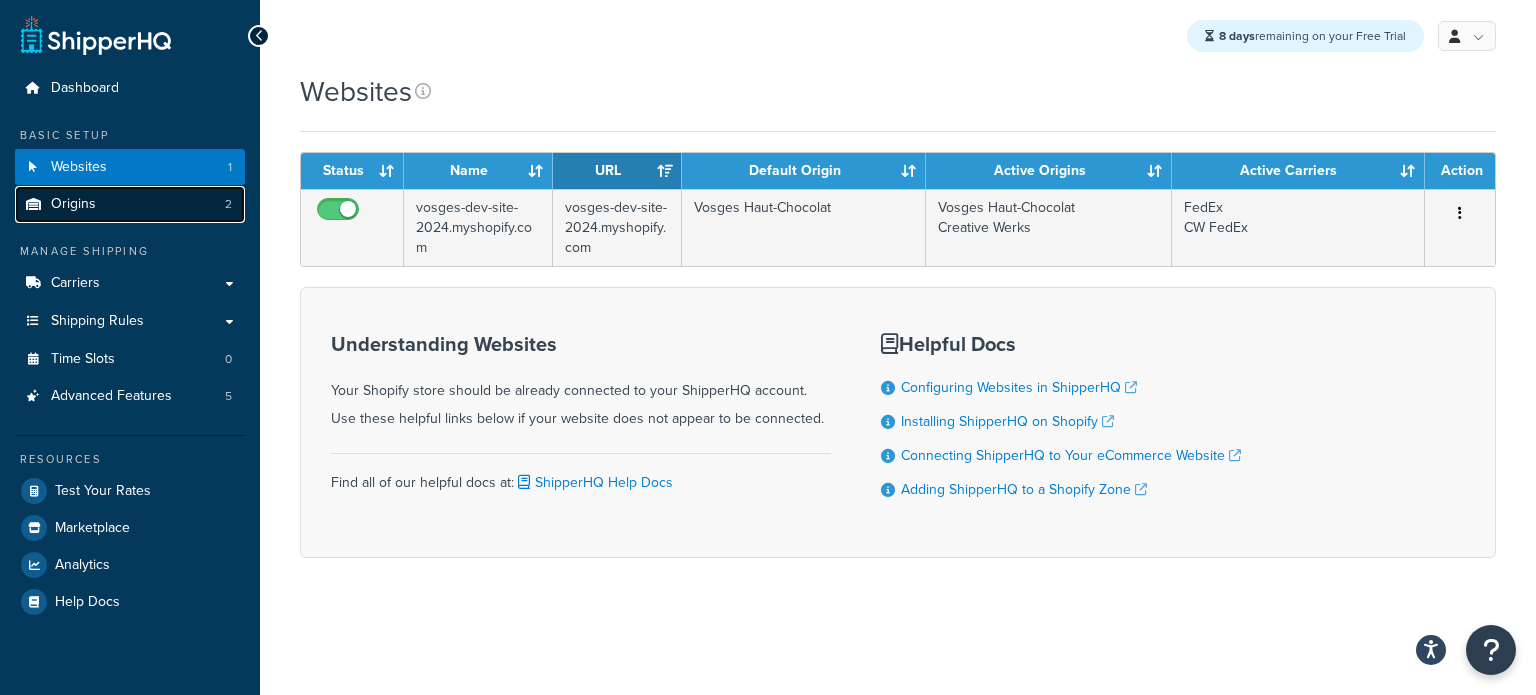 click on "Origins
2" at bounding box center [130, 204] 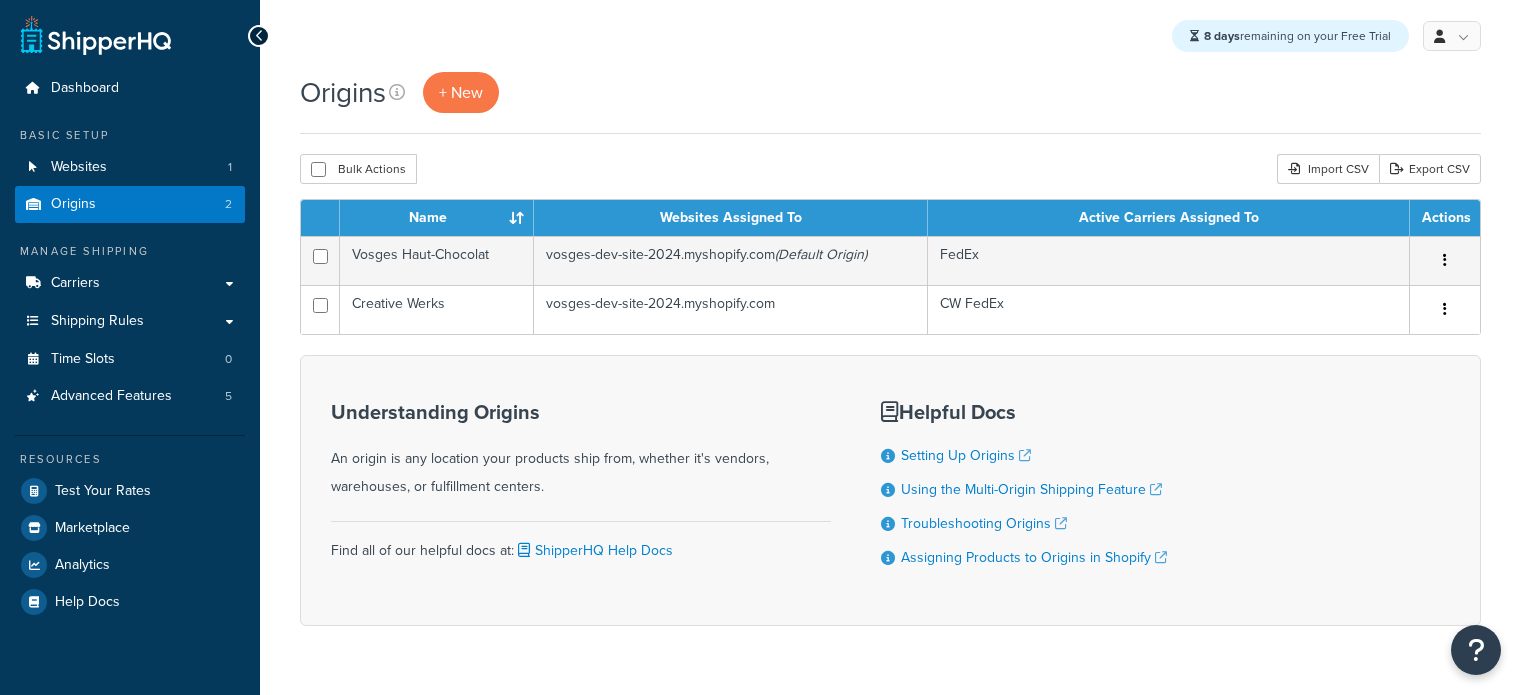 scroll, scrollTop: 0, scrollLeft: 0, axis: both 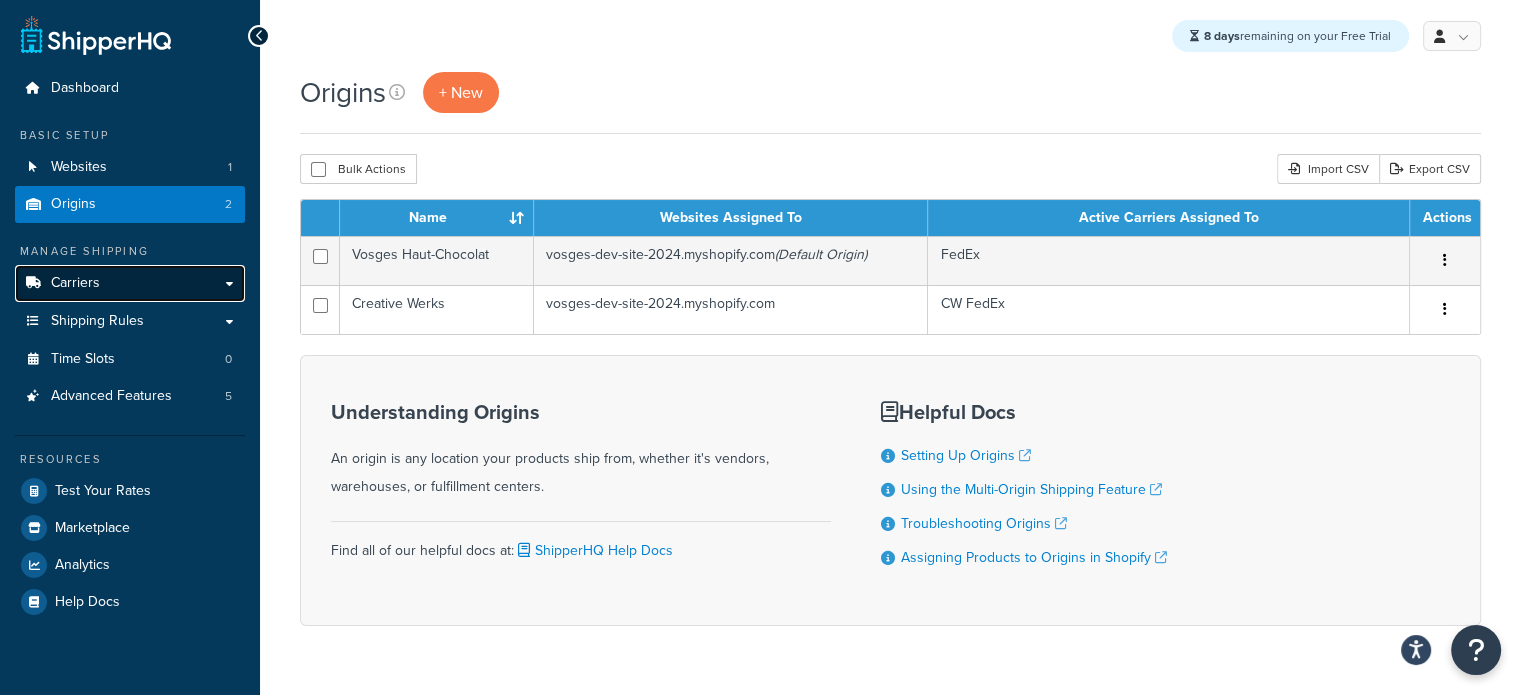 click on "Carriers" at bounding box center (130, 283) 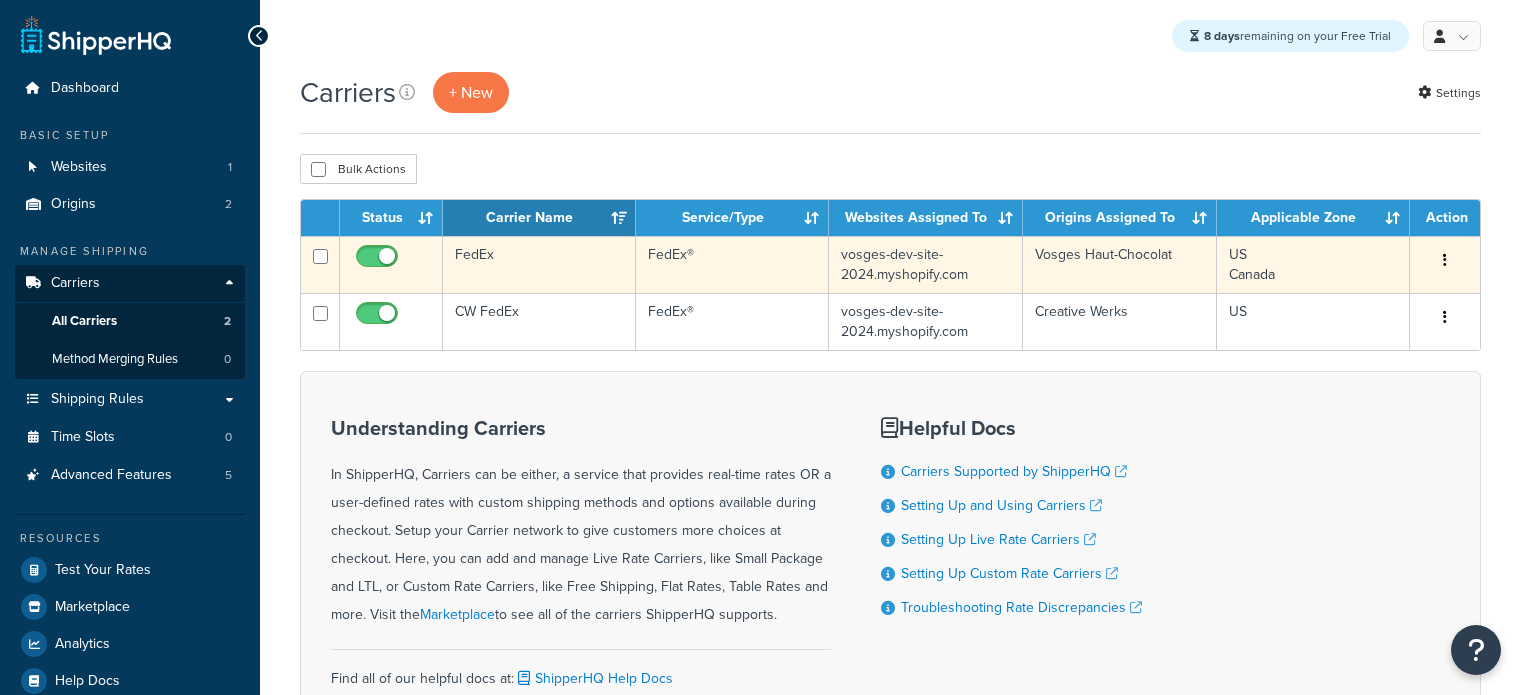 scroll, scrollTop: 0, scrollLeft: 0, axis: both 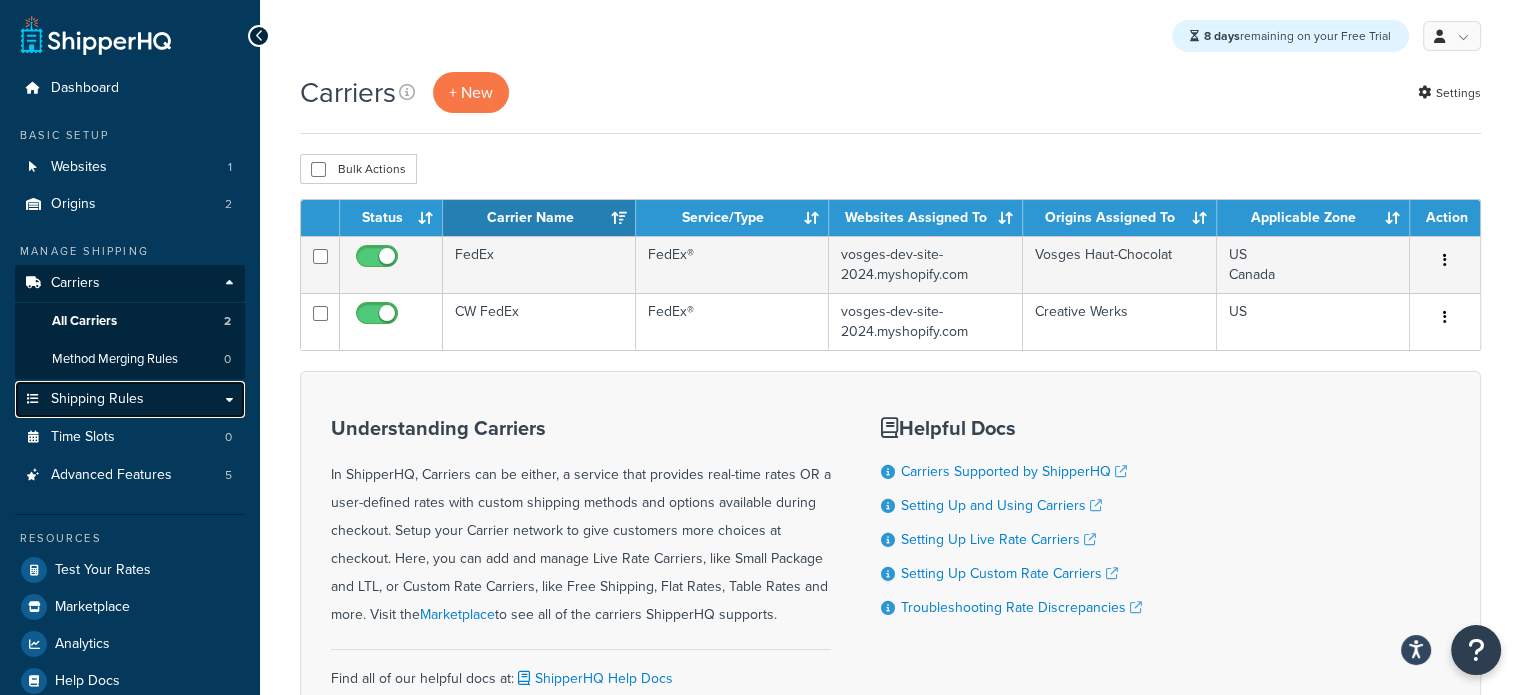 click on "Shipping Rules" at bounding box center [130, 399] 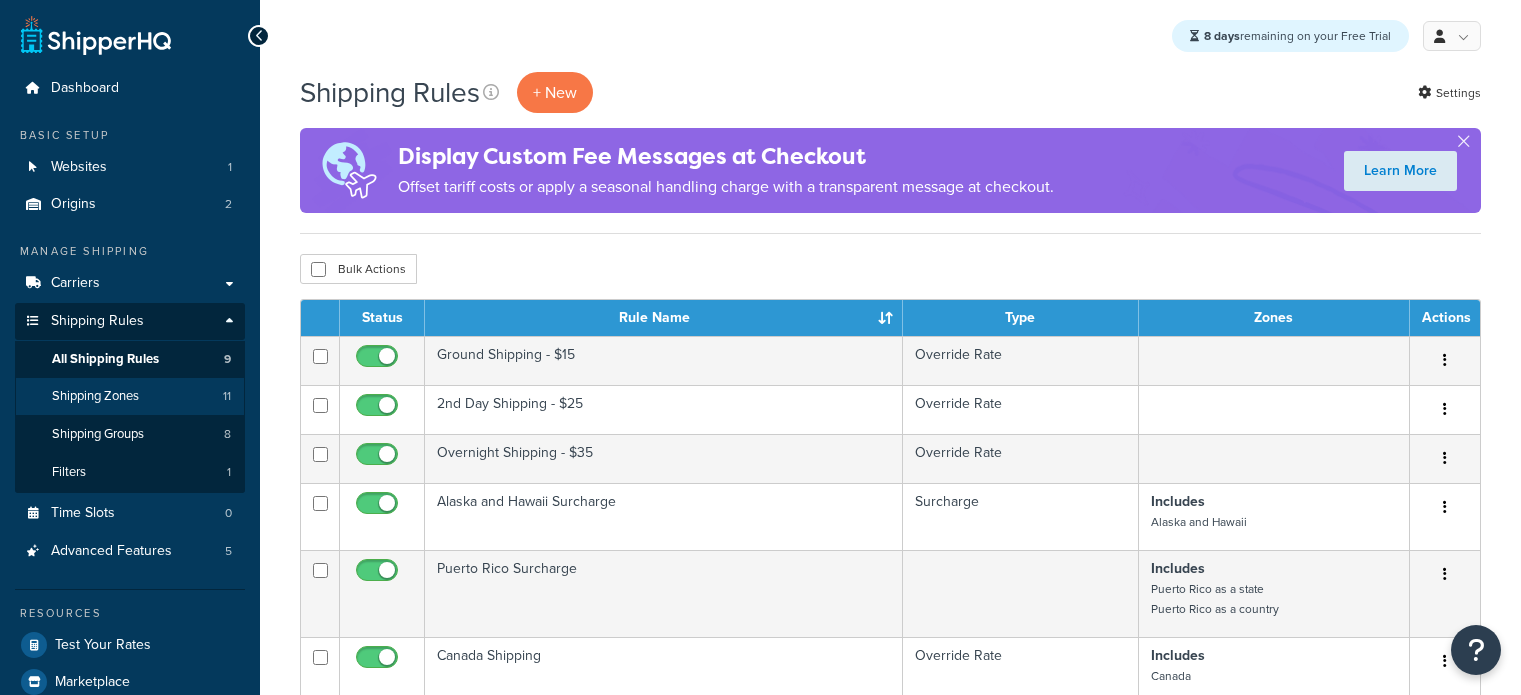 scroll, scrollTop: 0, scrollLeft: 0, axis: both 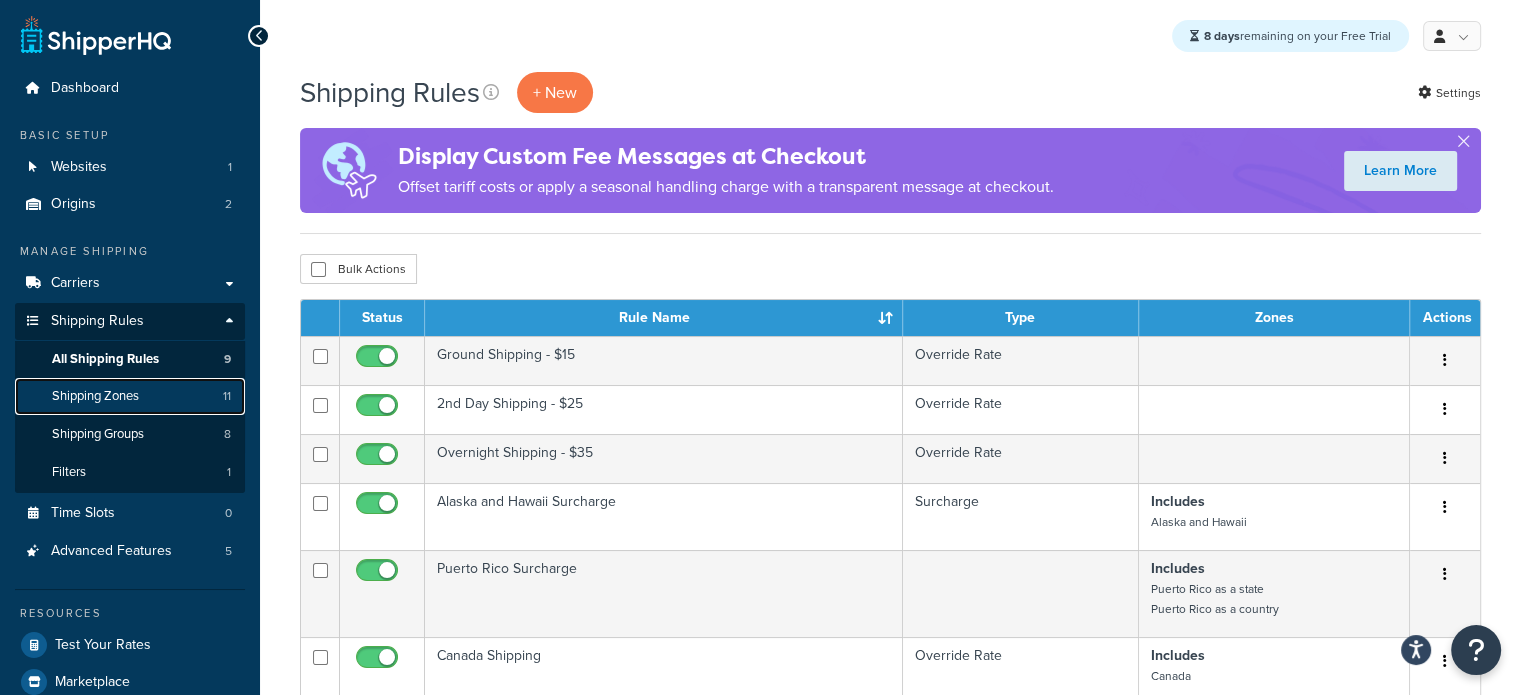 click on "Shipping Zones
11" at bounding box center (130, 396) 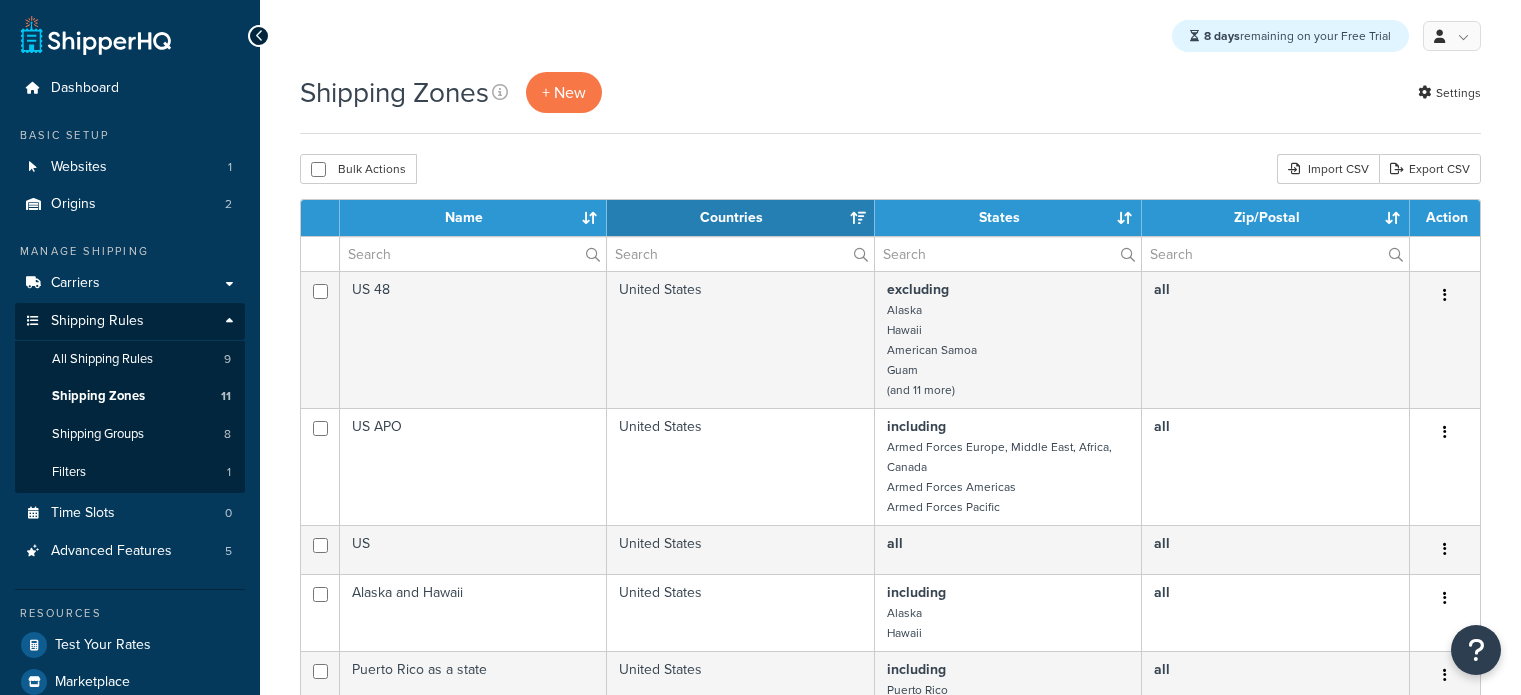 select on "15" 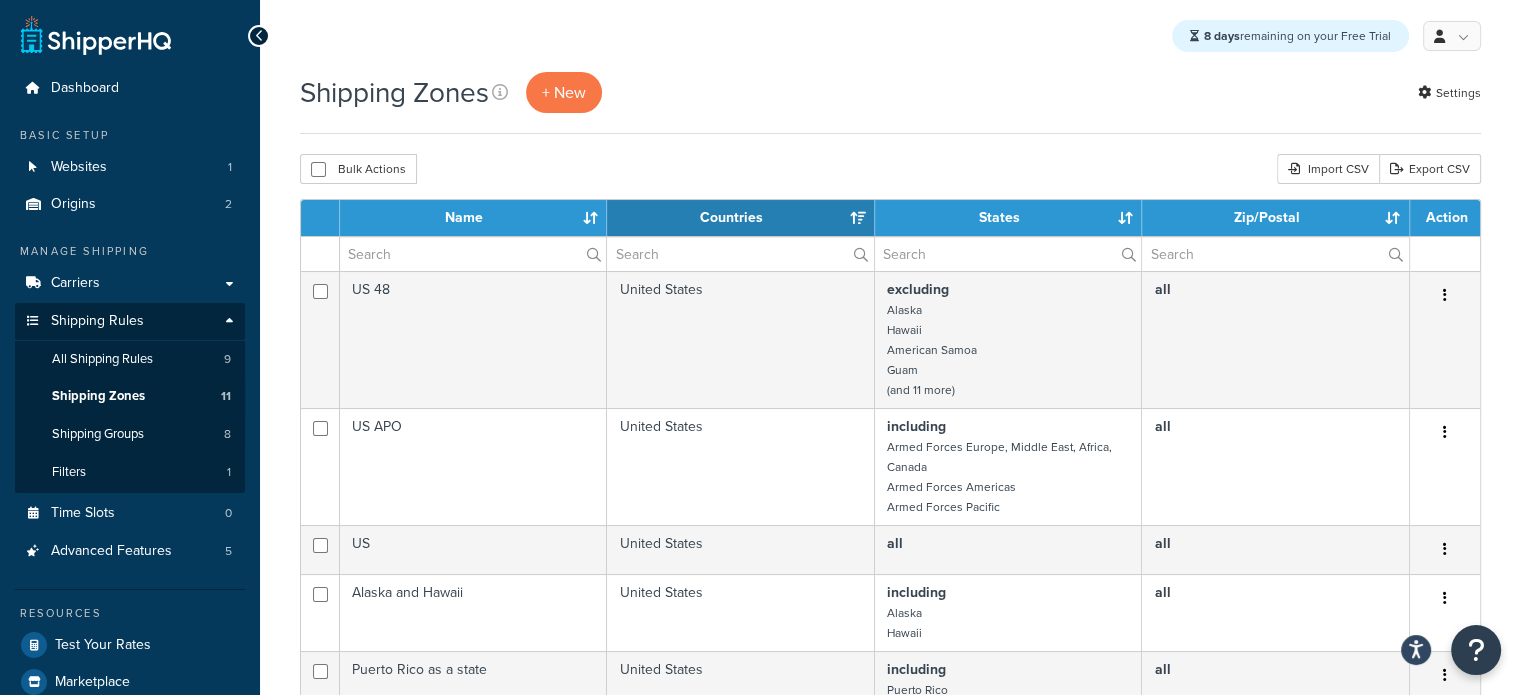 scroll, scrollTop: 481, scrollLeft: 0, axis: vertical 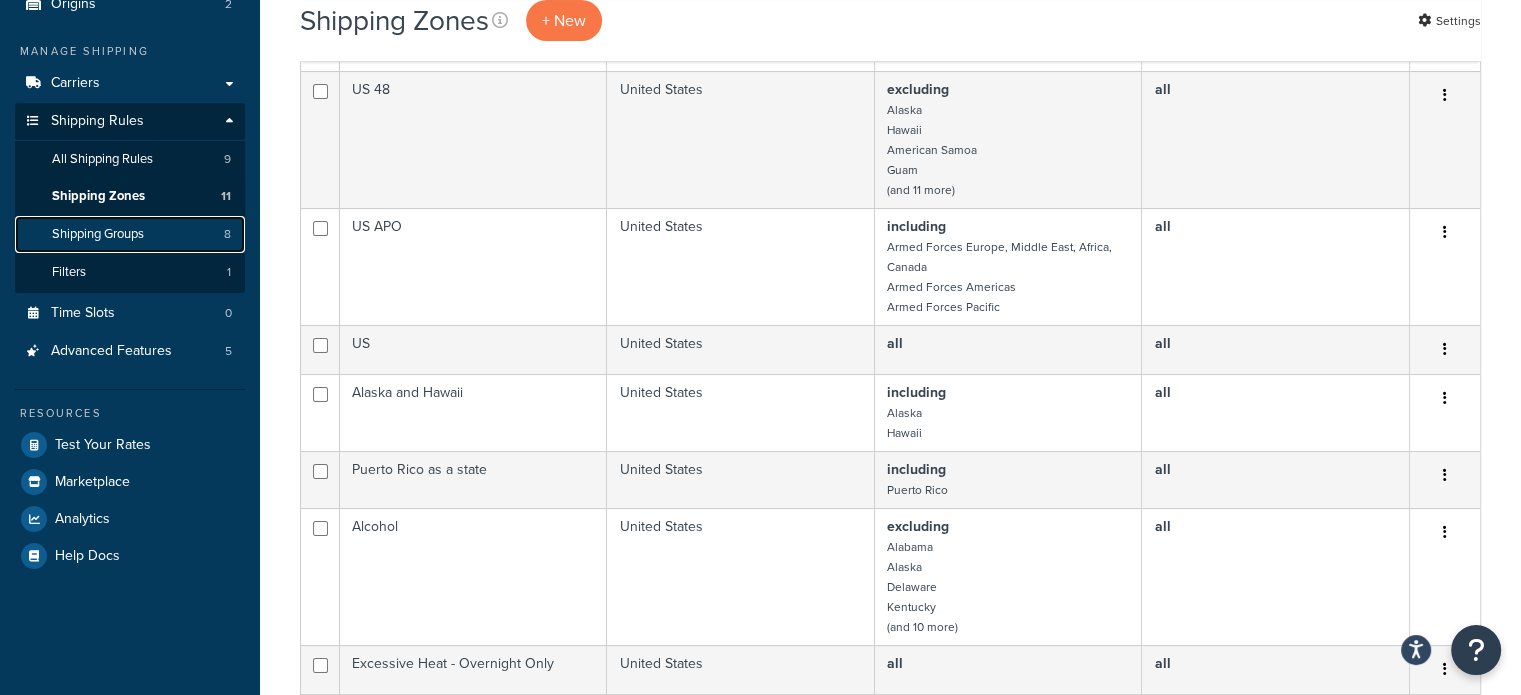 click on "Shipping Groups" at bounding box center (98, 234) 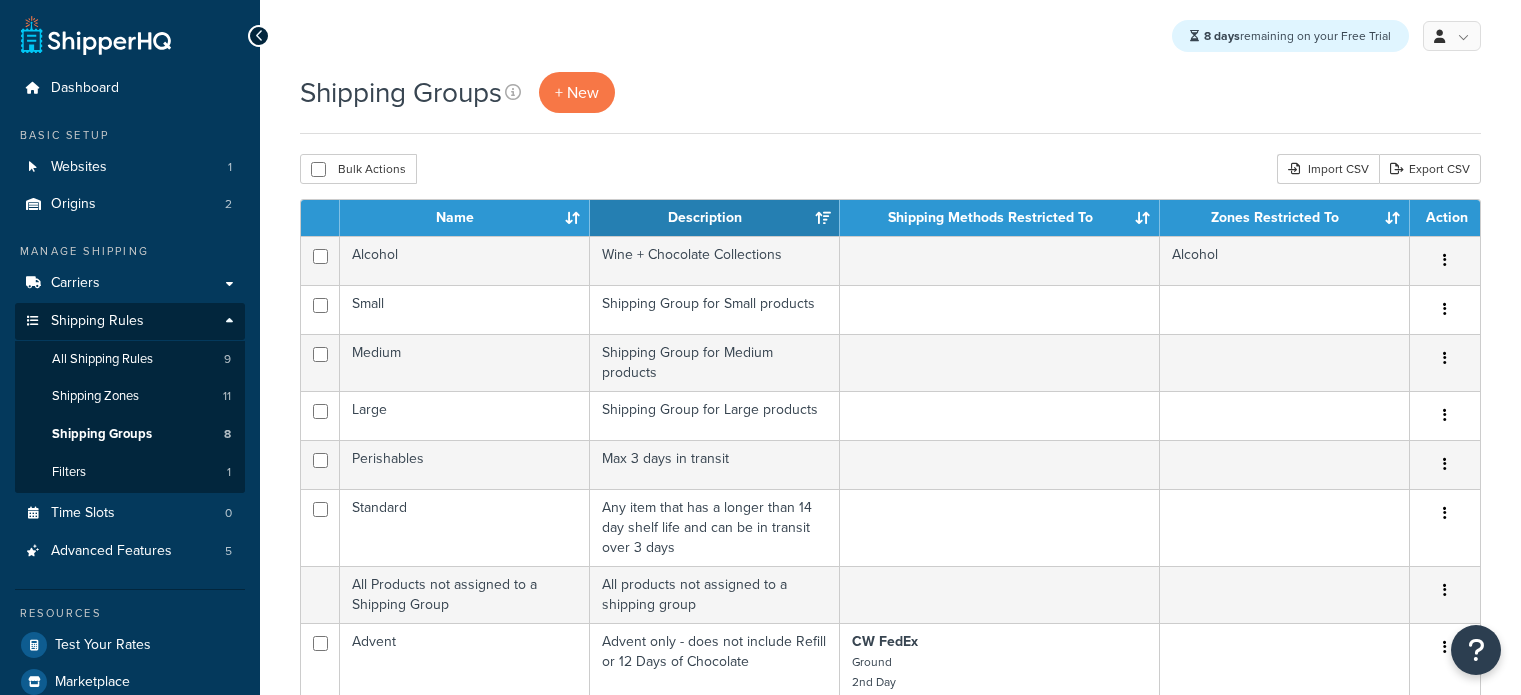 scroll, scrollTop: 0, scrollLeft: 0, axis: both 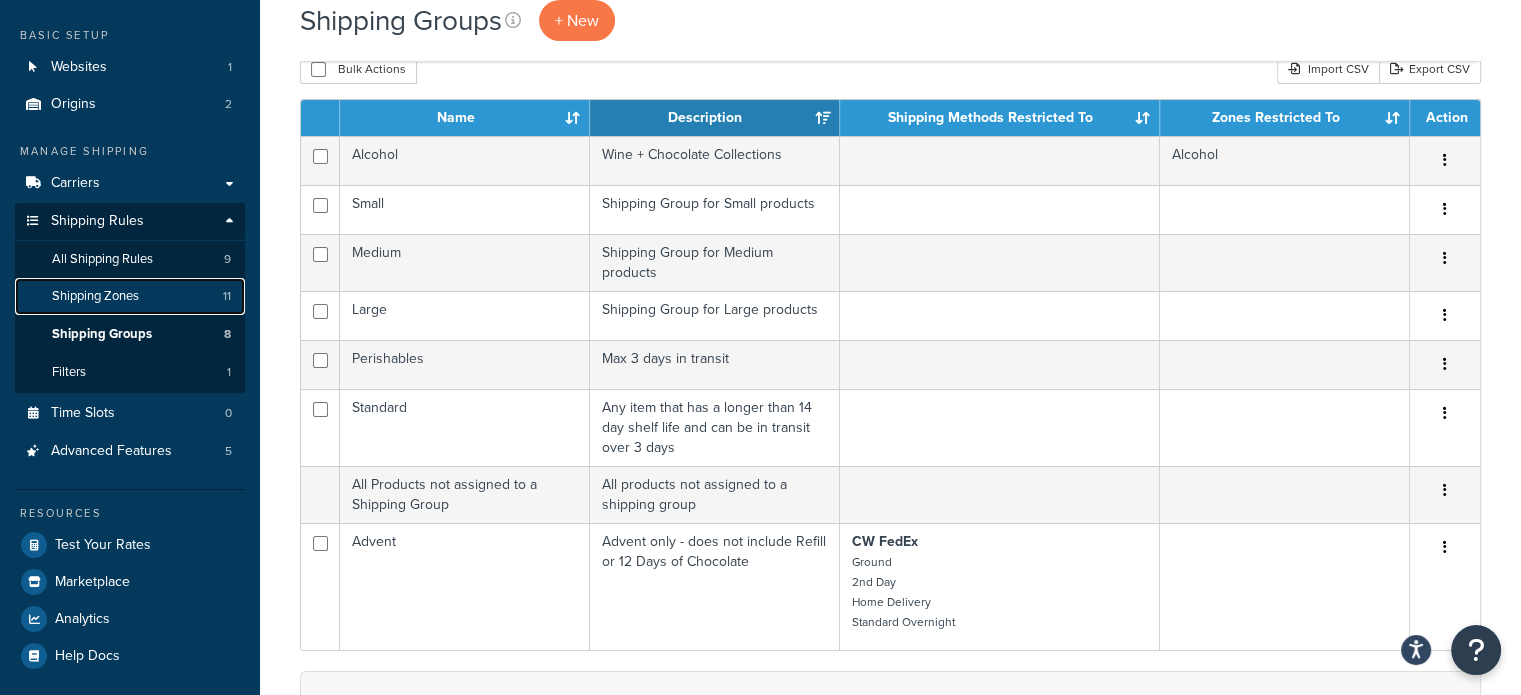 click on "Shipping Zones
11" at bounding box center (130, 296) 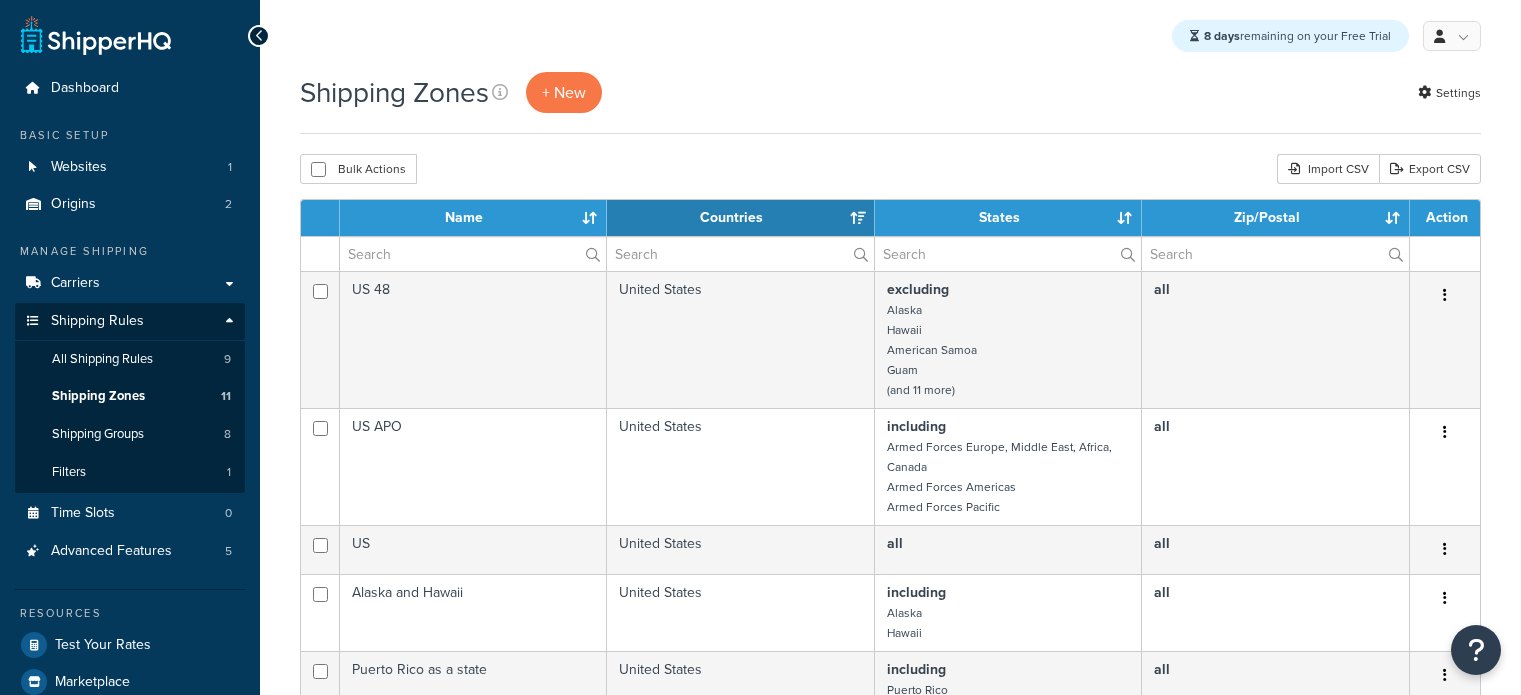 select on "15" 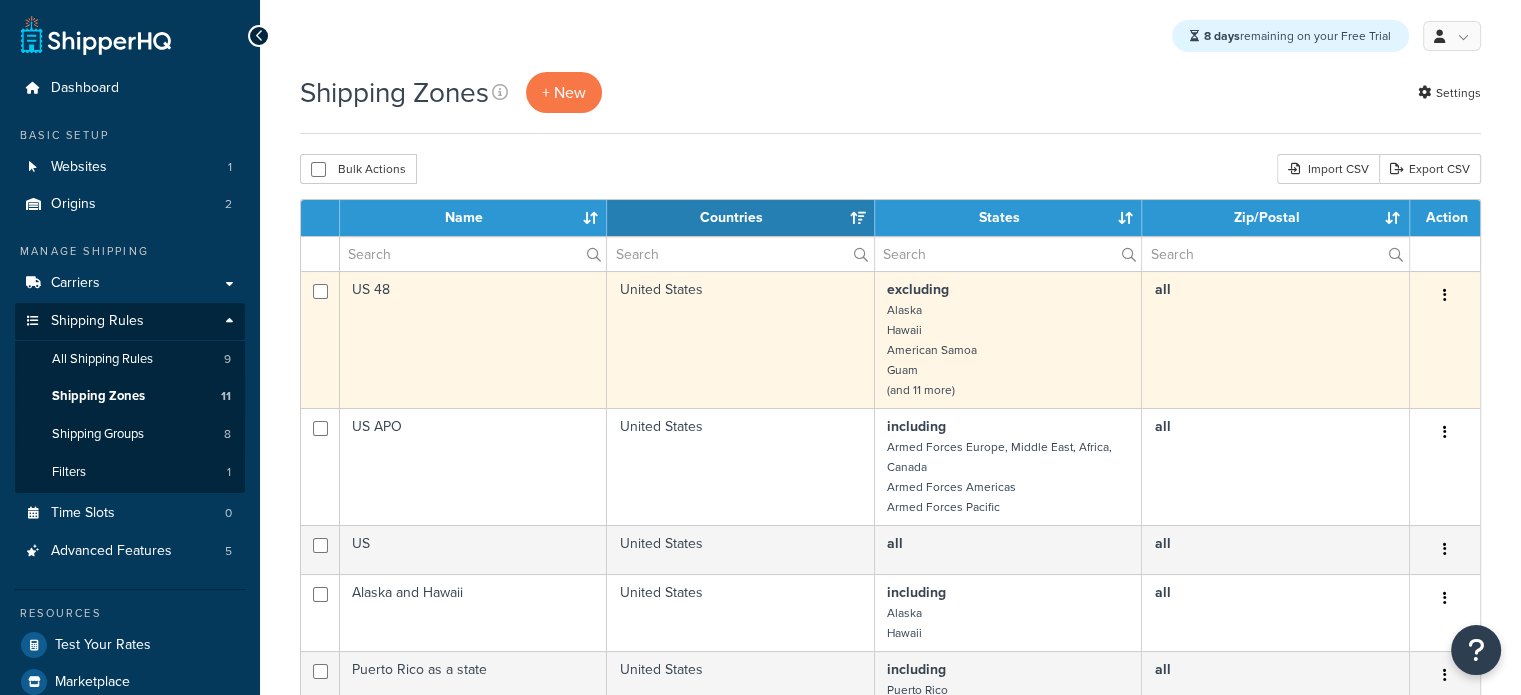 scroll, scrollTop: 0, scrollLeft: 0, axis: both 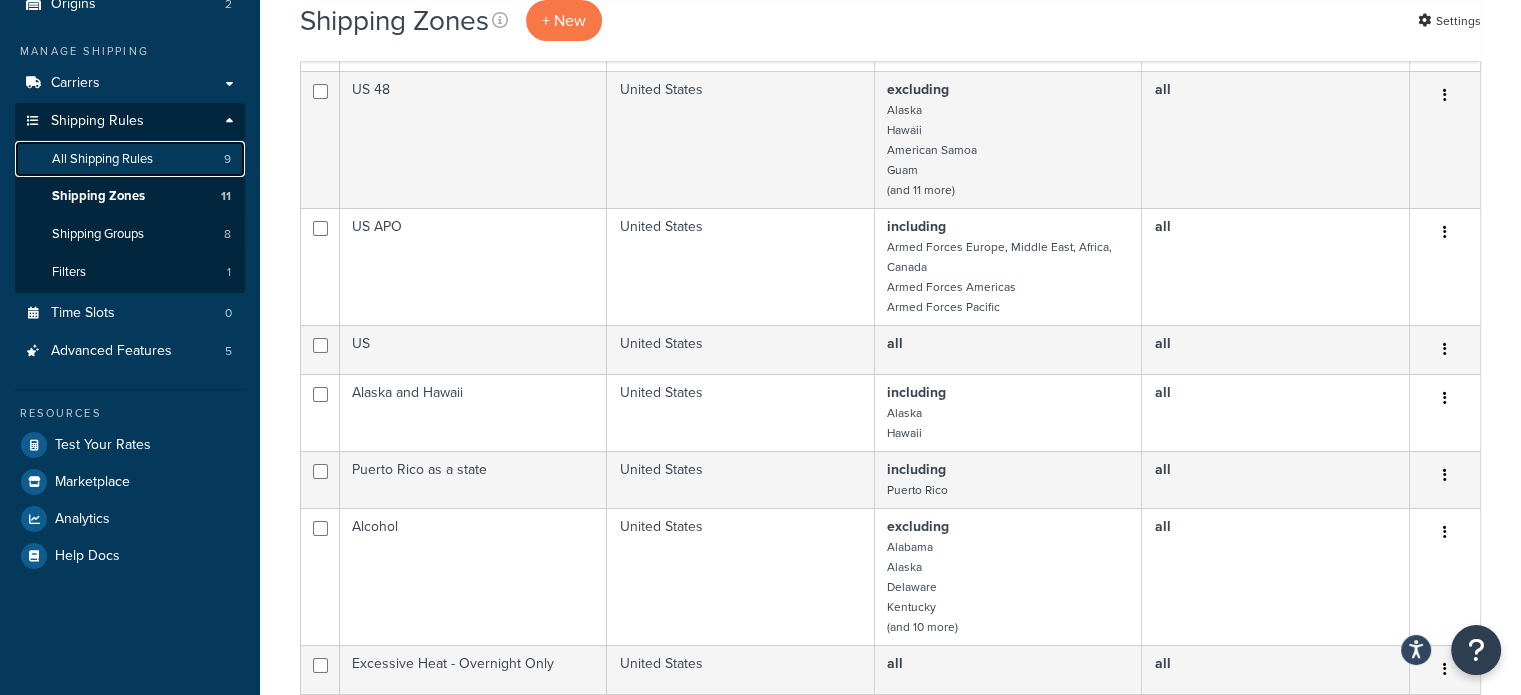 click on "All Shipping Rules" at bounding box center [102, 159] 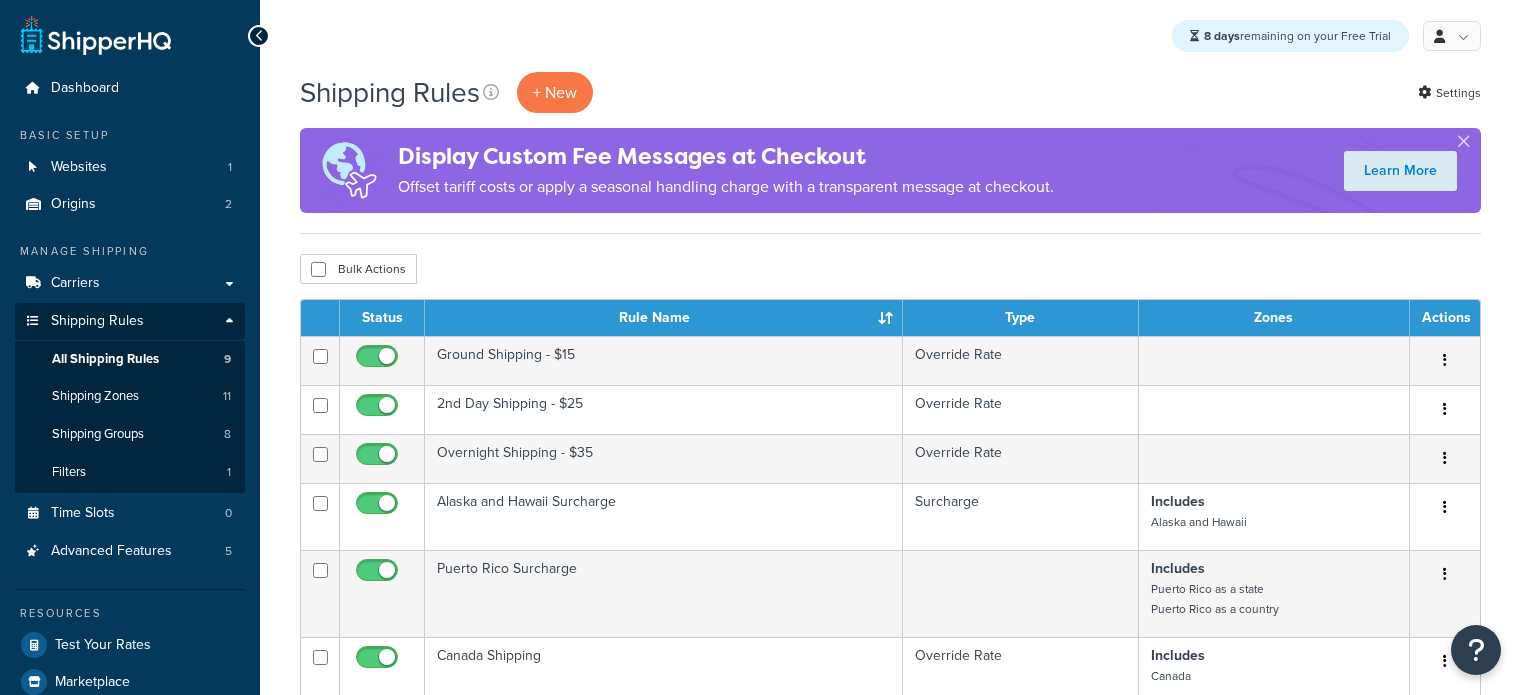 scroll, scrollTop: 0, scrollLeft: 0, axis: both 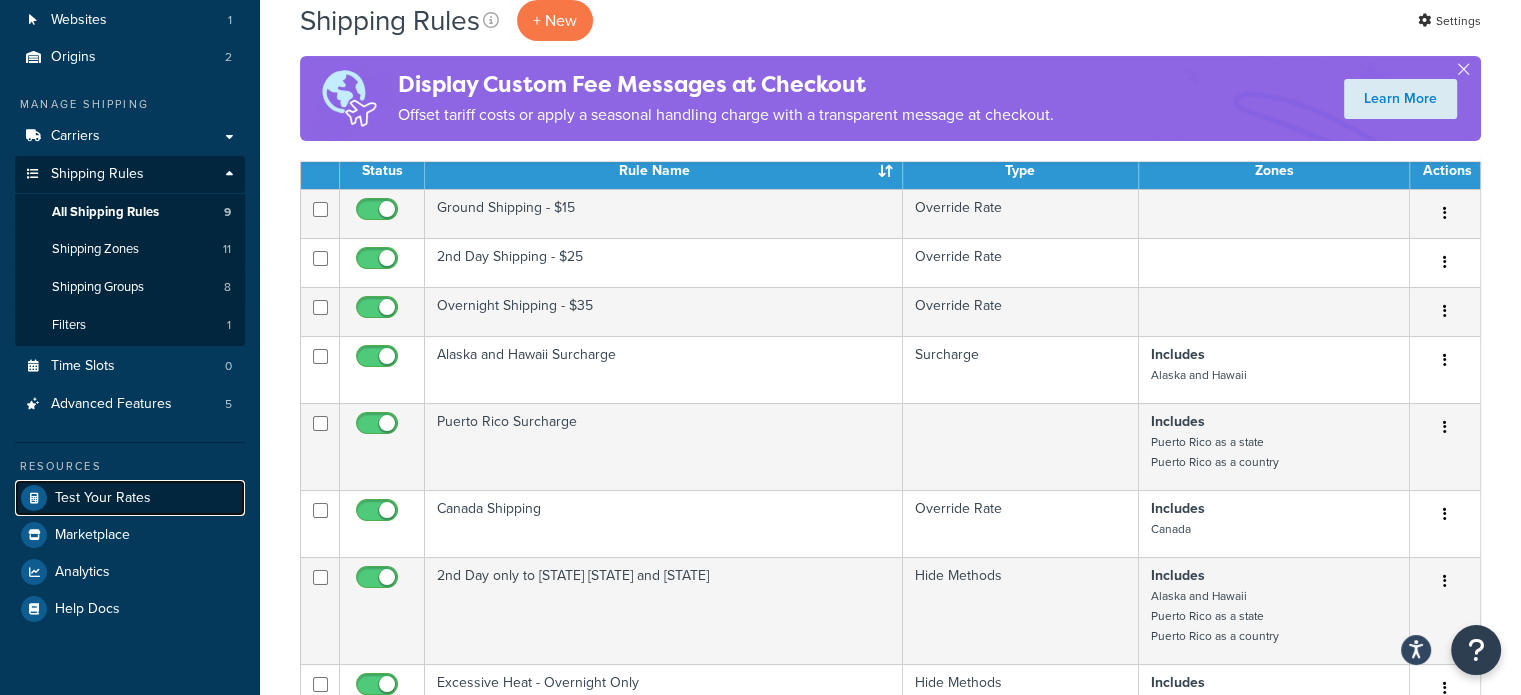 click on "Test Your Rates" at bounding box center [103, 498] 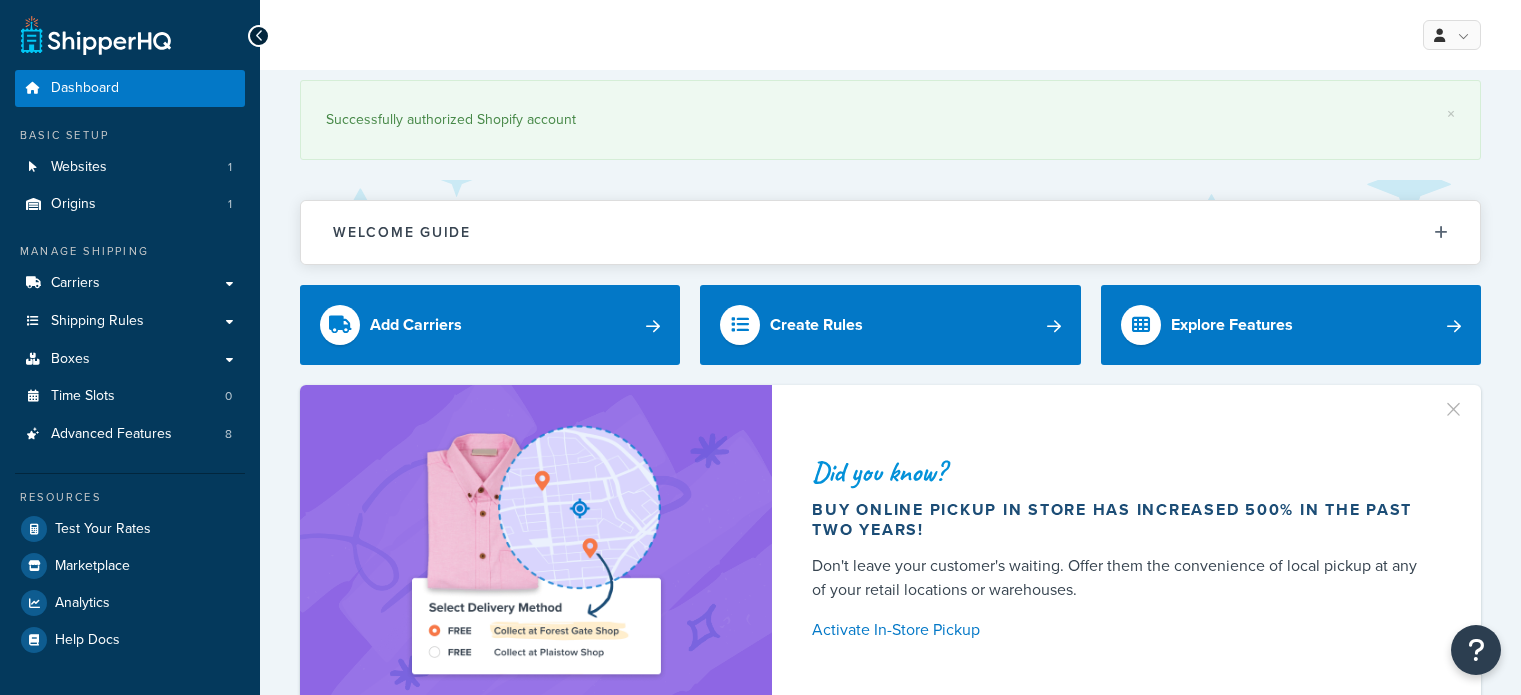 scroll, scrollTop: 0, scrollLeft: 0, axis: both 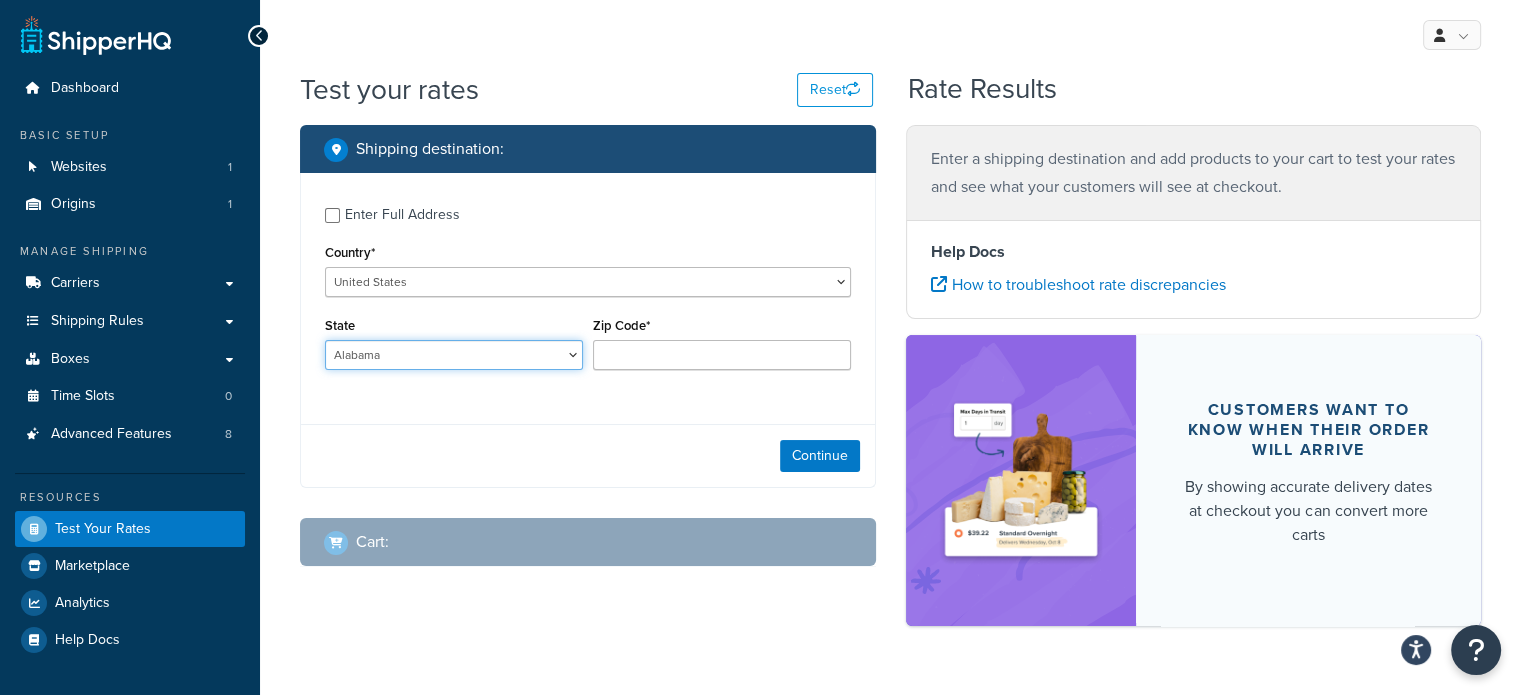 click on "Alabama  Alaska  American Samoa  Arizona  Arkansas  Armed Forces Americas  Armed Forces Europe, Middle East, Africa, Canada  Armed Forces Pacific  California  Colorado  Connecticut  Delaware  District of Columbia  Federated States of Micronesia  Florida  Georgia  Guam  Hawaii  Idaho  Illinois  Indiana  Iowa  Kansas  Kentucky  Louisiana  Maine  Marshall Islands  Maryland  Massachusetts  Michigan  Minnesota  Mississippi  Missouri  Montana  Nebraska  Nevada  New Hampshire  New Jersey  New Mexico  New York  North Carolina  North Dakota  Northern Mariana Islands  Ohio  Oklahoma  Oregon  Palau  Pennsylvania  Puerto Rico  Rhode Island  South Carolina  South Dakota  Tennessee  Texas  United States Minor Outlying Islands  Utah  Vermont  Virgin Islands  Virginia  Washington  West Virginia  Wisconsin  Wyoming" at bounding box center [454, 355] 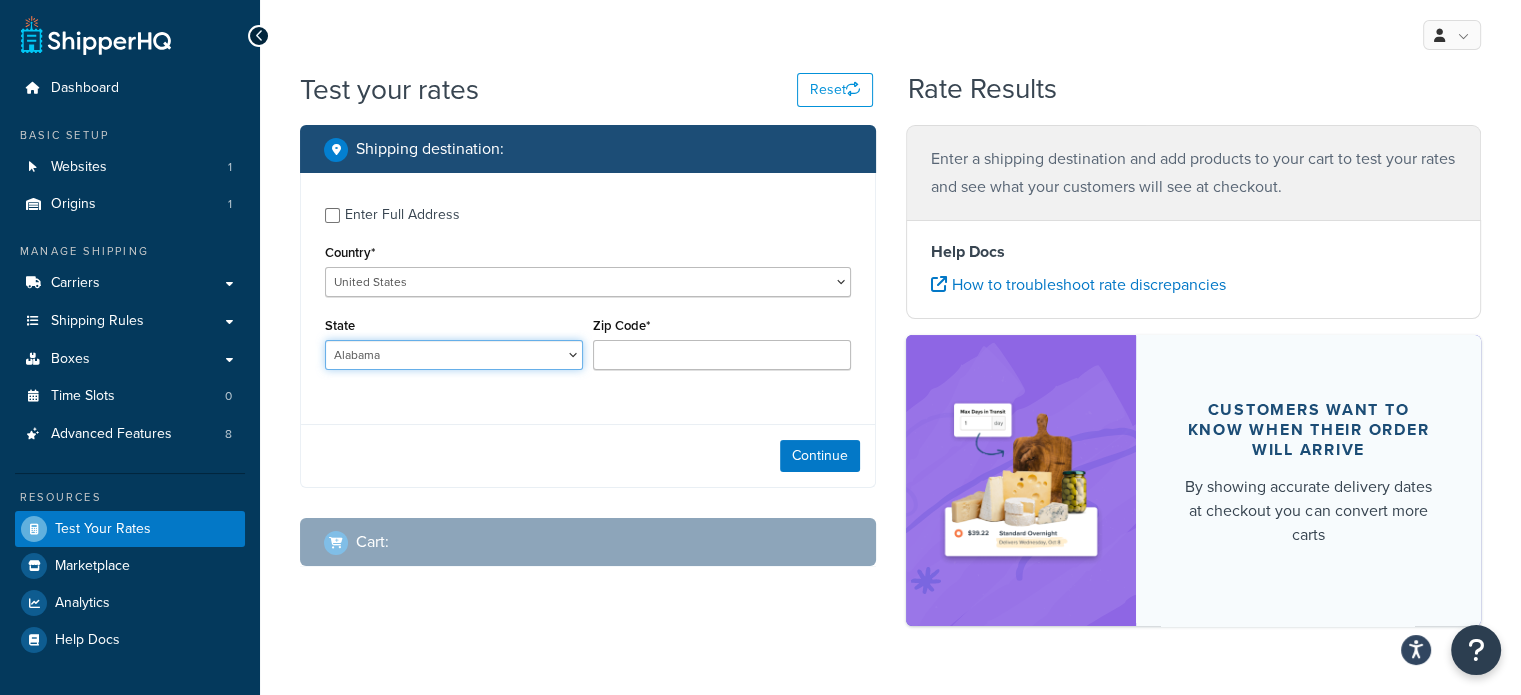 select on "IL" 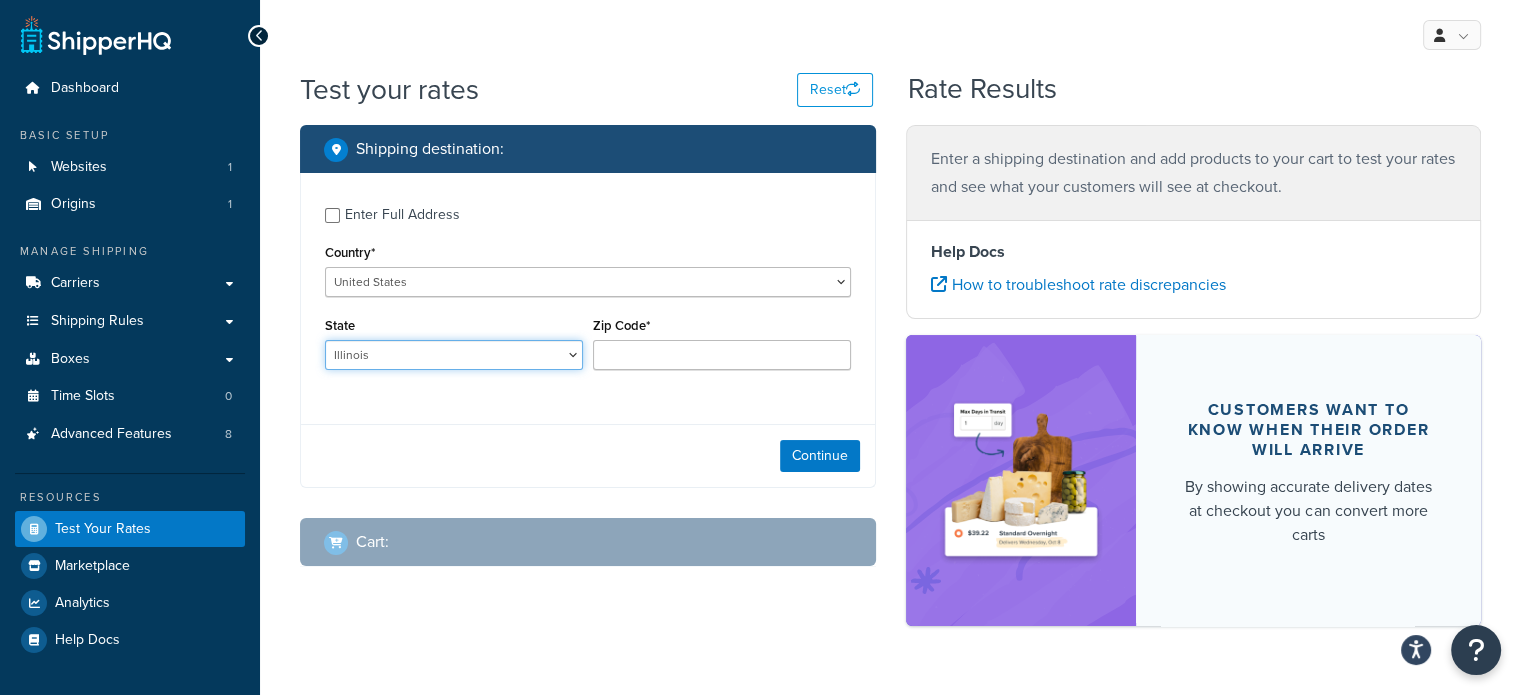 click on "Alabama  Alaska  American Samoa  Arizona  Arkansas  Armed Forces Americas  Armed Forces Europe, Middle East, Africa, Canada  Armed Forces Pacific  California  Colorado  Connecticut  Delaware  District of Columbia  Federated States of Micronesia  Florida  Georgia  Guam  Hawaii  Idaho  Illinois  Indiana  Iowa  Kansas  Kentucky  Louisiana  Maine  Marshall Islands  Maryland  Massachusetts  Michigan  Minnesota  Mississippi  Missouri  Montana  Nebraska  Nevada  New Hampshire  New Jersey  New Mexico  New York  North Carolina  North Dakota  Northern Mariana Islands  Ohio  Oklahoma  Oregon  Palau  Pennsylvania  Puerto Rico  Rhode Island  South Carolina  South Dakota  Tennessee  Texas  United States Minor Outlying Islands  Utah  Vermont  Virgin Islands  Virginia  Washington  West Virginia  Wisconsin  Wyoming" at bounding box center [454, 355] 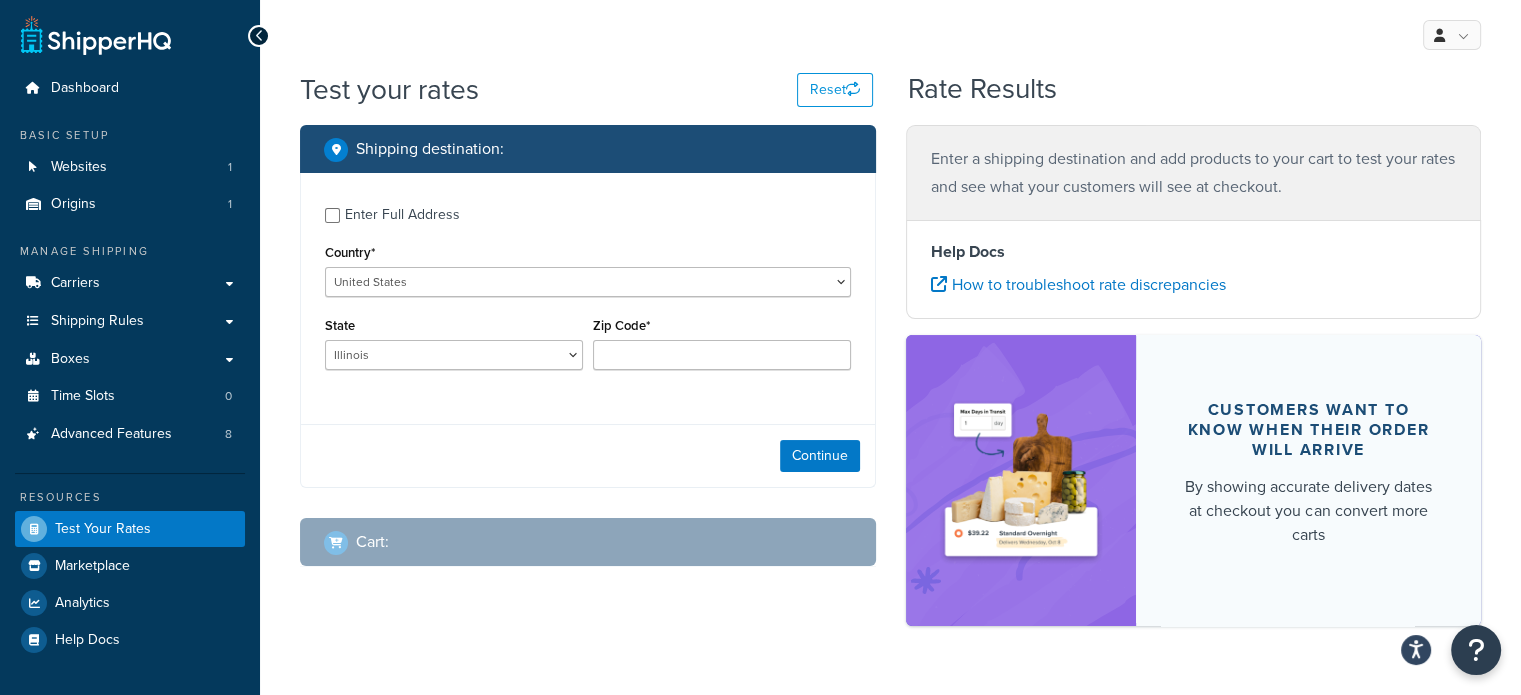click on "Zip Code*" at bounding box center [722, 348] 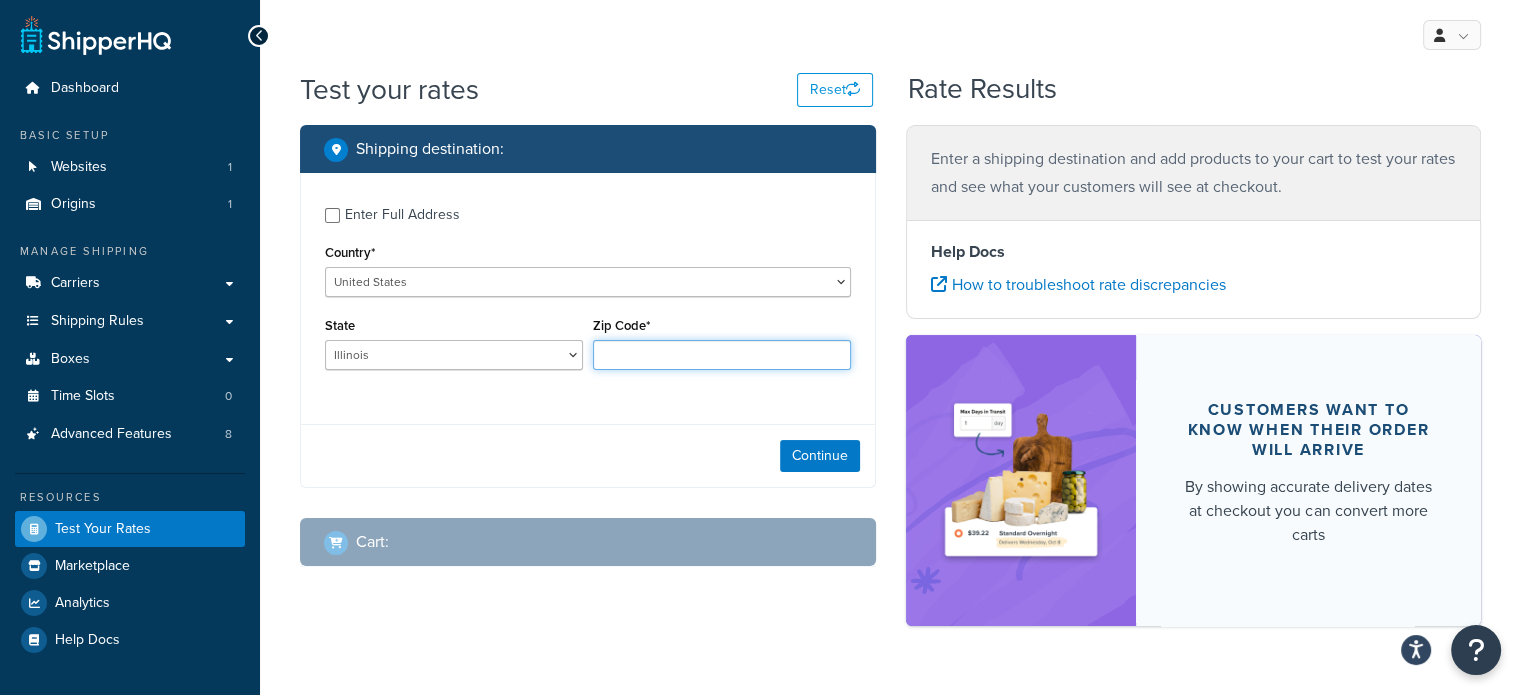 click on "Zip Code*" at bounding box center [722, 355] 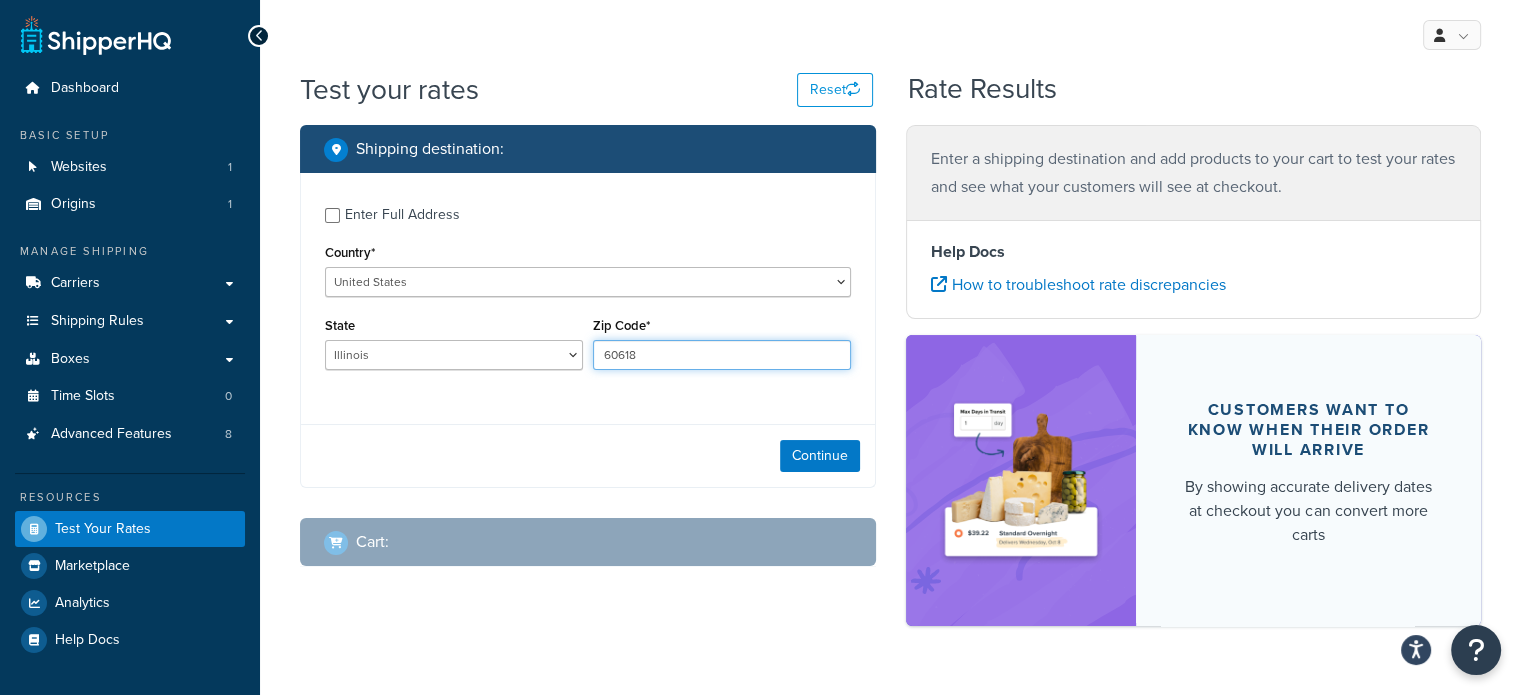 type on "60618" 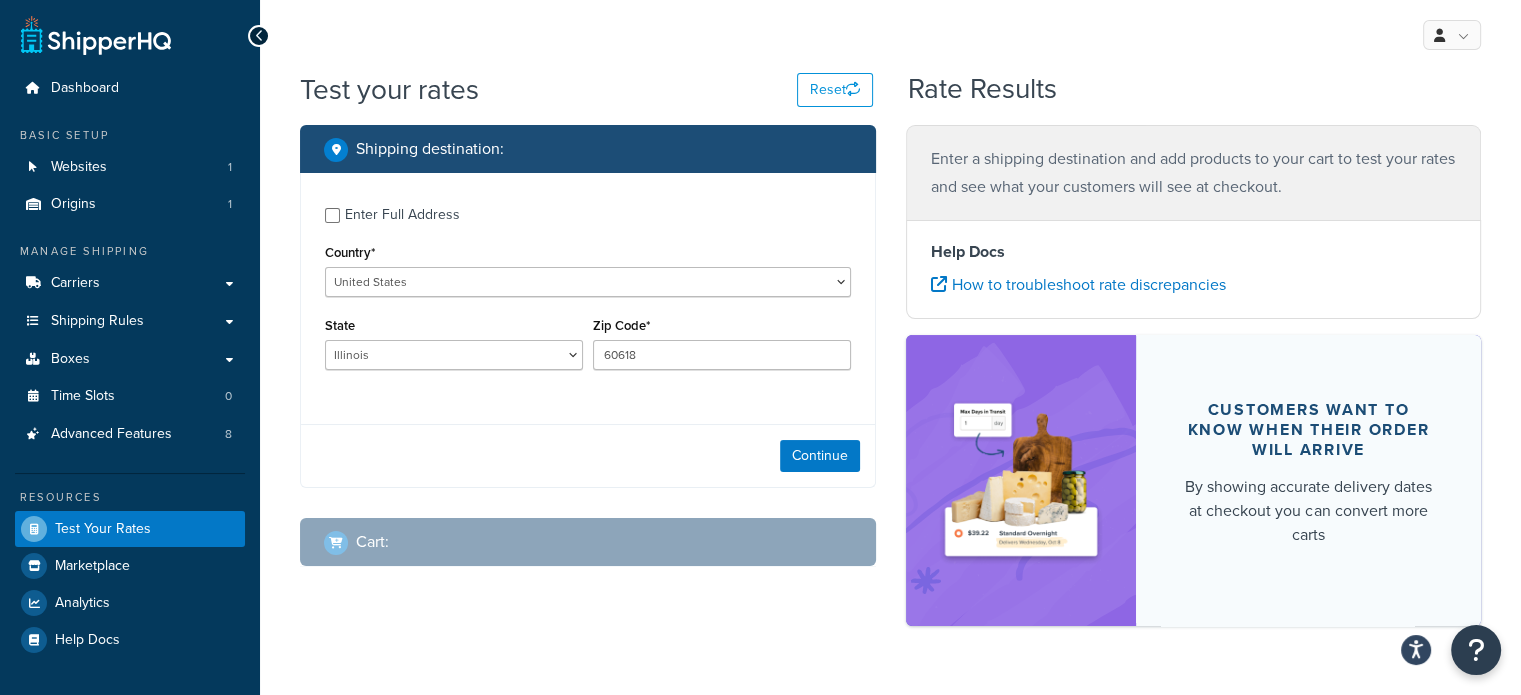 click on "Enter Full Address" at bounding box center (402, 215) 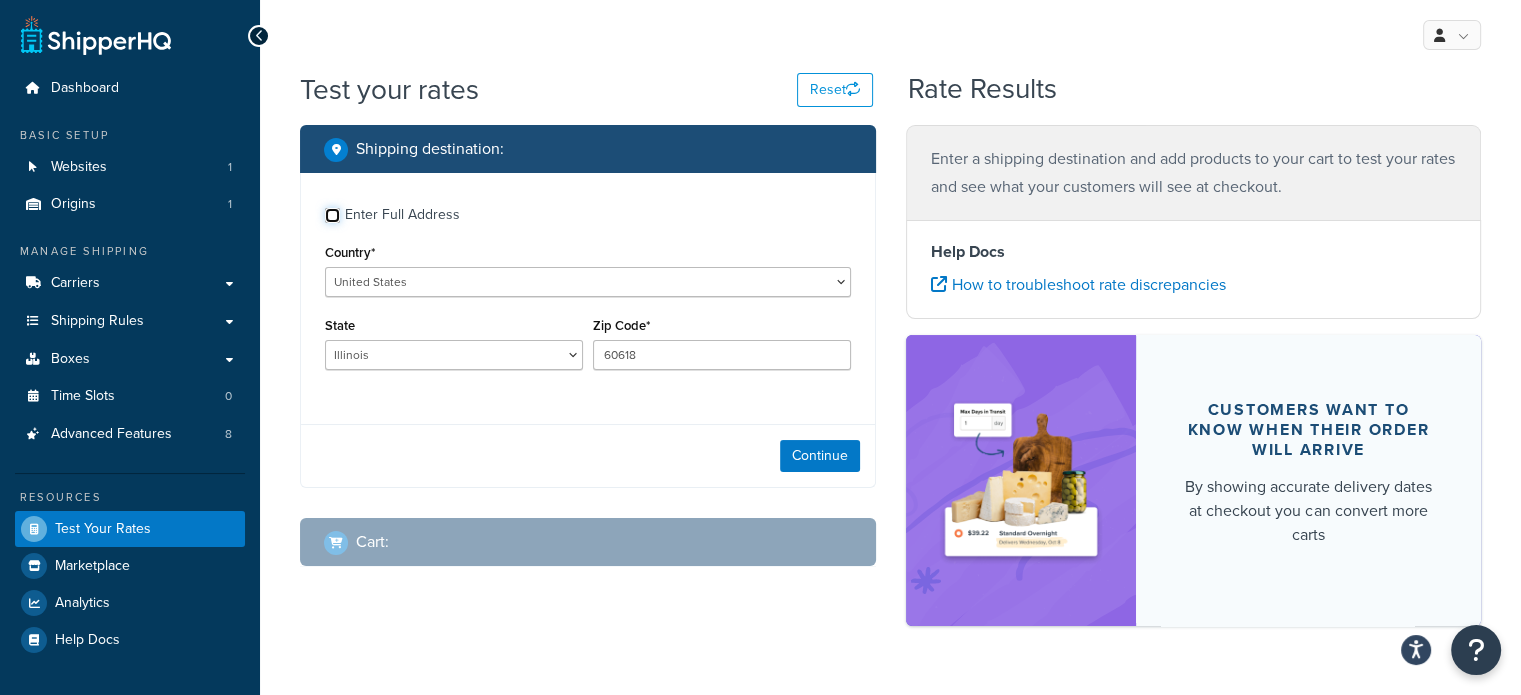 click on "Enter Full Address" at bounding box center [332, 215] 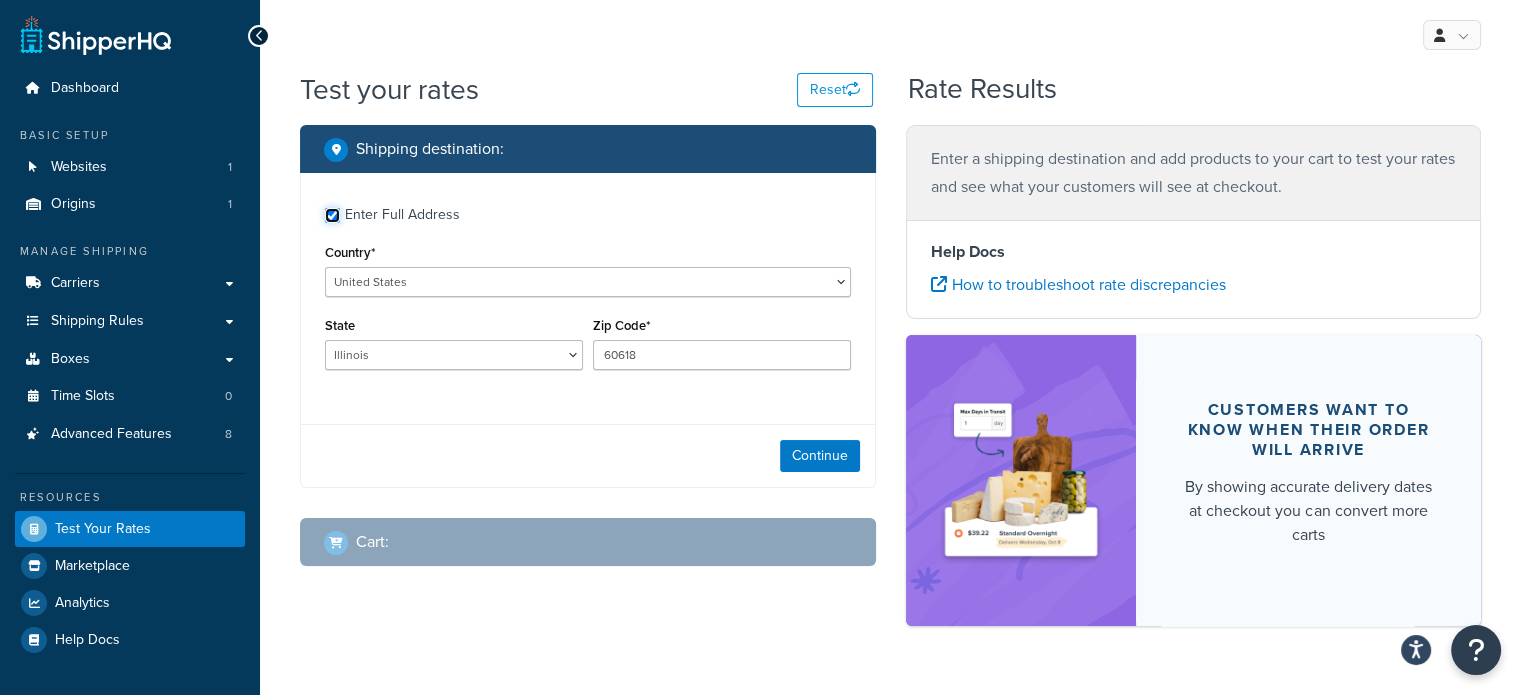 checkbox on "true" 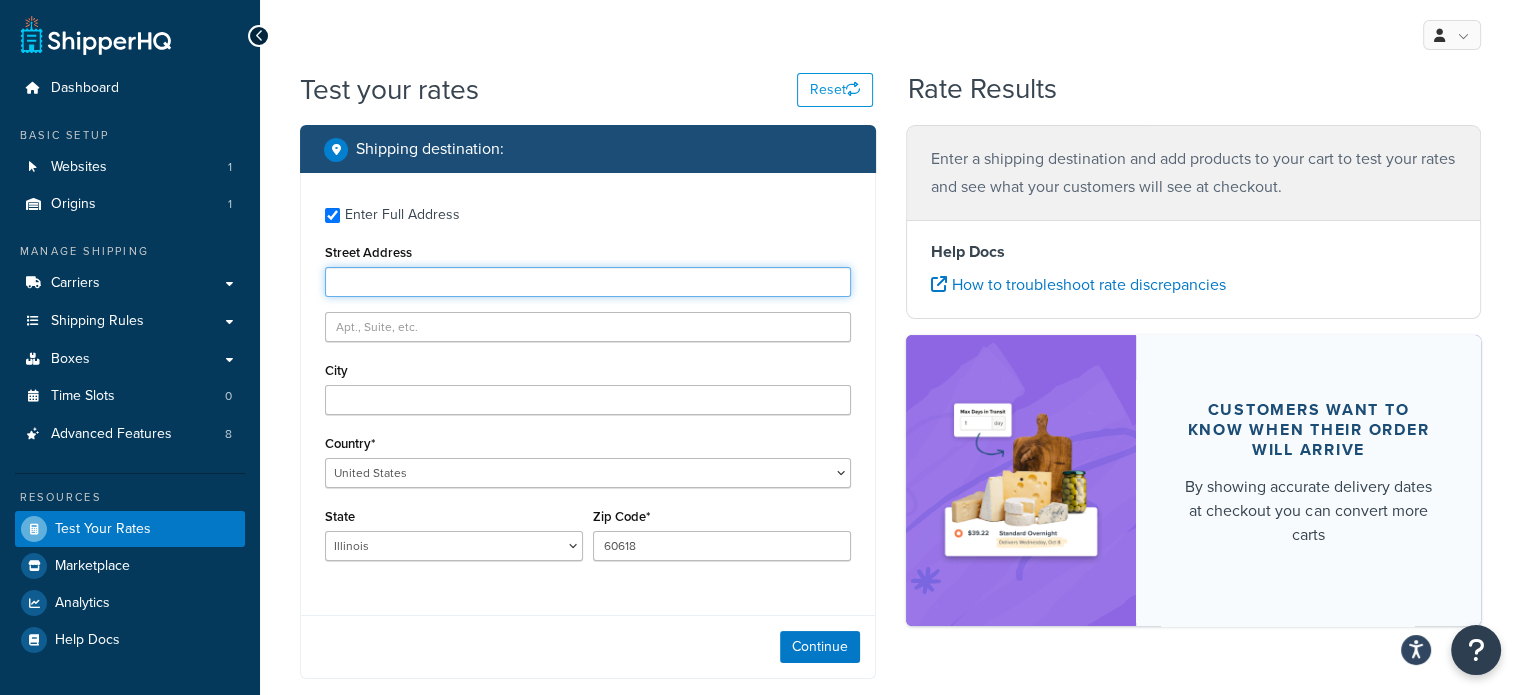 click on "Street Address" at bounding box center [588, 282] 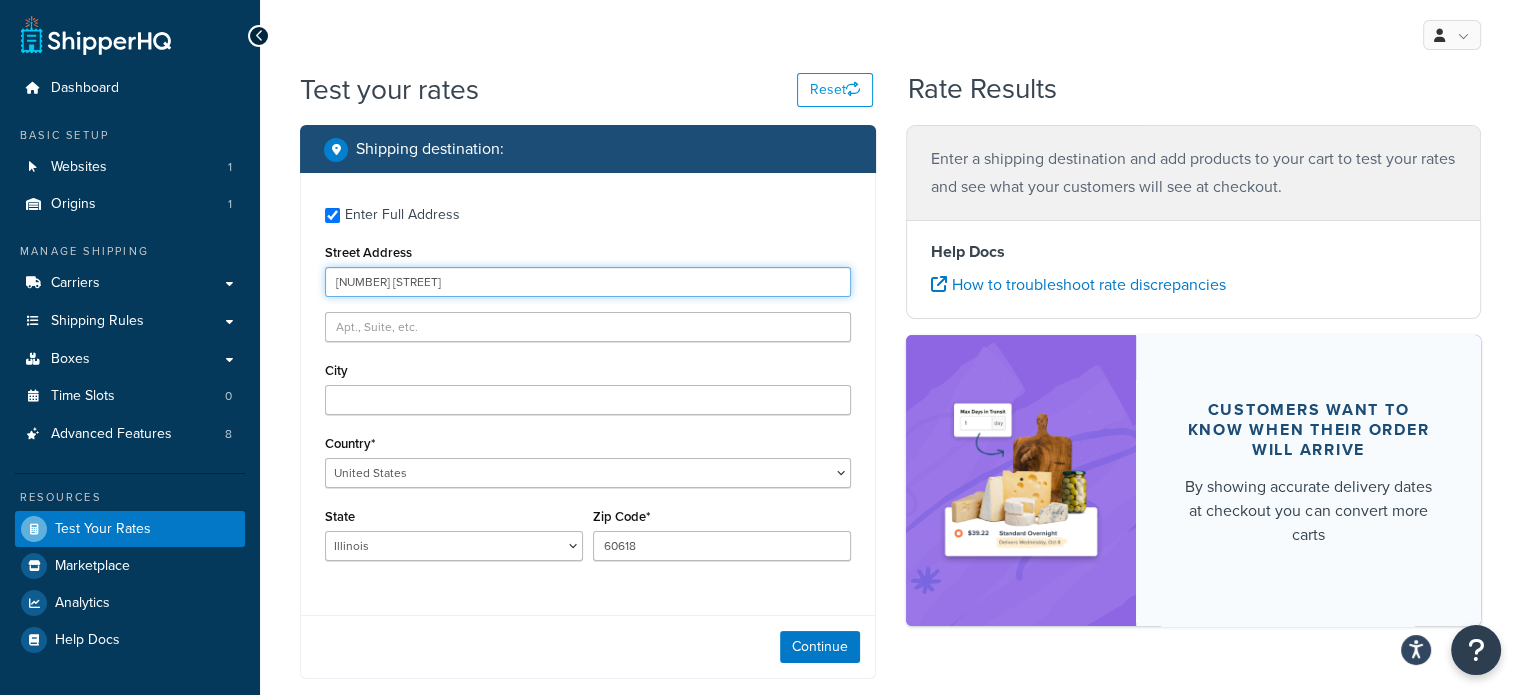 type on "2950 N Oakley Ave" 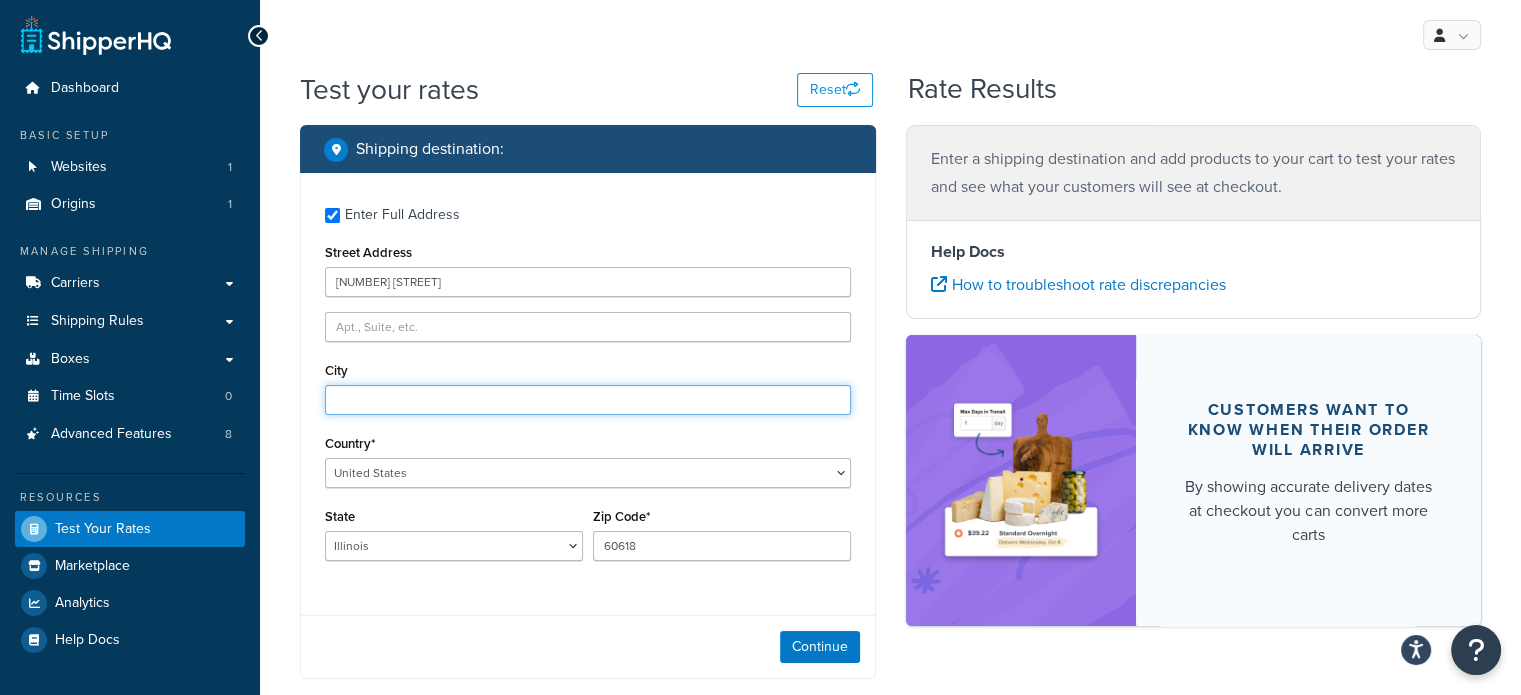 click on "City" at bounding box center (588, 400) 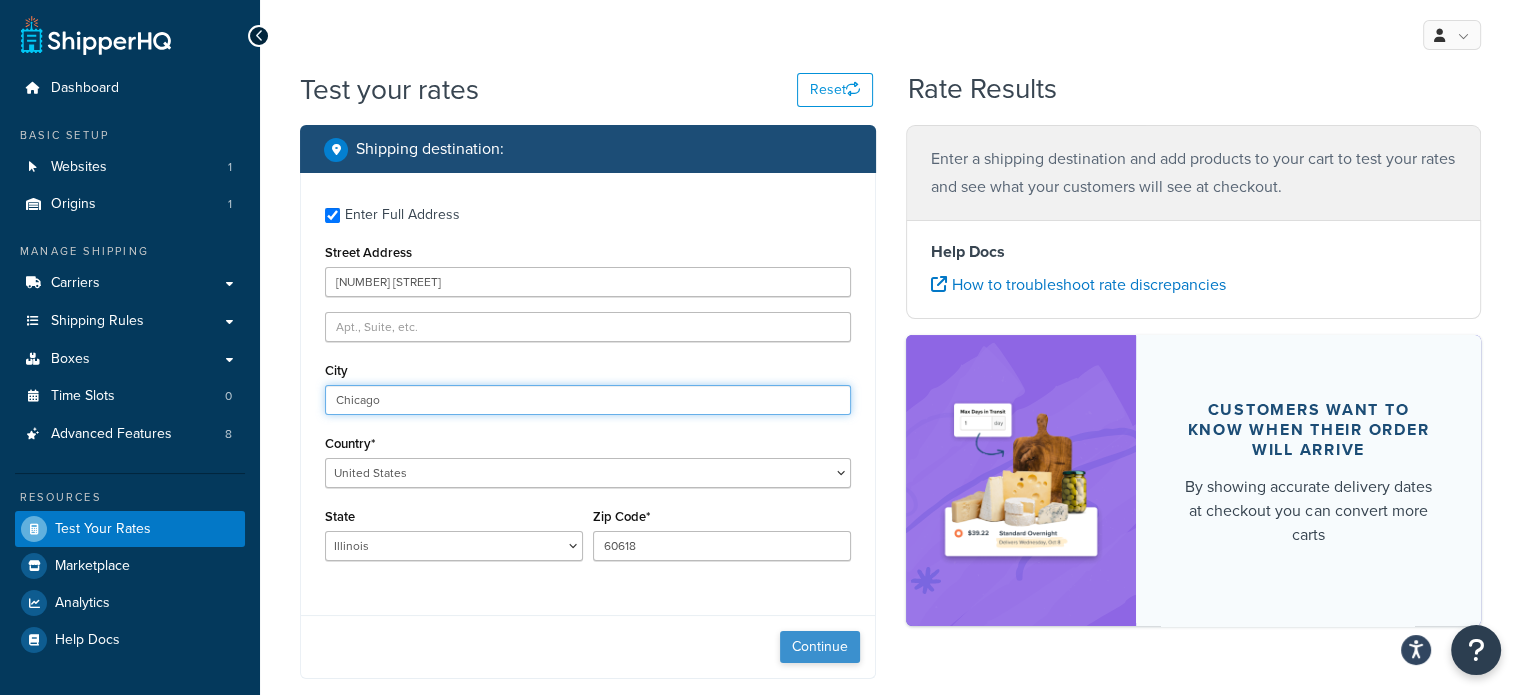 type on "Chicago" 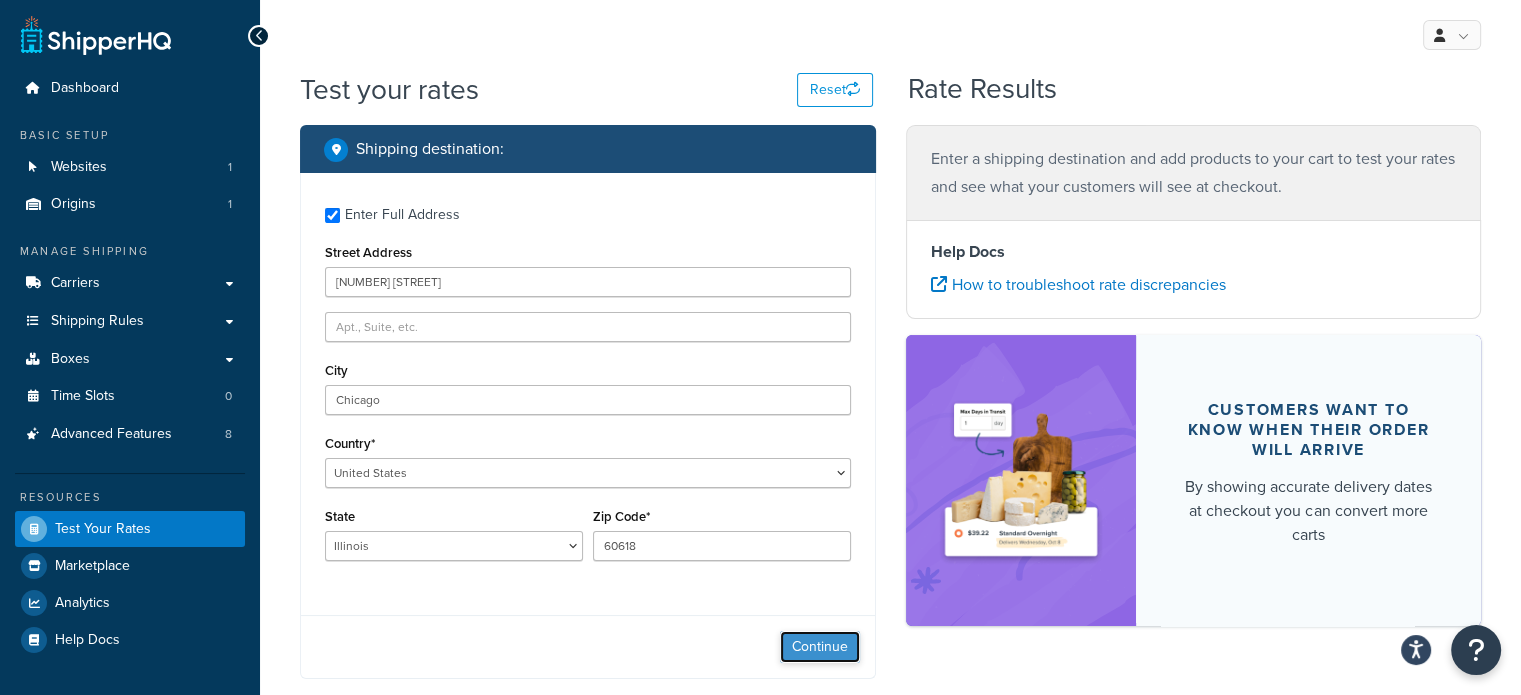 click on "Continue" at bounding box center (820, 647) 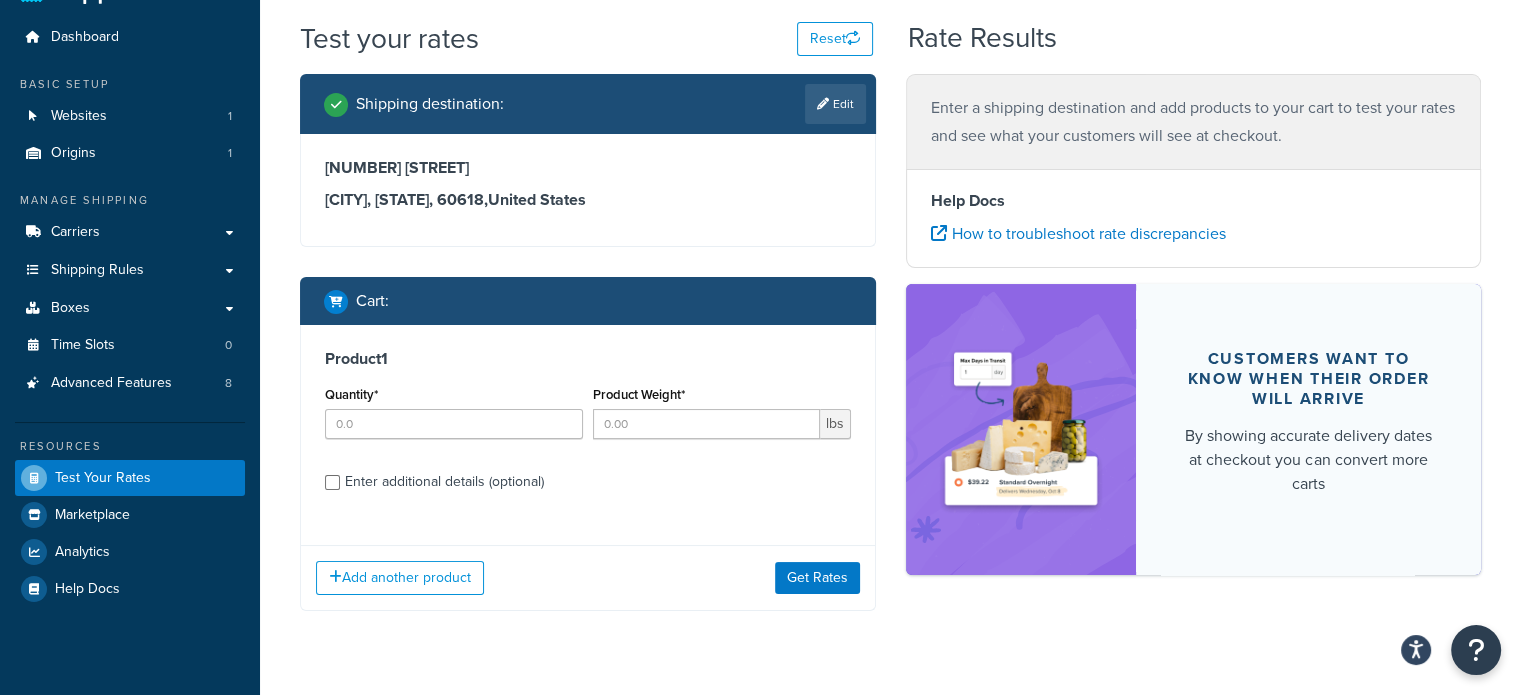 scroll, scrollTop: 96, scrollLeft: 0, axis: vertical 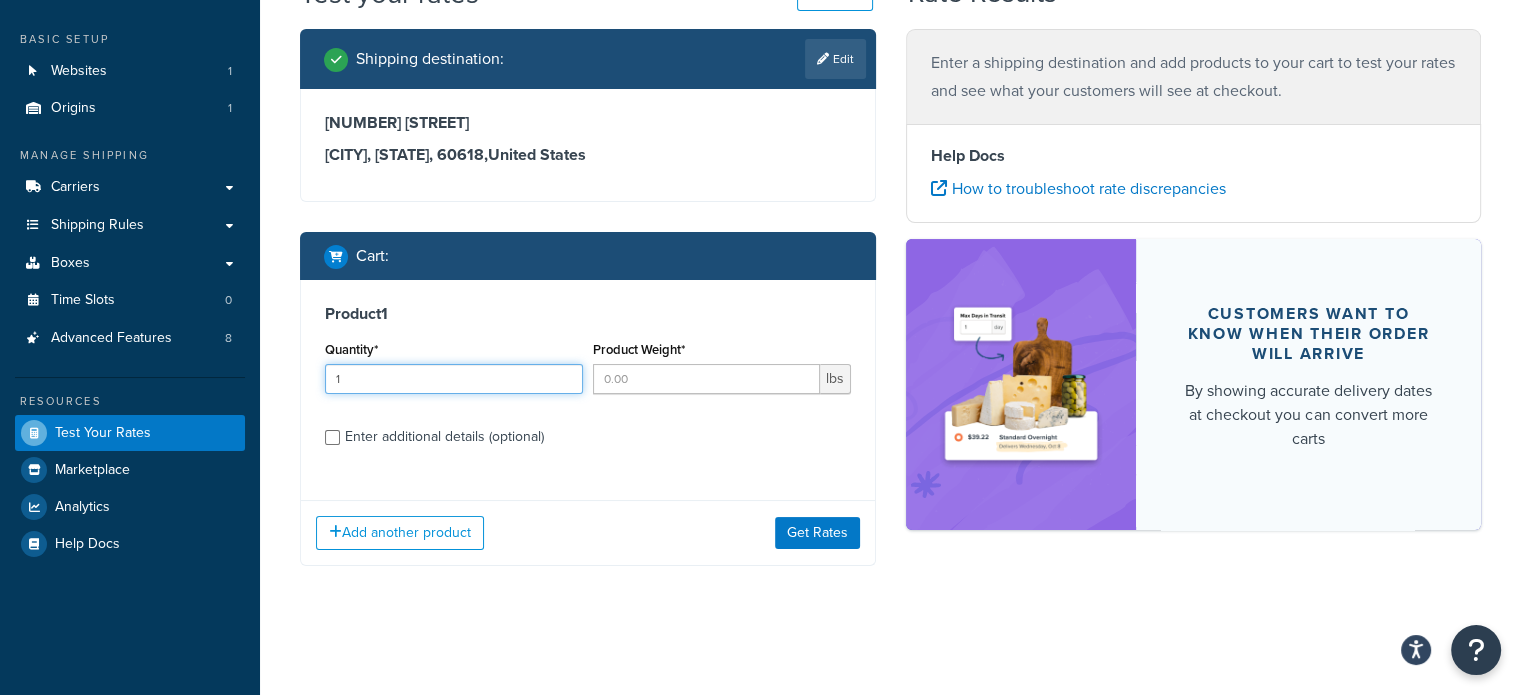 type on "1" 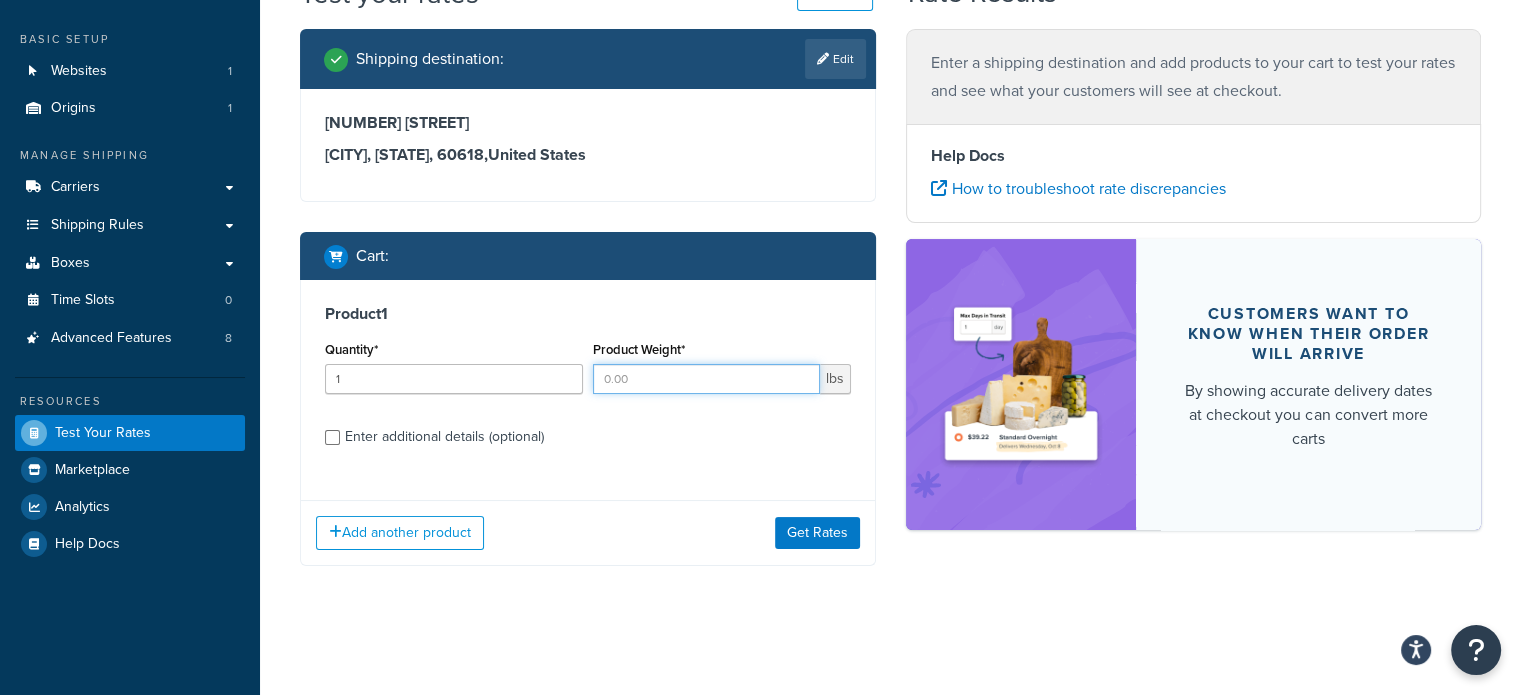 click on "Product Weight*" at bounding box center [706, 379] 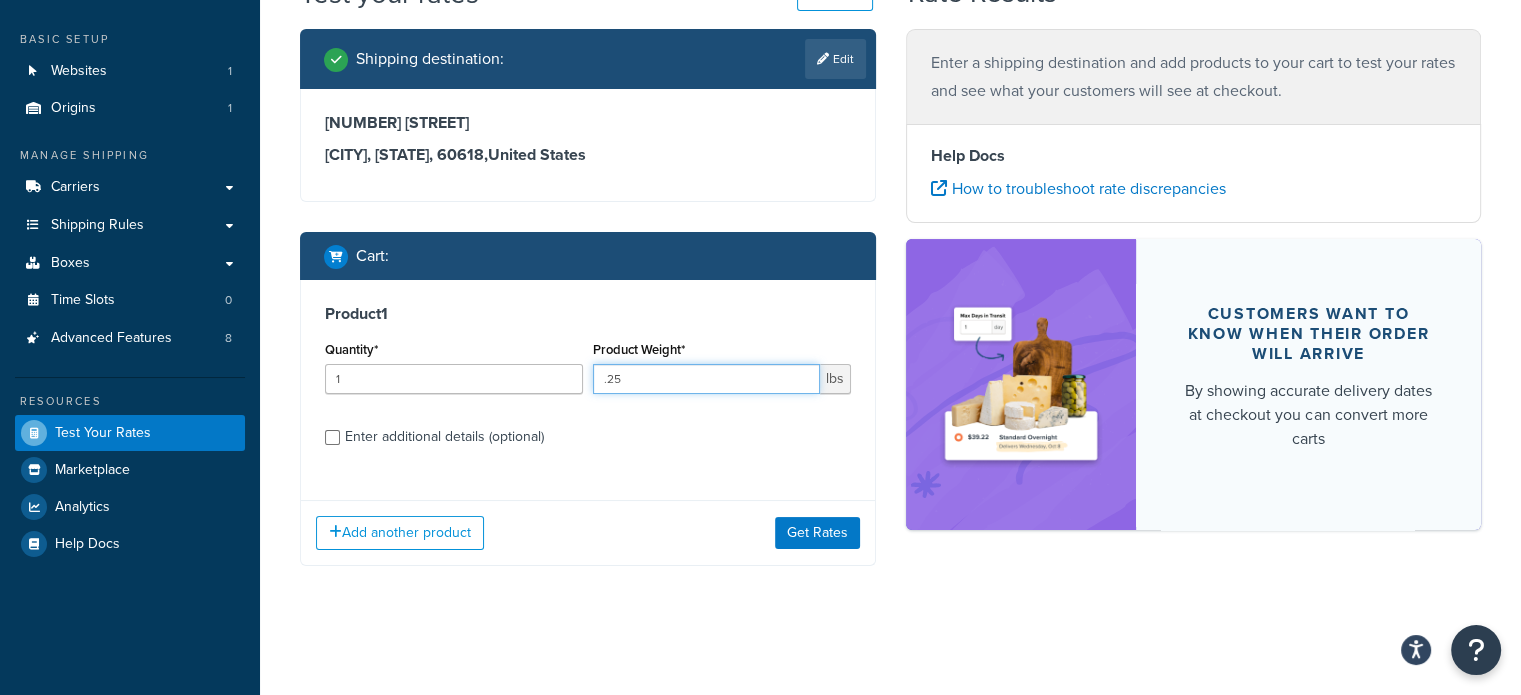 type on ".25" 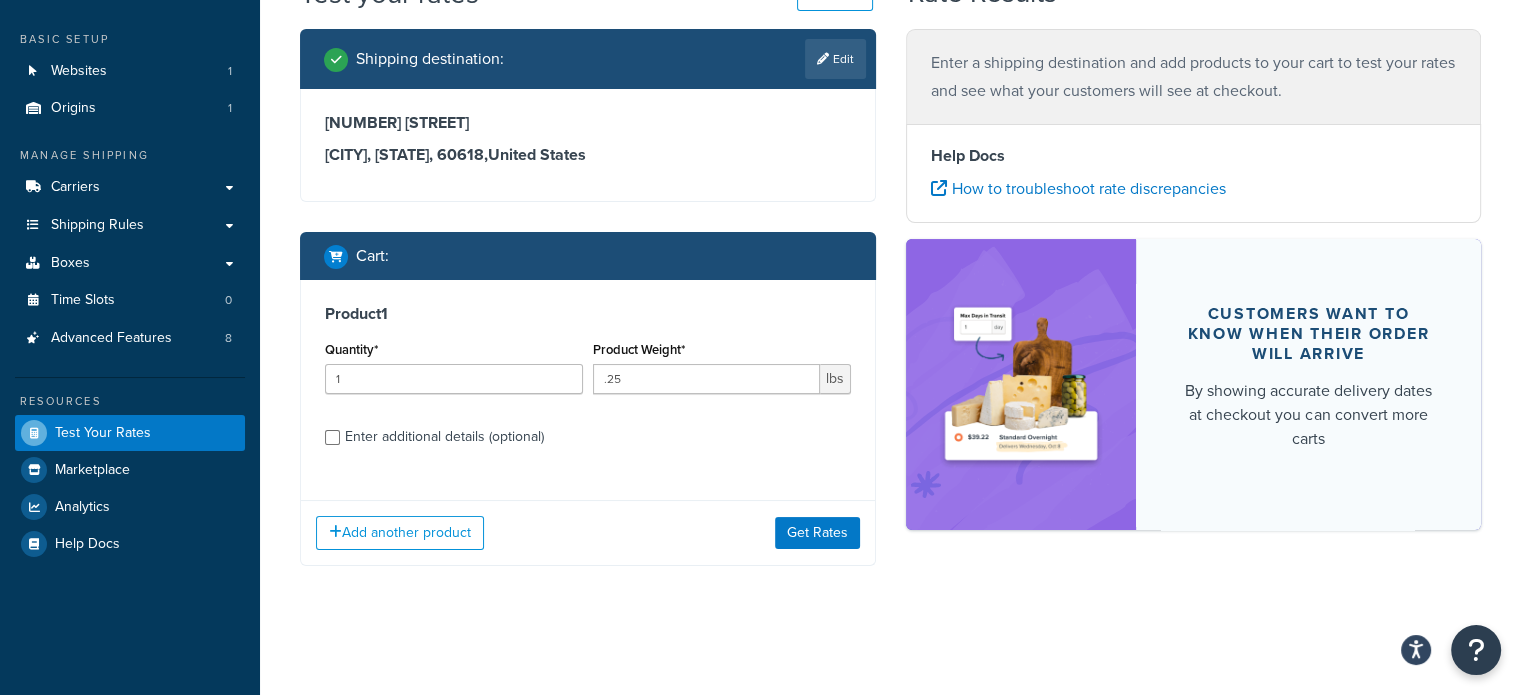 click on "Enter additional details (optional)" at bounding box center (444, 437) 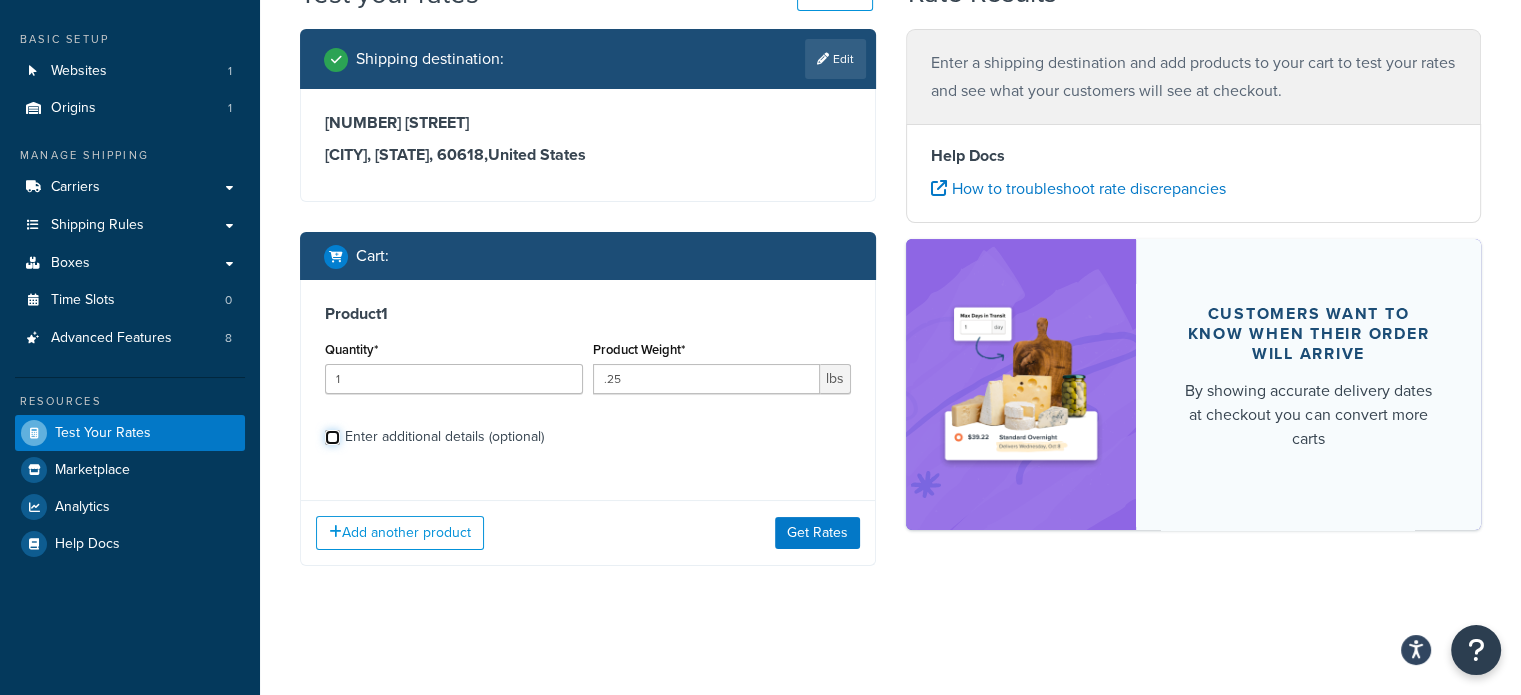 click on "Enter additional details (optional)" at bounding box center (332, 437) 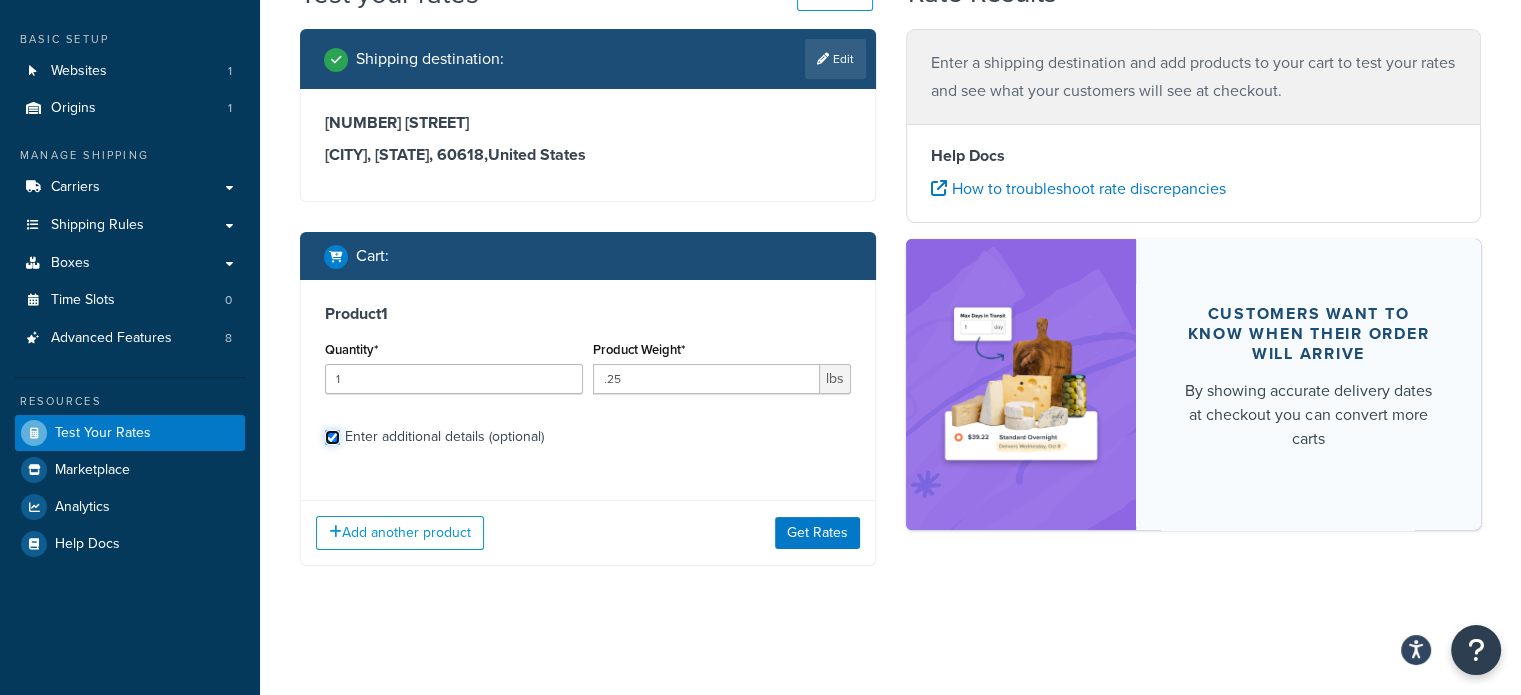 checkbox on "true" 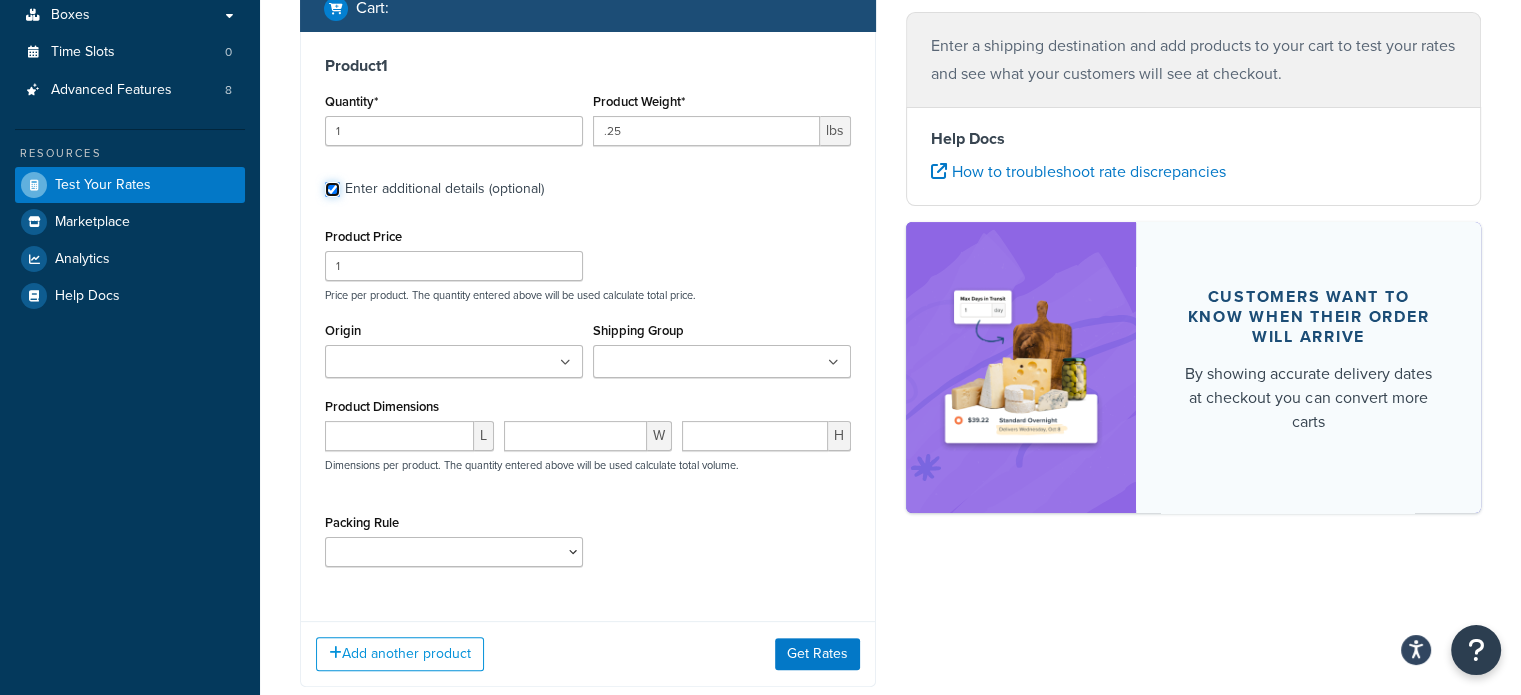 scroll, scrollTop: 396, scrollLeft: 0, axis: vertical 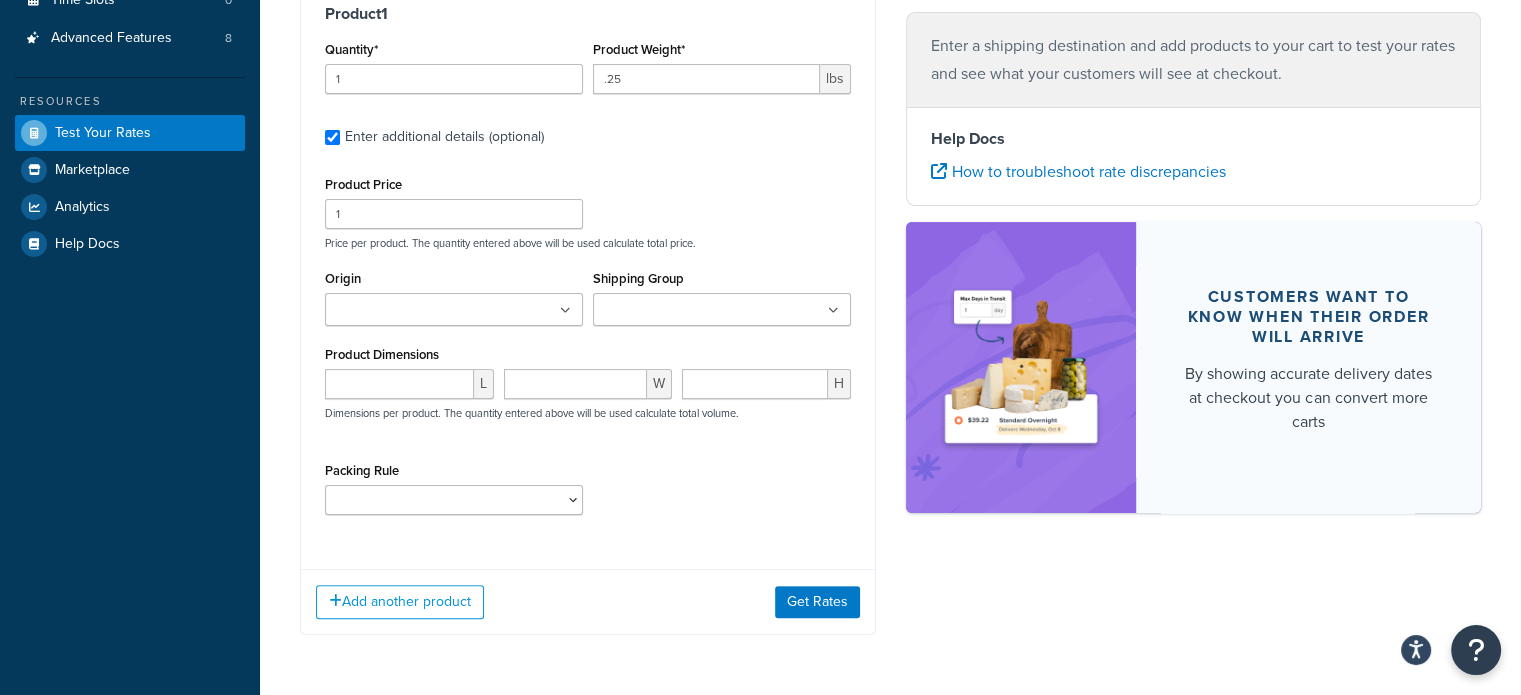 click on "Shipping Group" at bounding box center (687, 311) 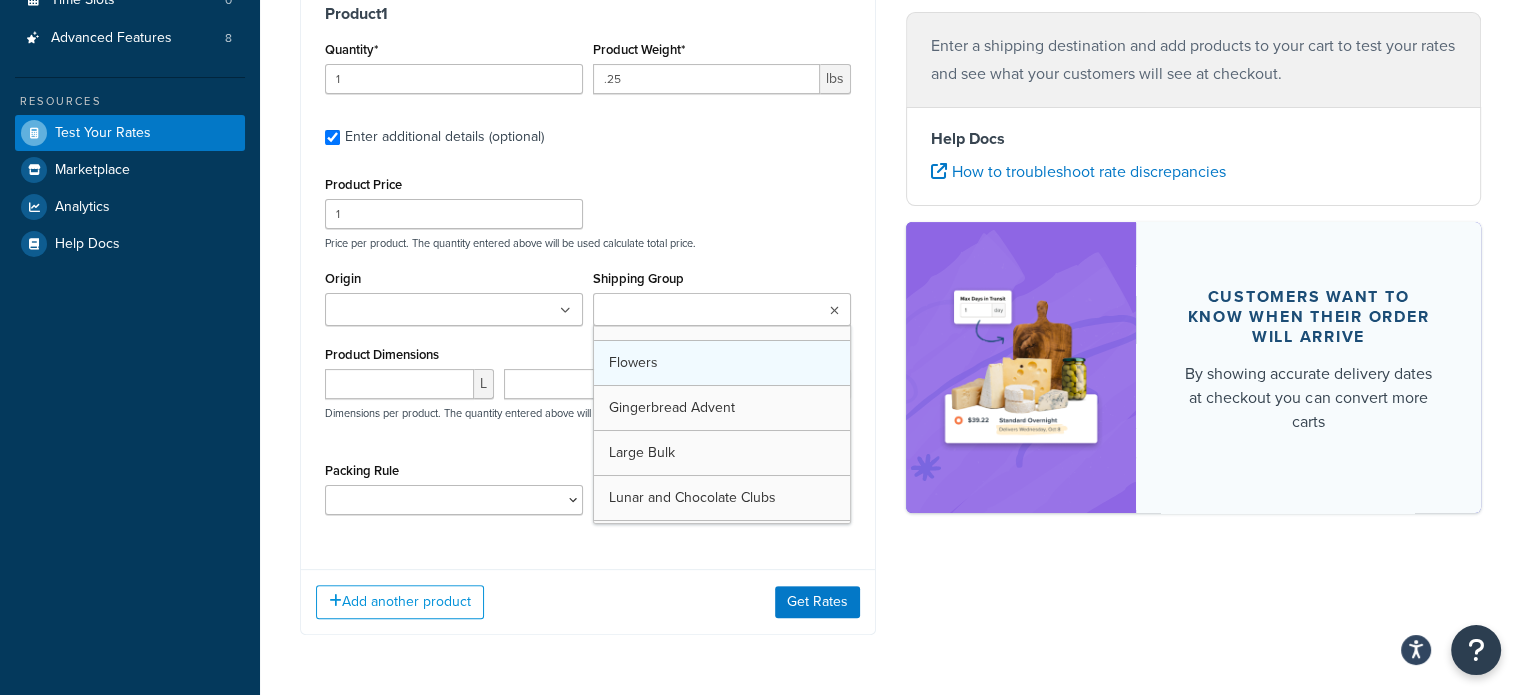 scroll, scrollTop: 0, scrollLeft: 0, axis: both 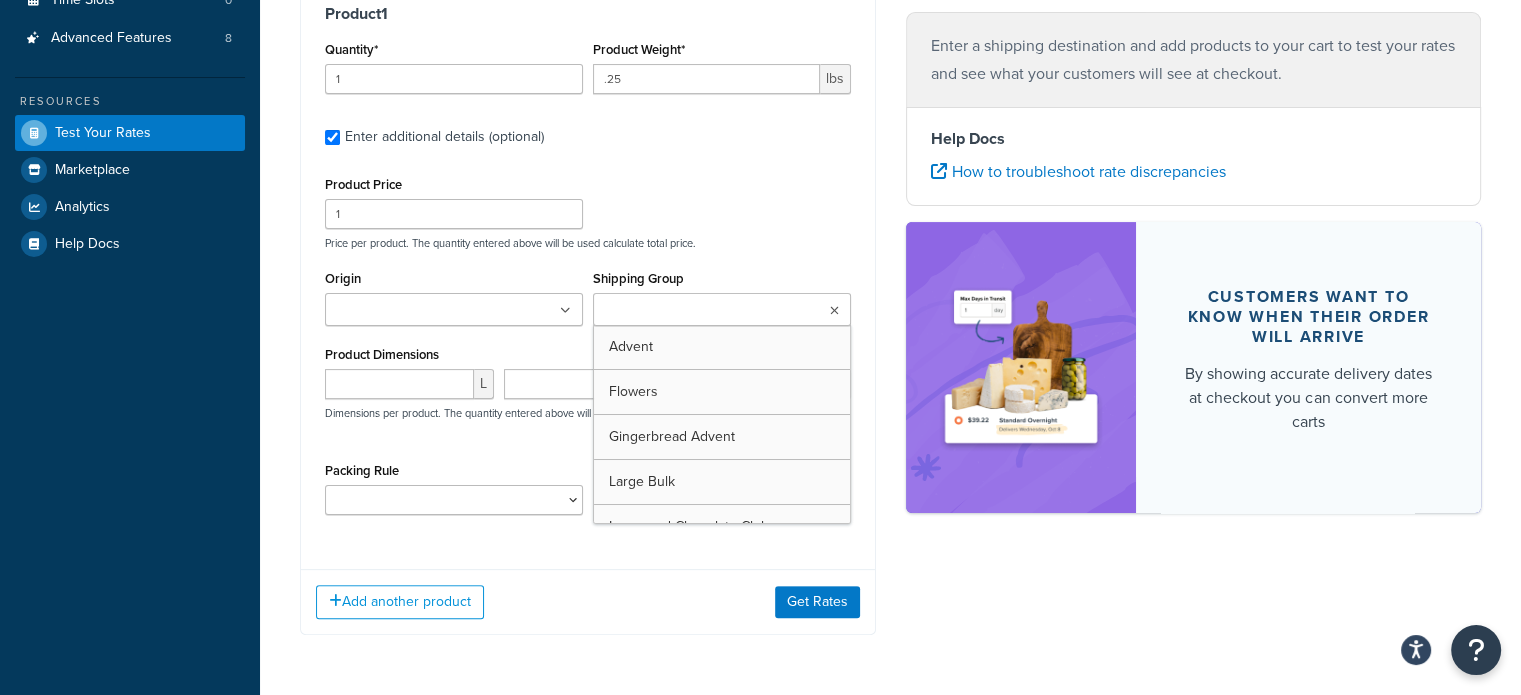 click on "Dashboard Basic Setup   Websites 1   Origins 1 Manage Shipping   Carriers Carriers All  Carriers 2   Method Merging Rules 0   Custom Method Names 5   Shipping Rules Shipping Rules All  Shipping Rules 33   Shipping Zones 25   Shipping Groups 11   Filters 10   Boxes Boxes All  Boxes 0   Packing Rules 0   Time Slots 0   Advanced Features 8 Resources   Test Your Rates   Marketplace   Analytics   Help Docs" at bounding box center [130, 184] 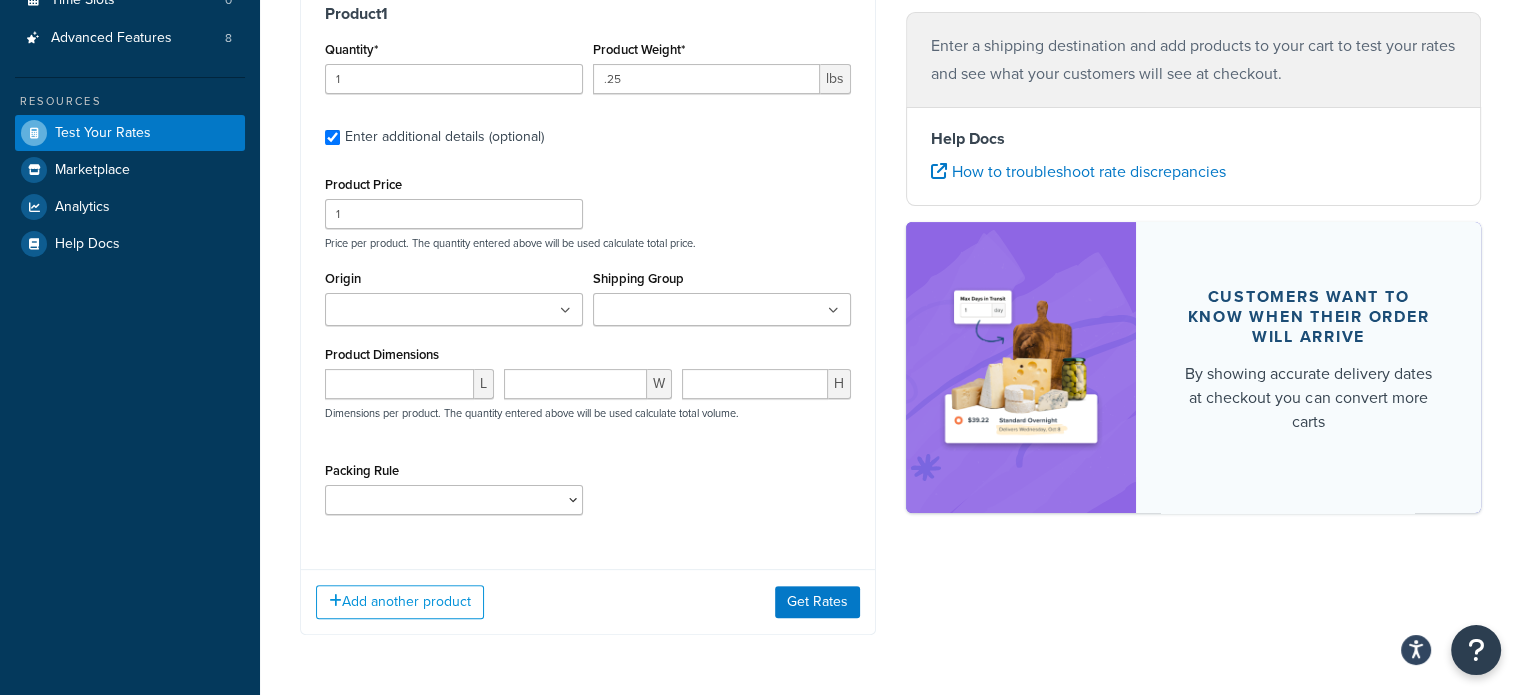 scroll, scrollTop: 0, scrollLeft: 0, axis: both 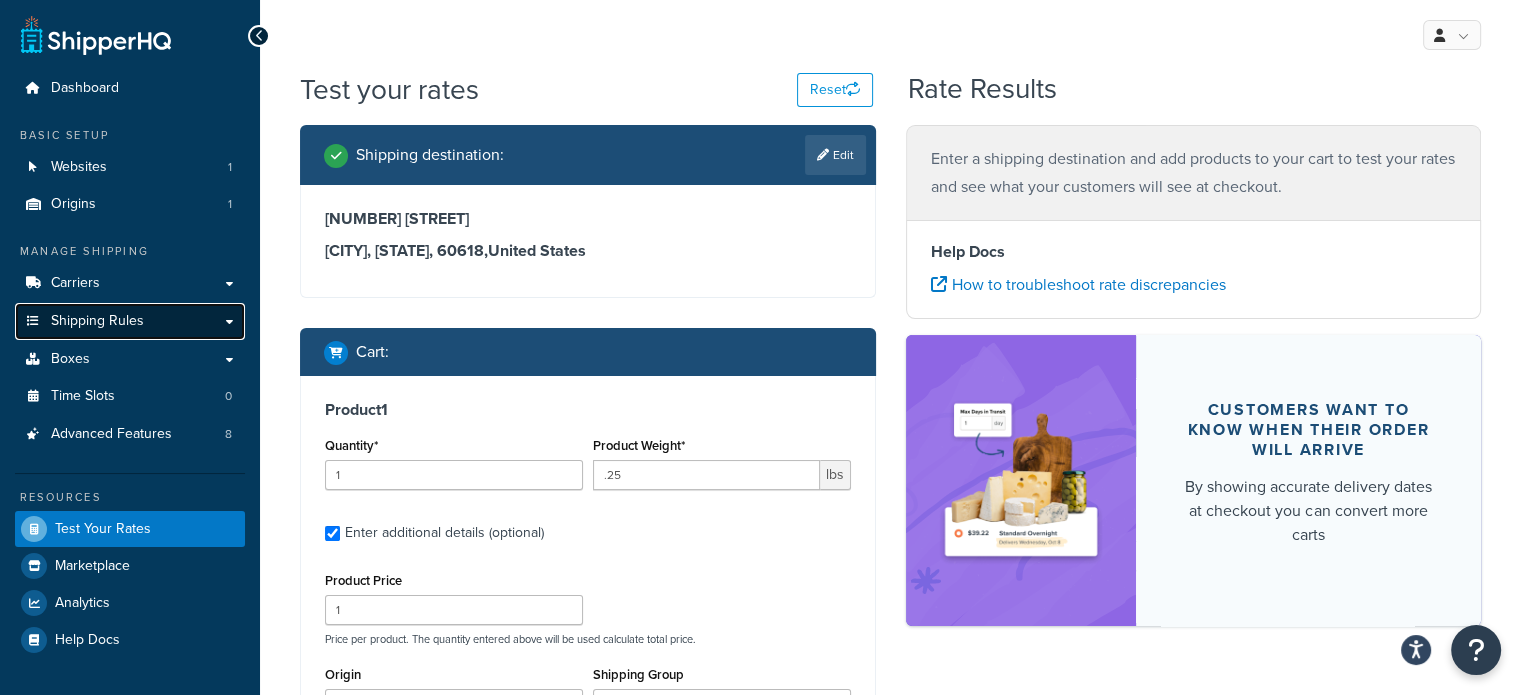 click on "Shipping Rules" at bounding box center (130, 321) 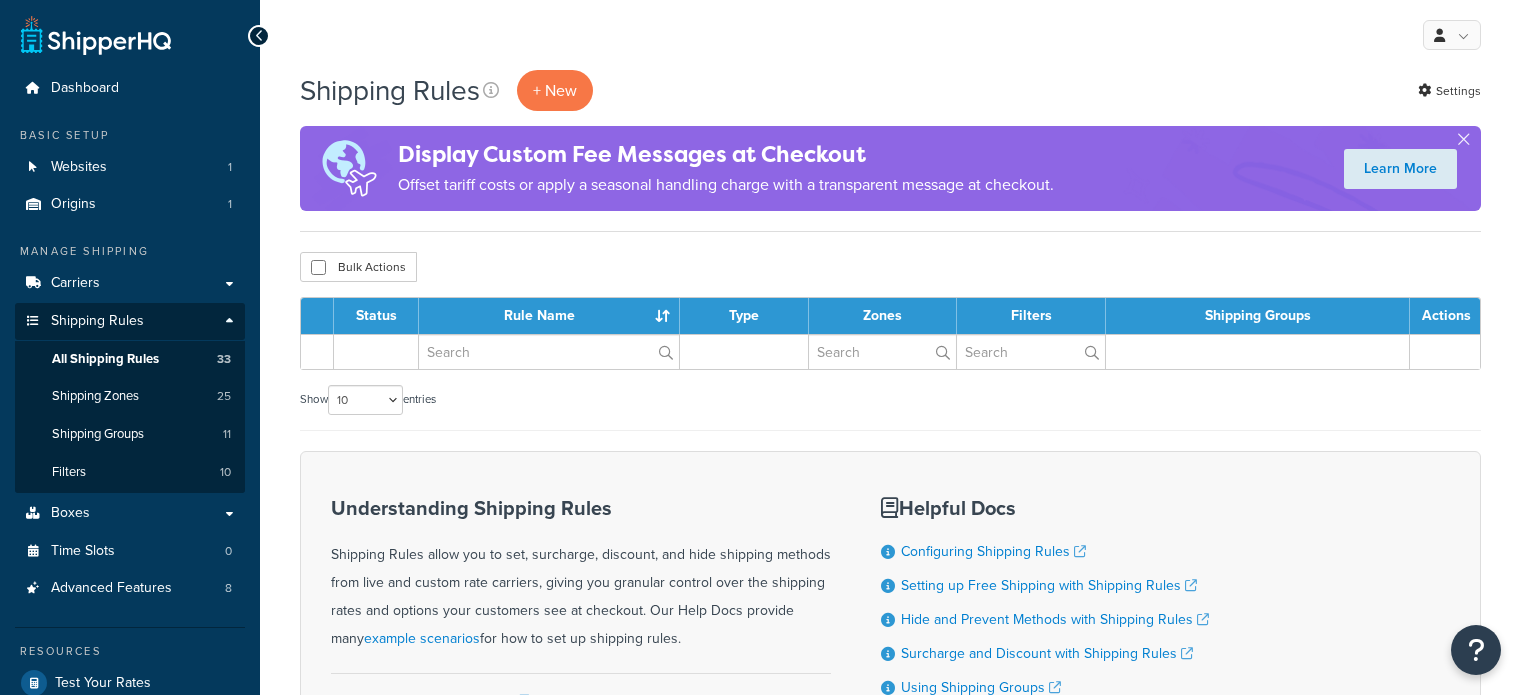 scroll, scrollTop: 0, scrollLeft: 0, axis: both 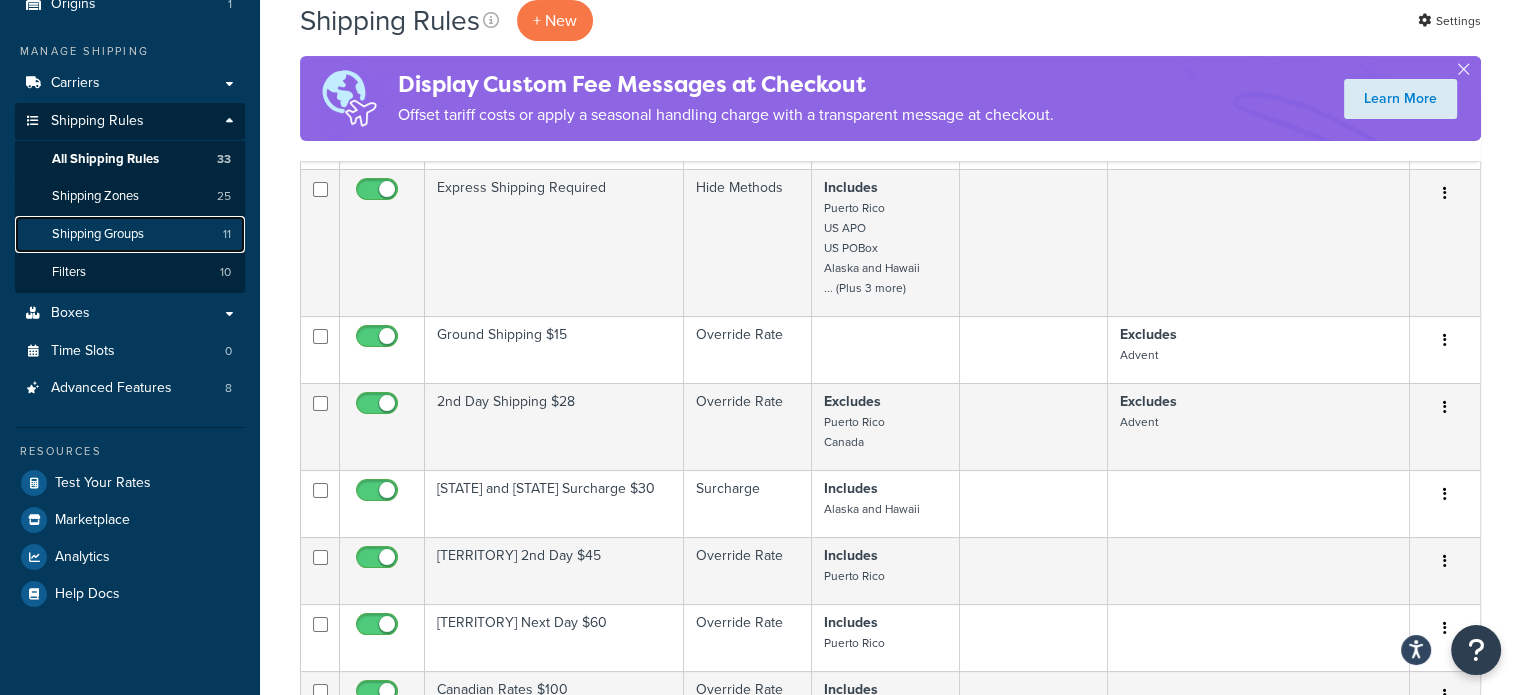 click on "Shipping Groups
11" at bounding box center [130, 234] 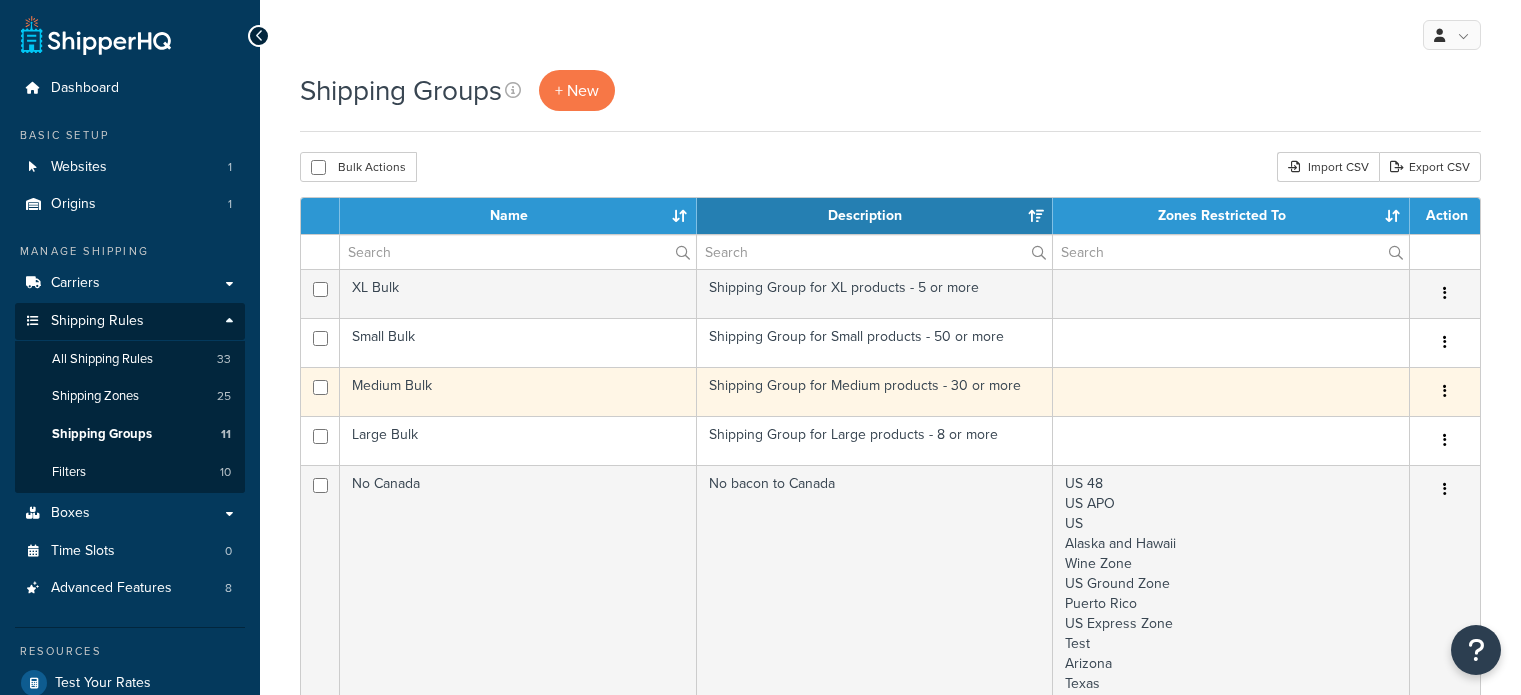 scroll, scrollTop: 0, scrollLeft: 0, axis: both 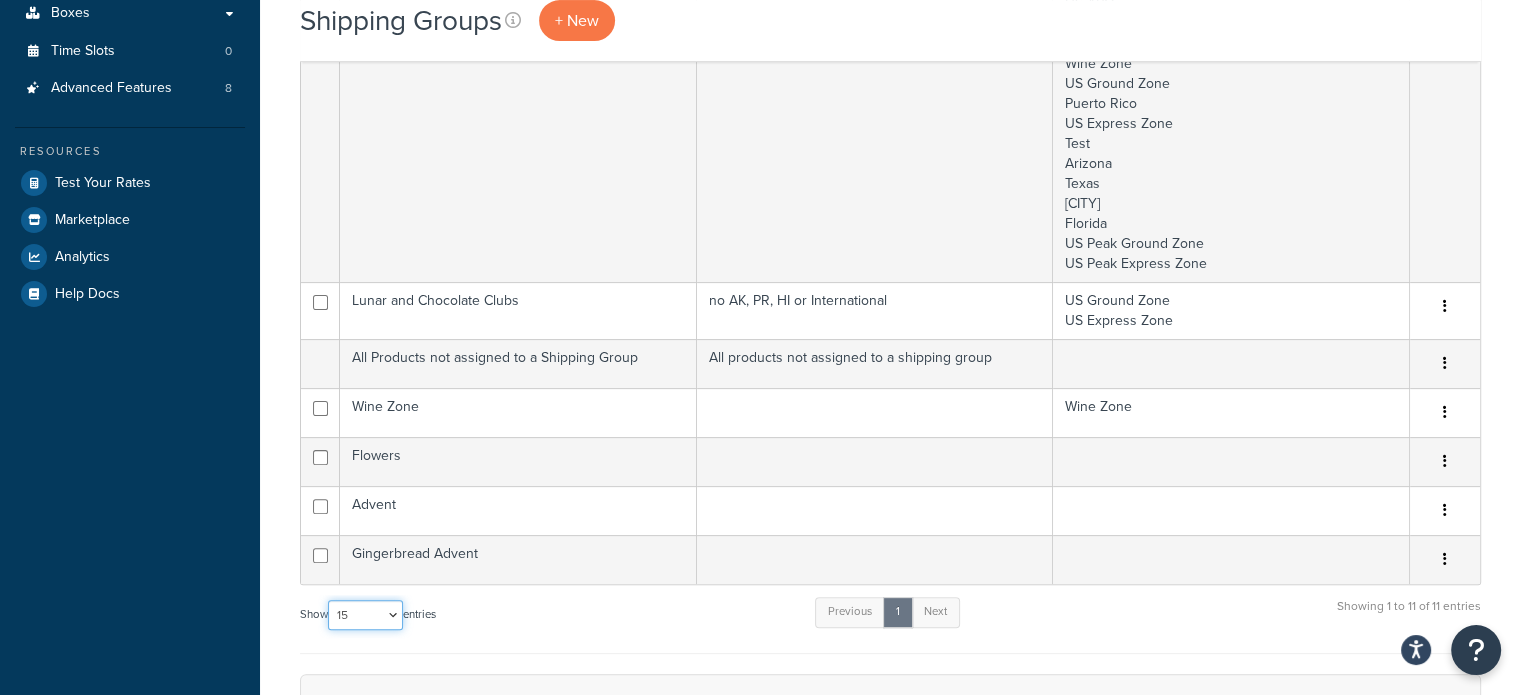 click on "10 15 25 50 100" at bounding box center (365, 615) 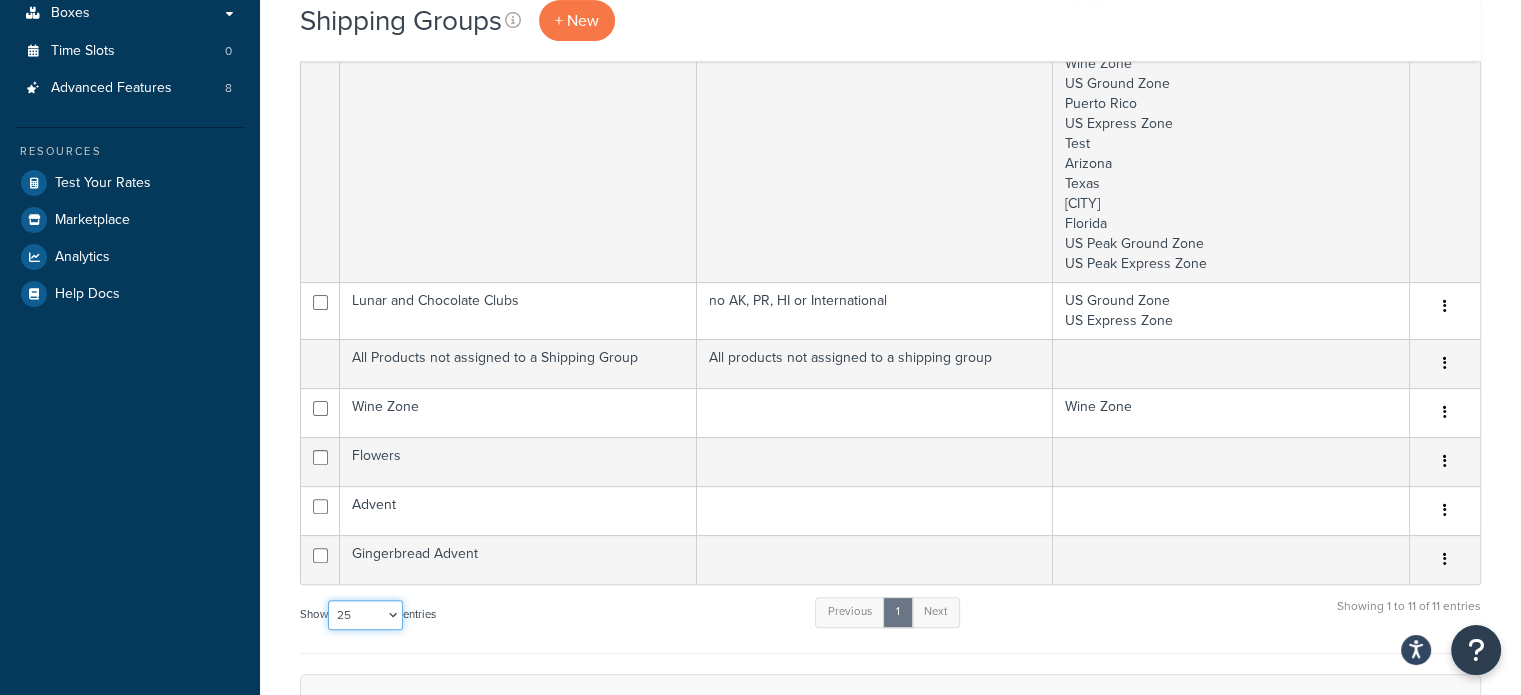 click on "10 15 25 50 100" at bounding box center (365, 615) 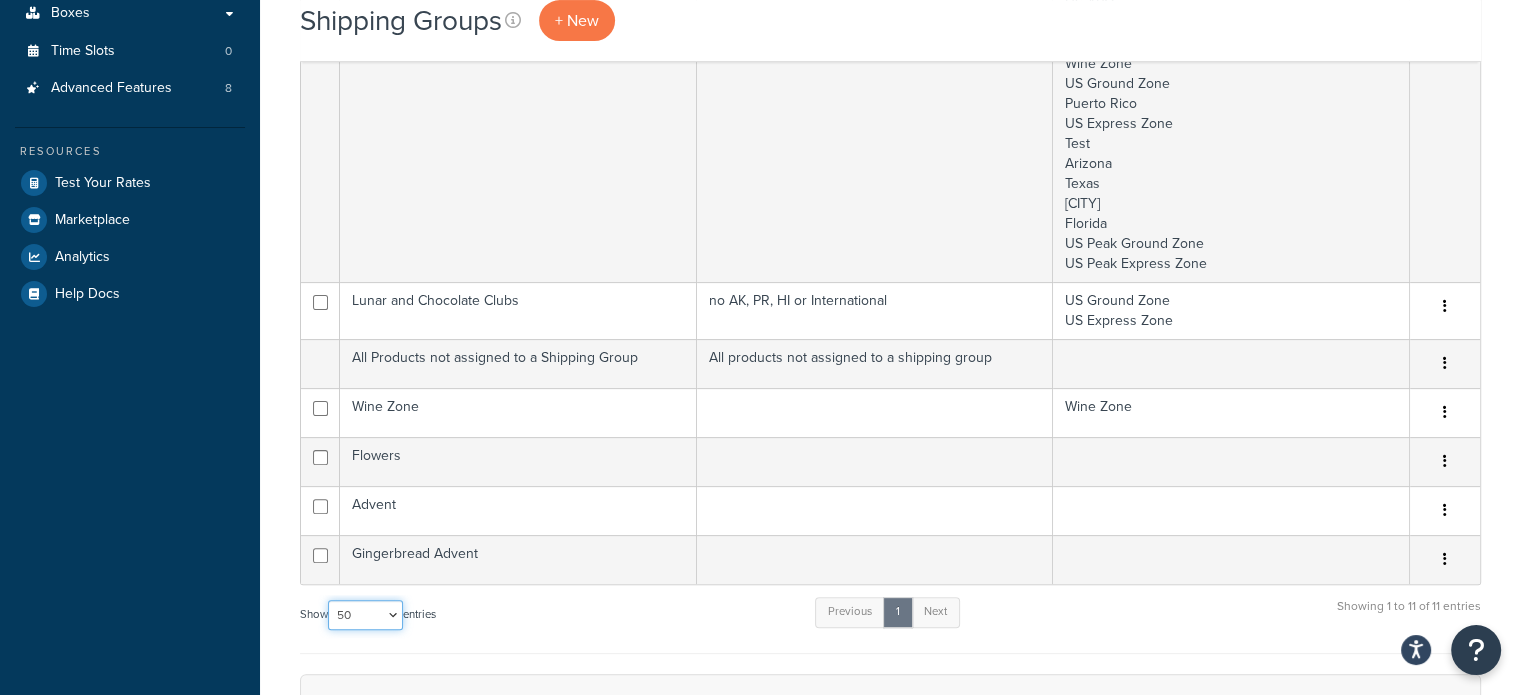 click on "10 15 25 50 100" at bounding box center [365, 615] 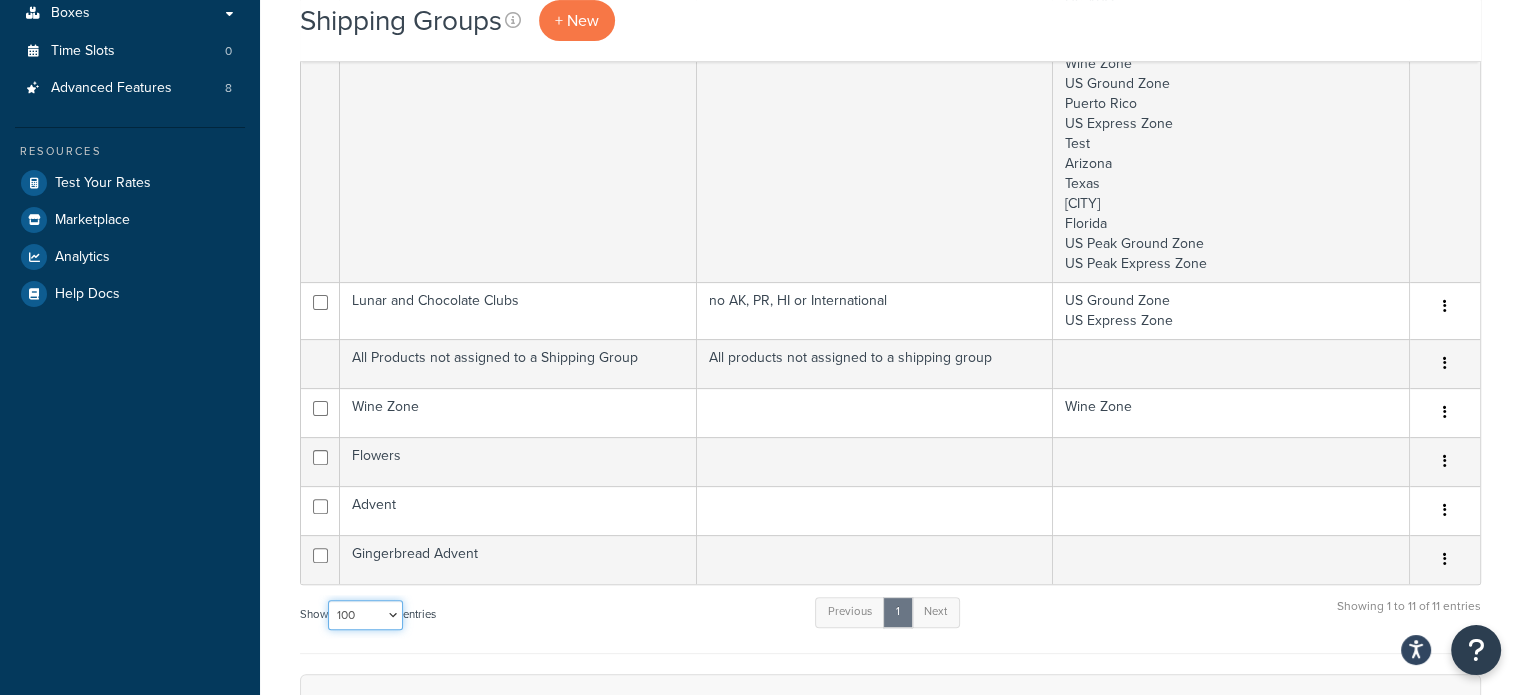 click on "10 15 25 50 100" at bounding box center (365, 615) 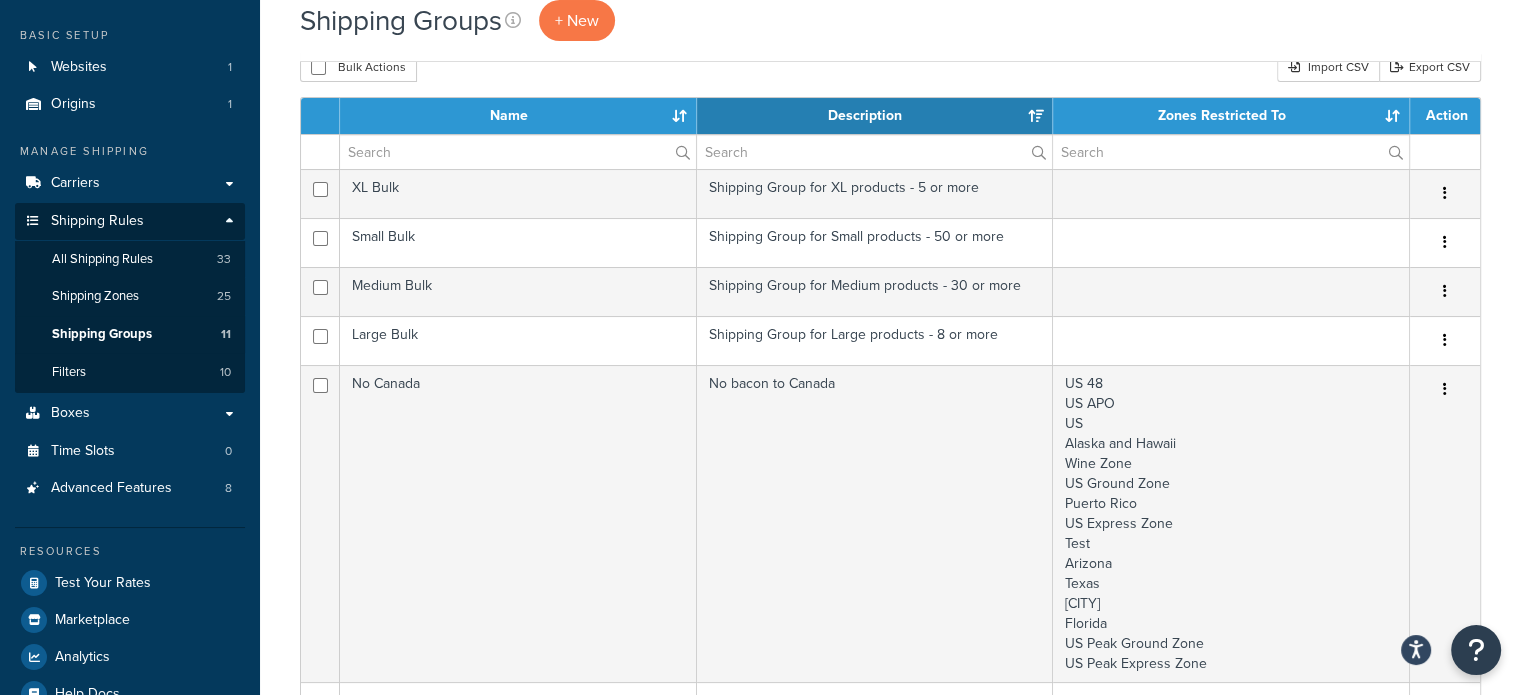 scroll, scrollTop: 0, scrollLeft: 0, axis: both 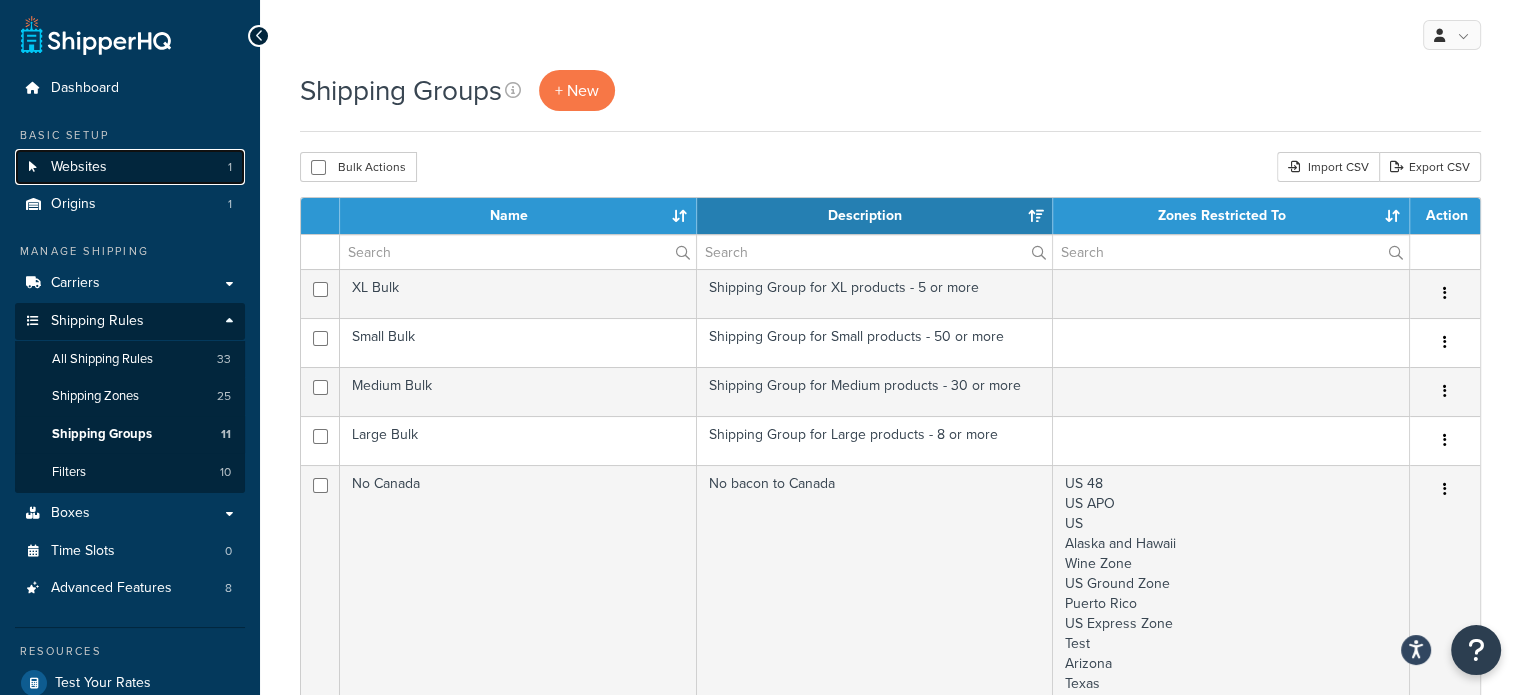 click on "Websites
1" at bounding box center (130, 167) 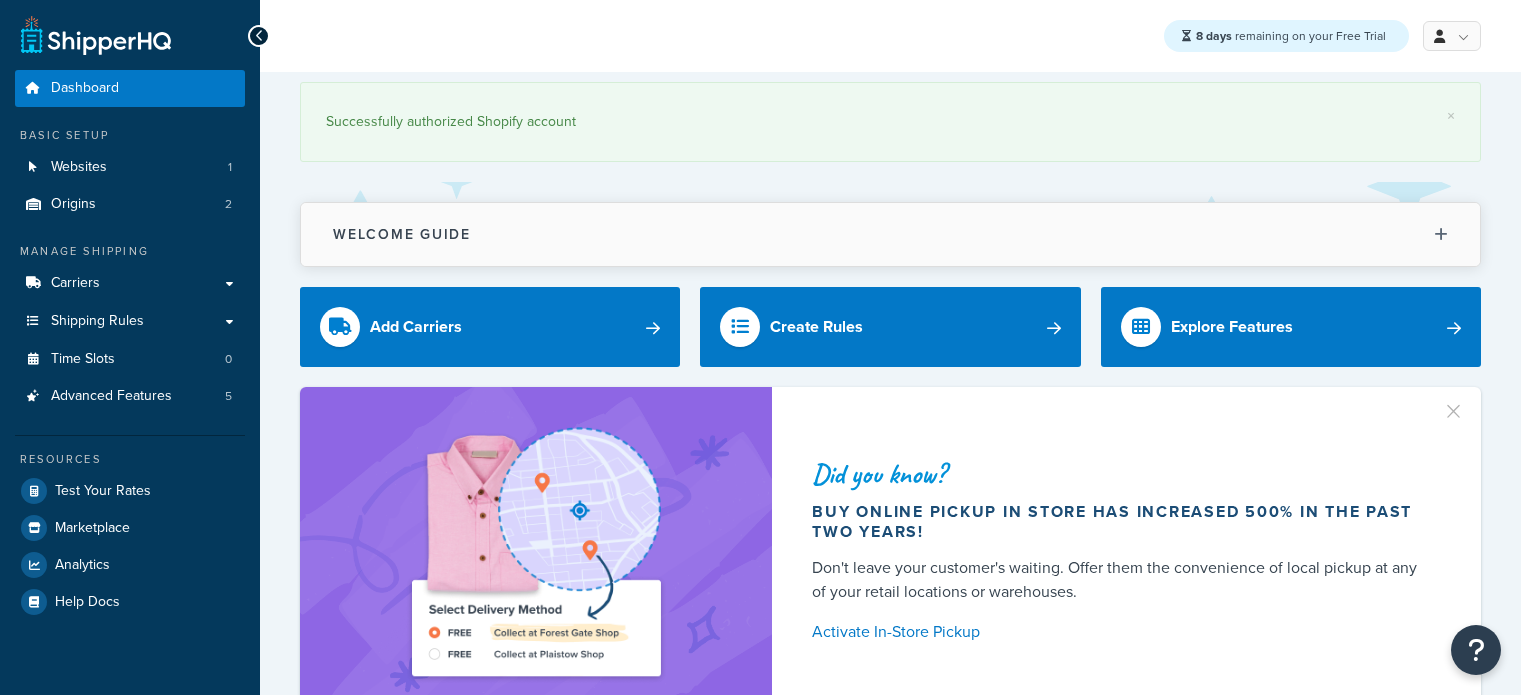 scroll, scrollTop: 0, scrollLeft: 0, axis: both 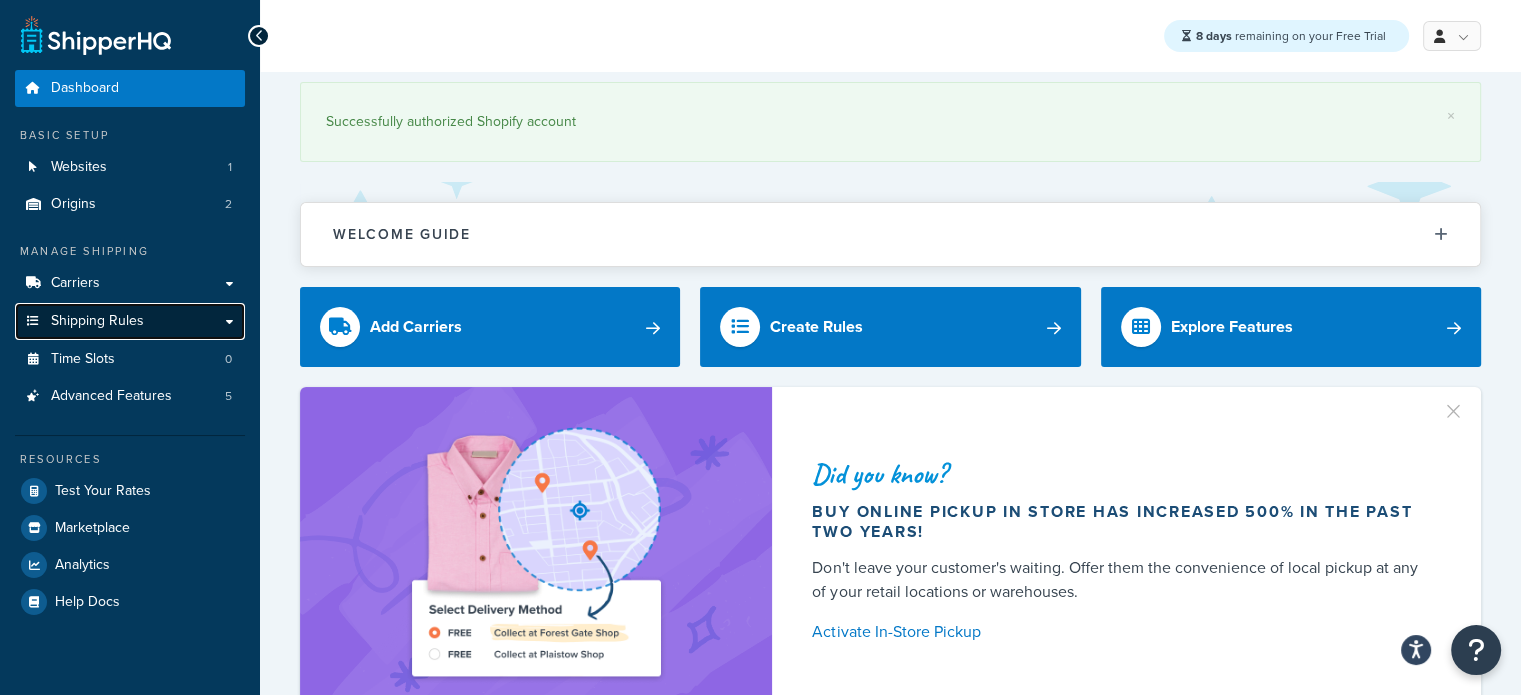 click on "Shipping Rules" at bounding box center (130, 321) 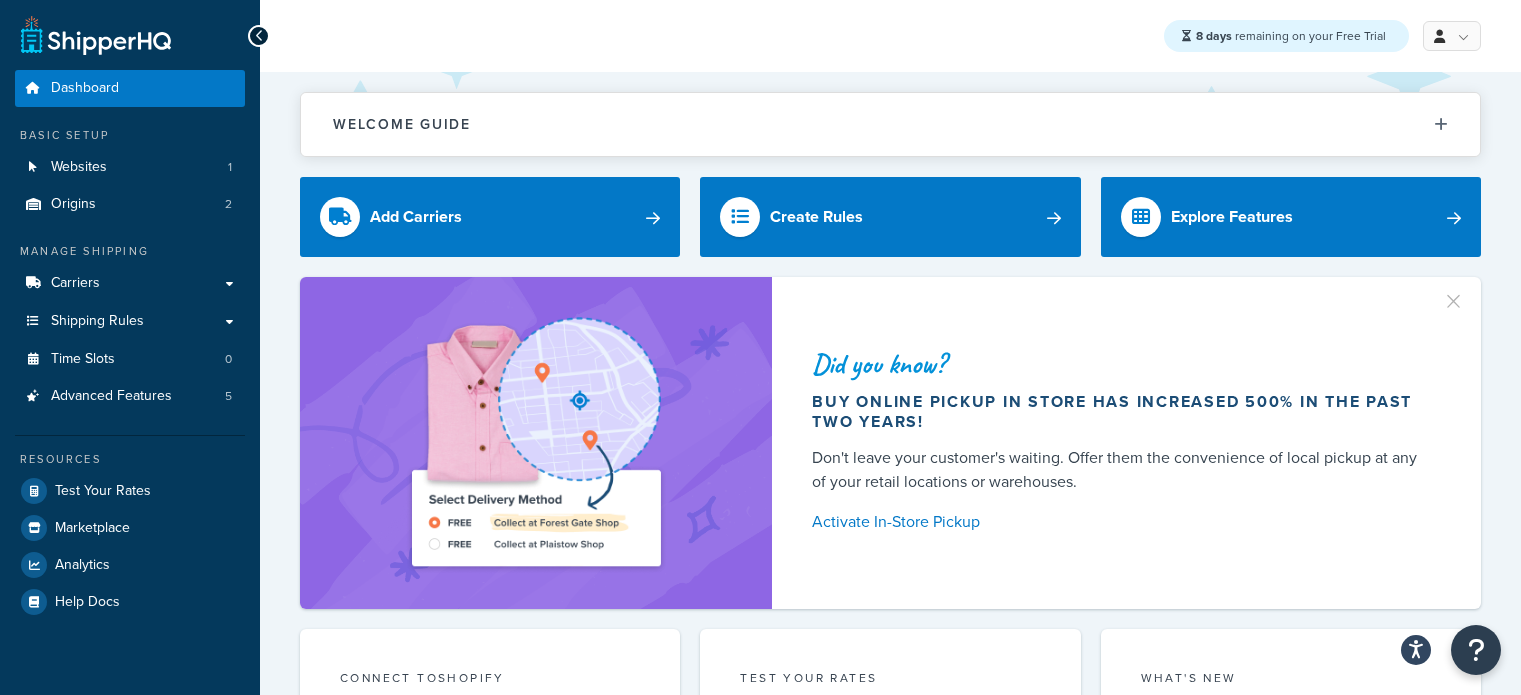 scroll, scrollTop: 0, scrollLeft: 0, axis: both 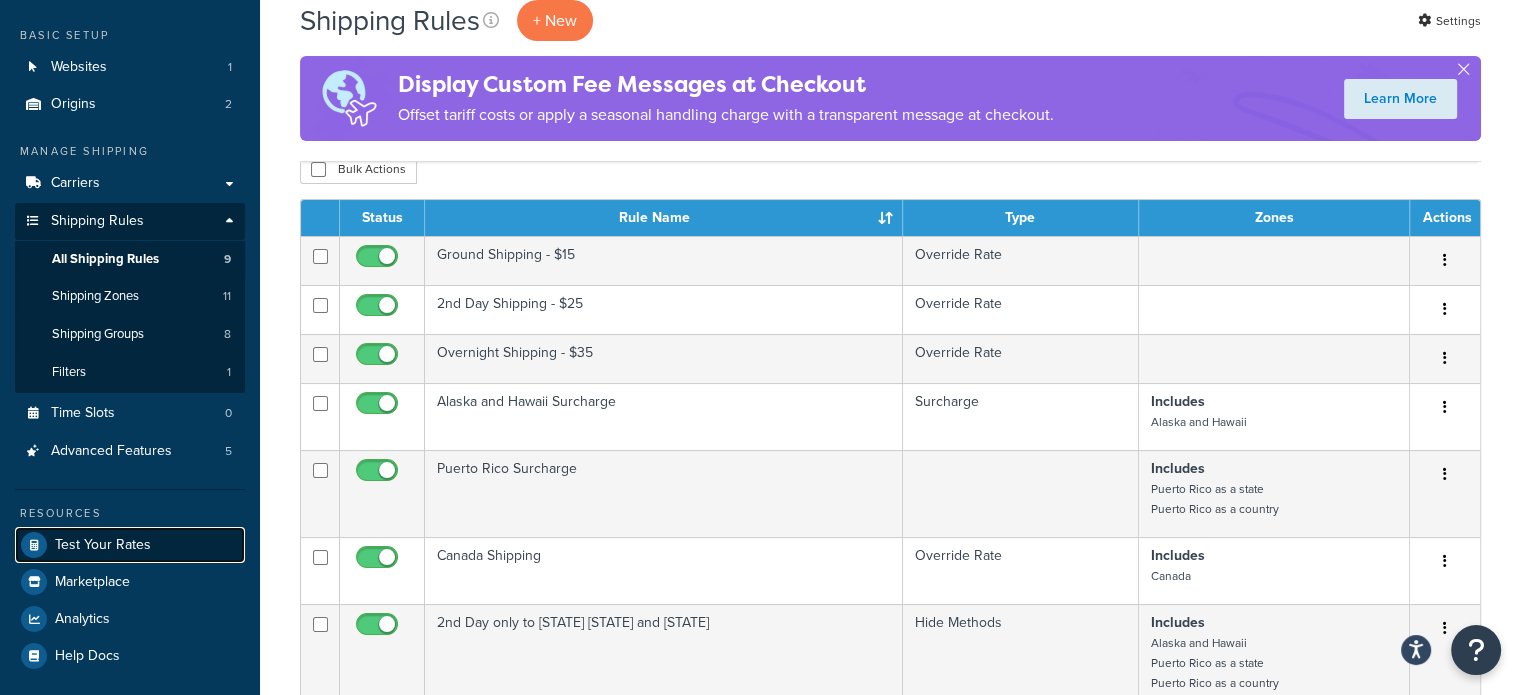 click on "Test Your Rates" at bounding box center (130, 545) 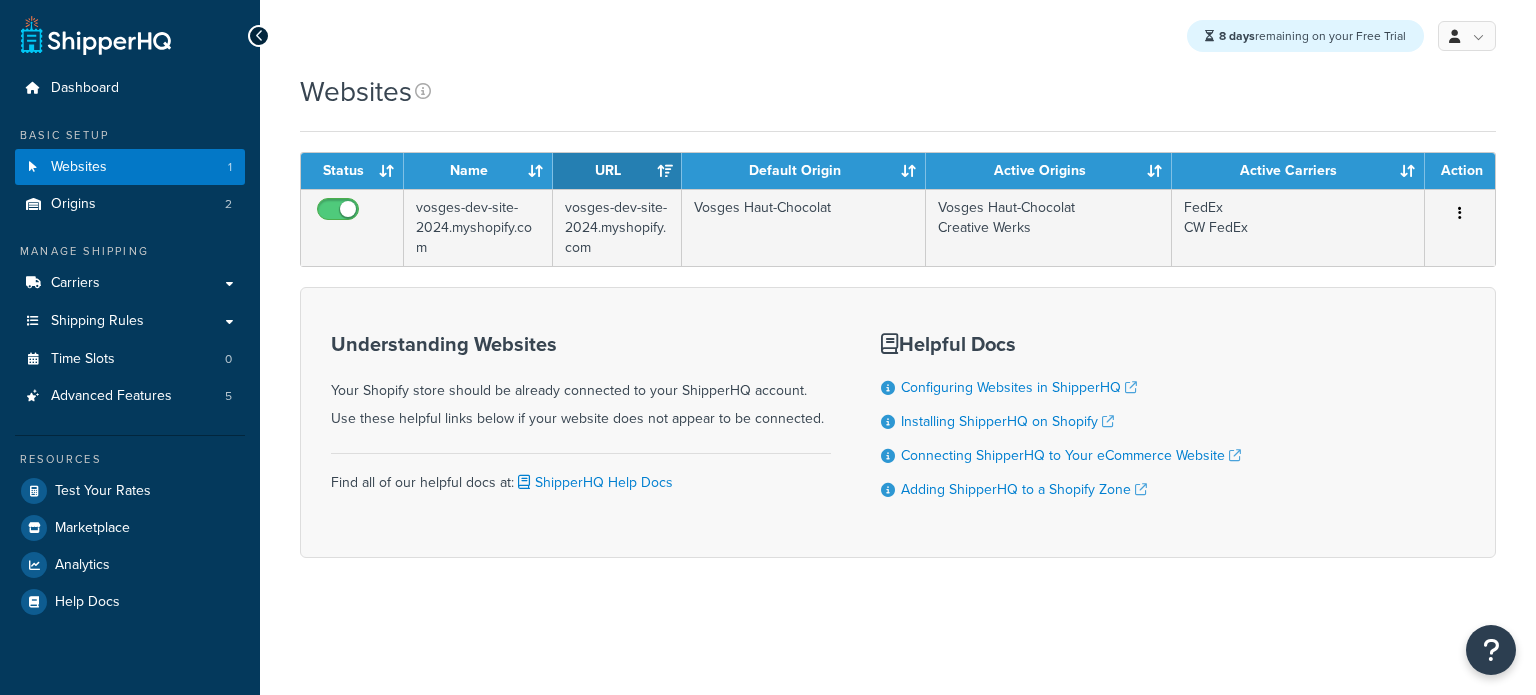 scroll, scrollTop: 0, scrollLeft: 0, axis: both 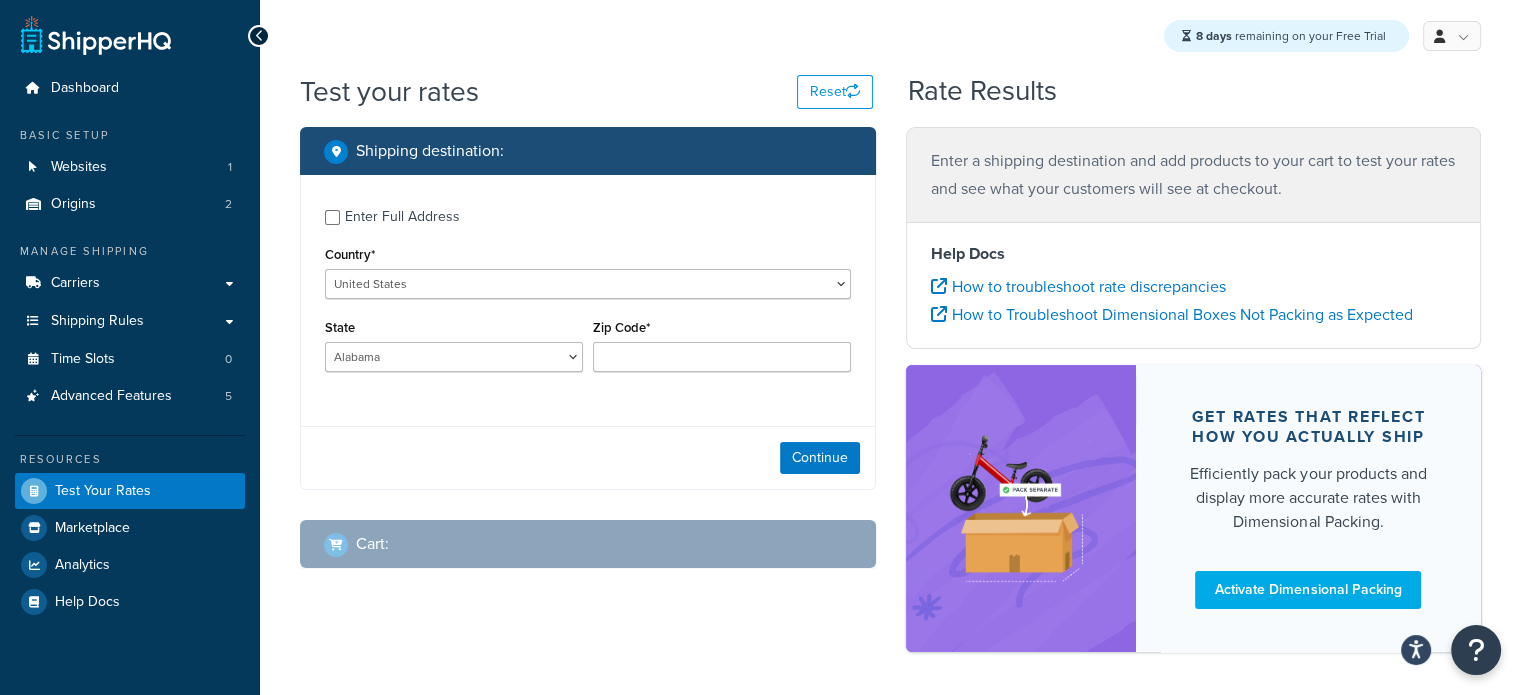 click on "Enter Full Address" at bounding box center [402, 217] 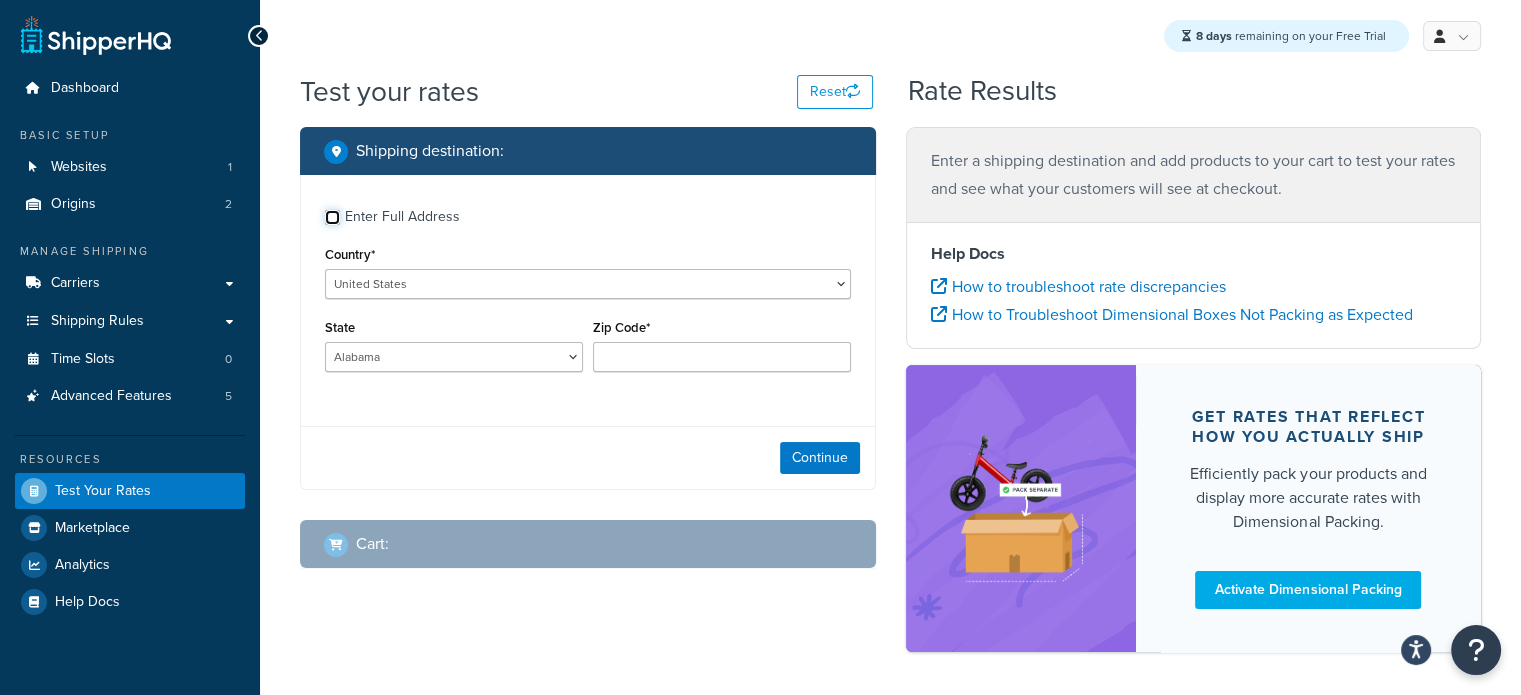 click on "Enter Full Address" at bounding box center [332, 217] 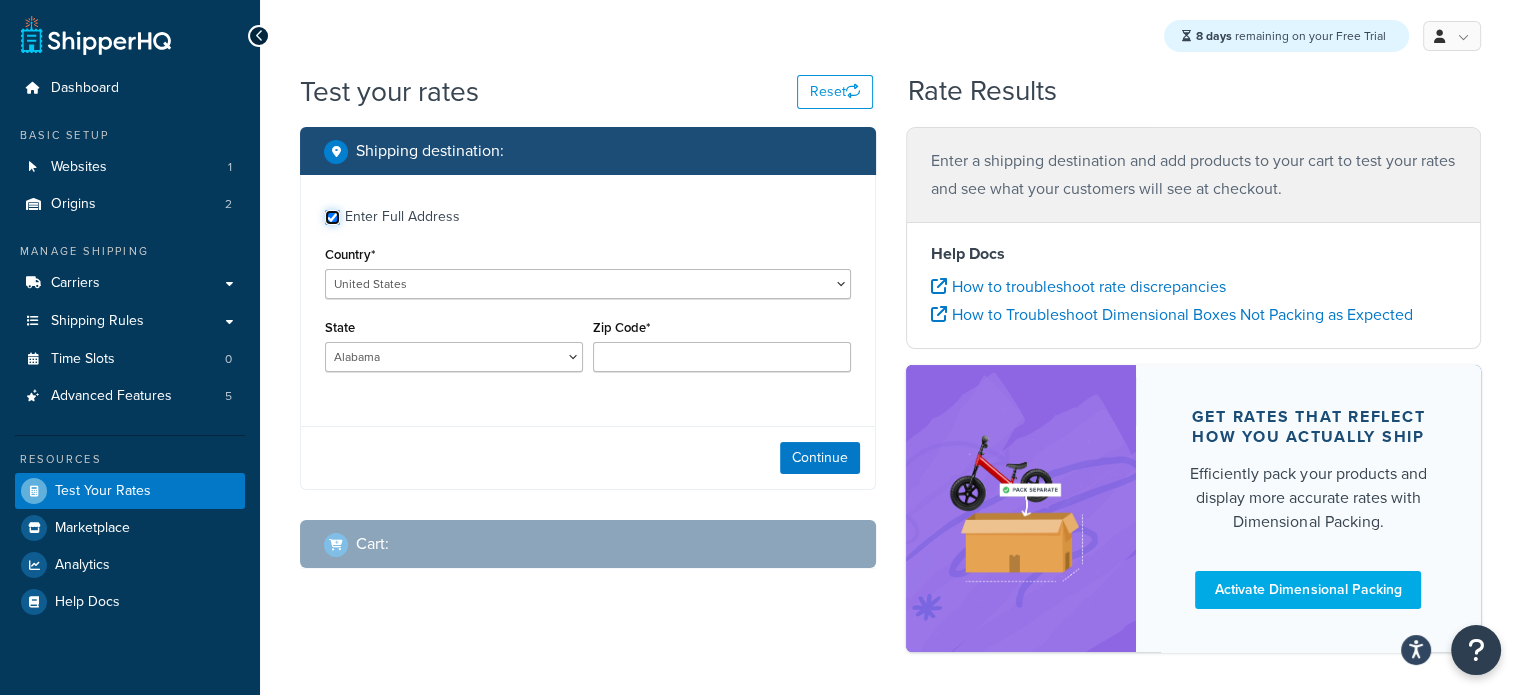 checkbox on "true" 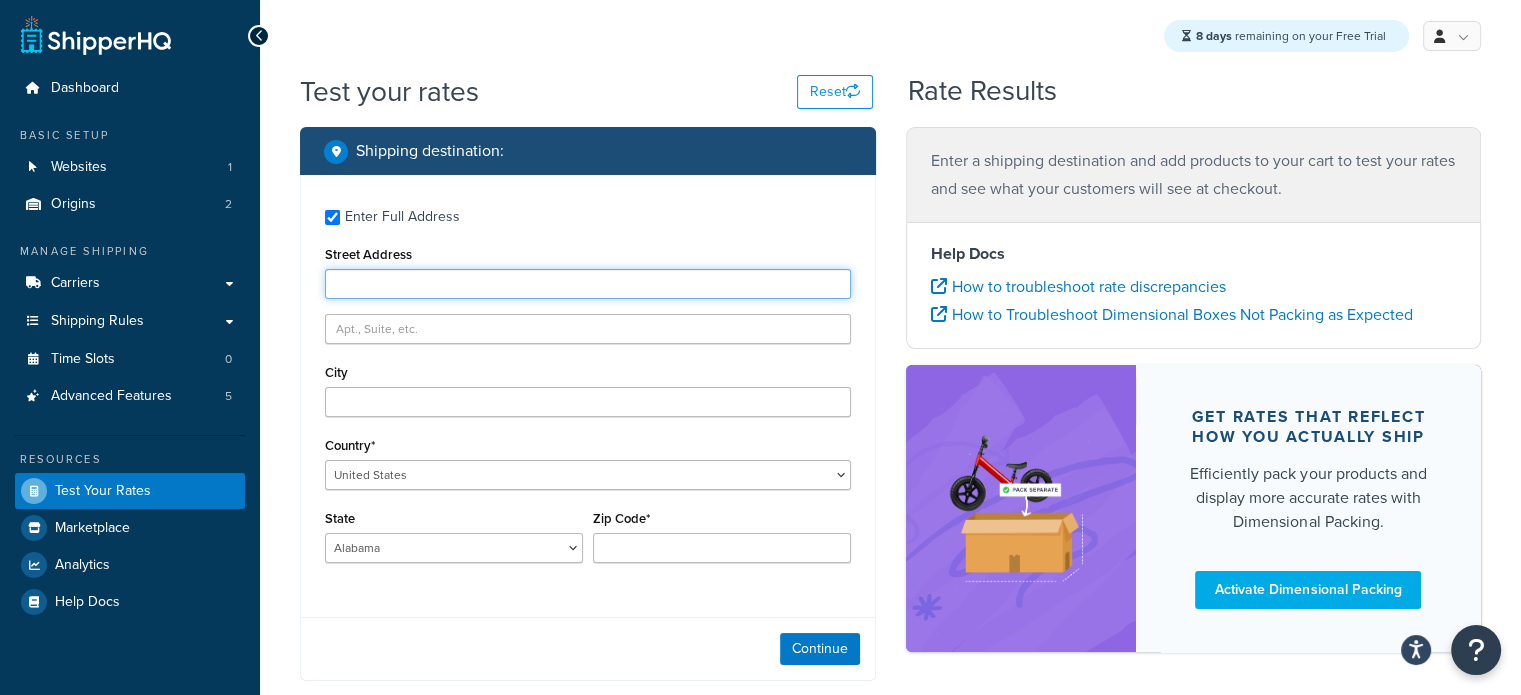 click on "Street Address" at bounding box center (588, 284) 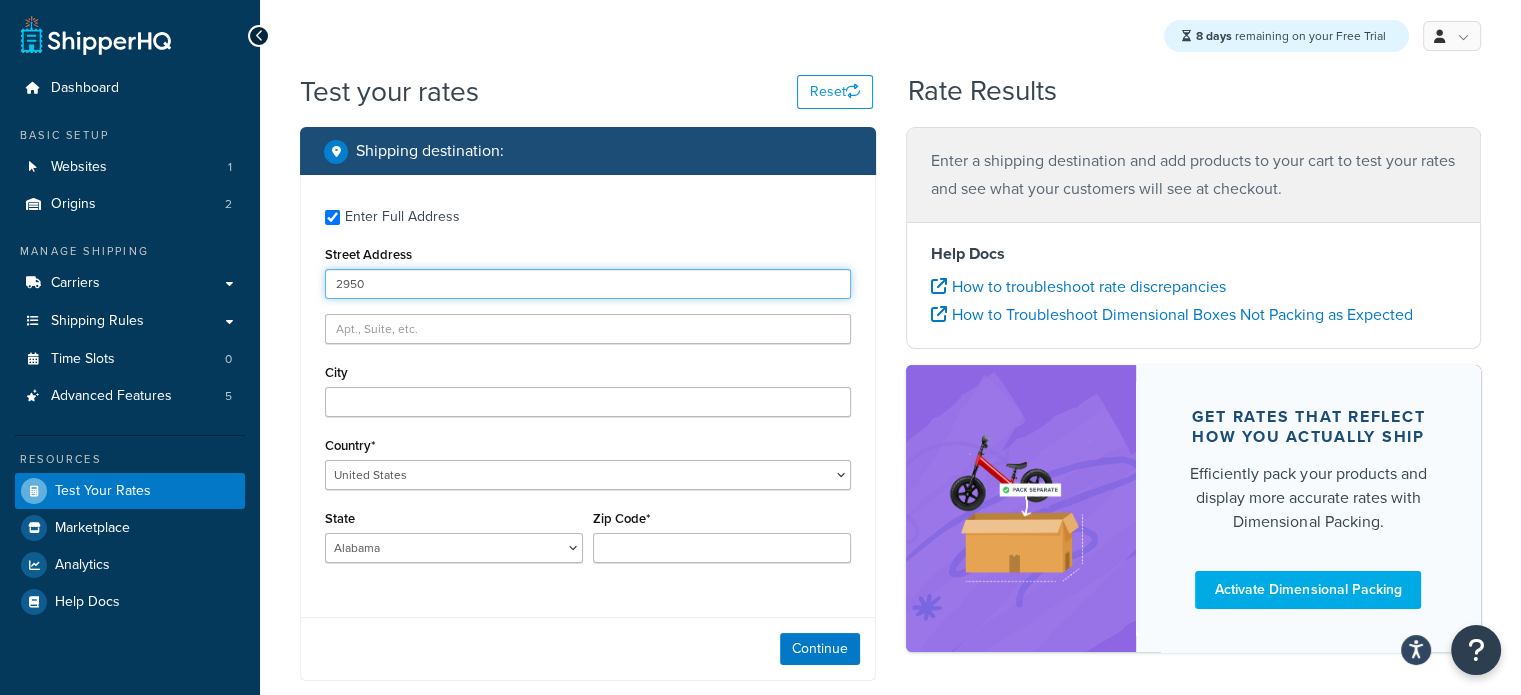type on "2950 N Oakley Ave" 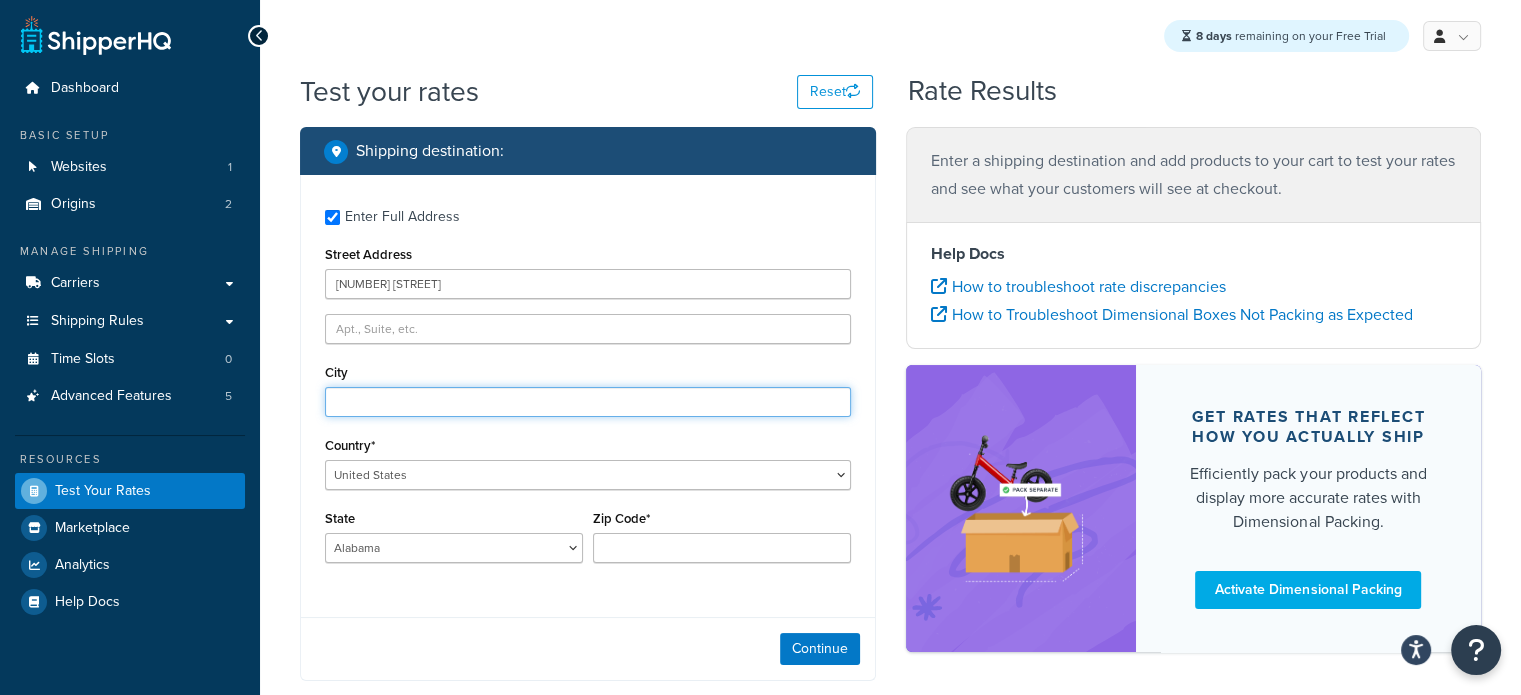 click on "City" at bounding box center (588, 402) 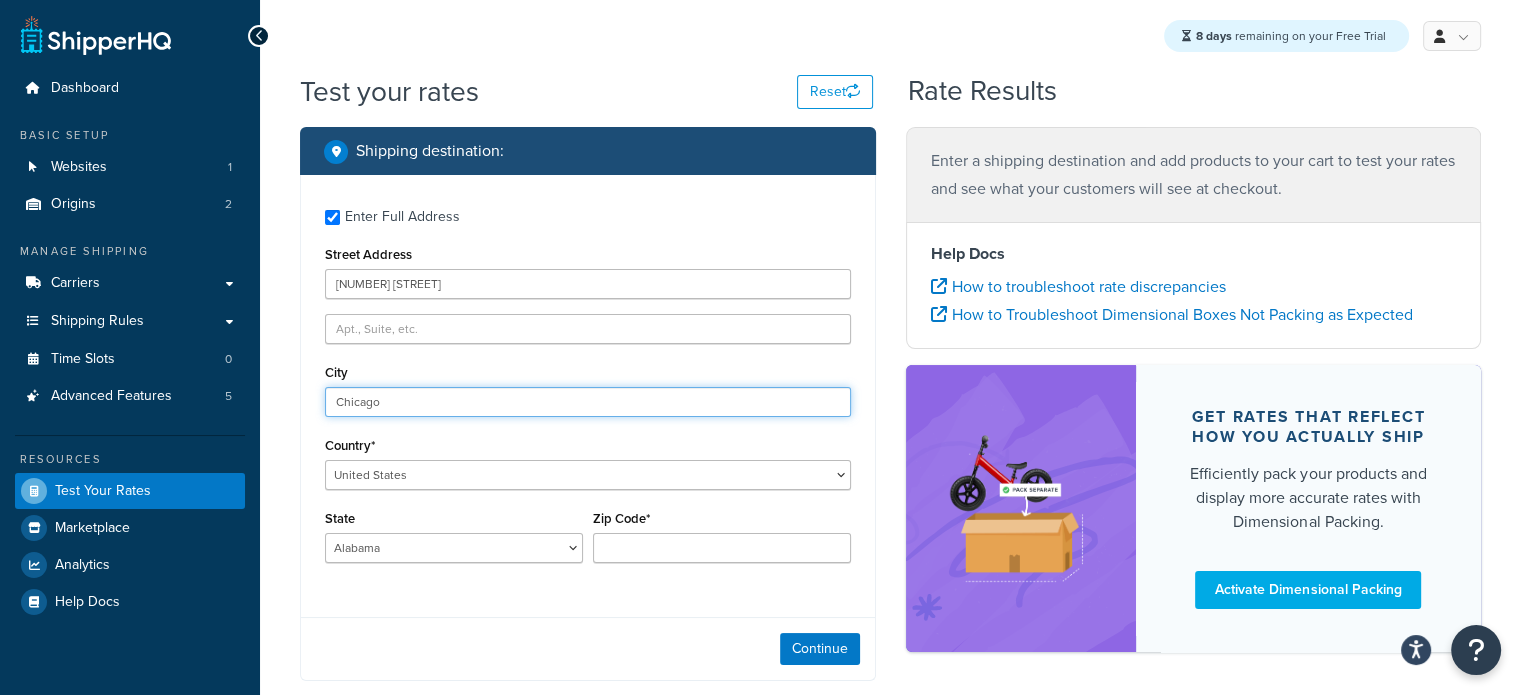 type on "Chicago" 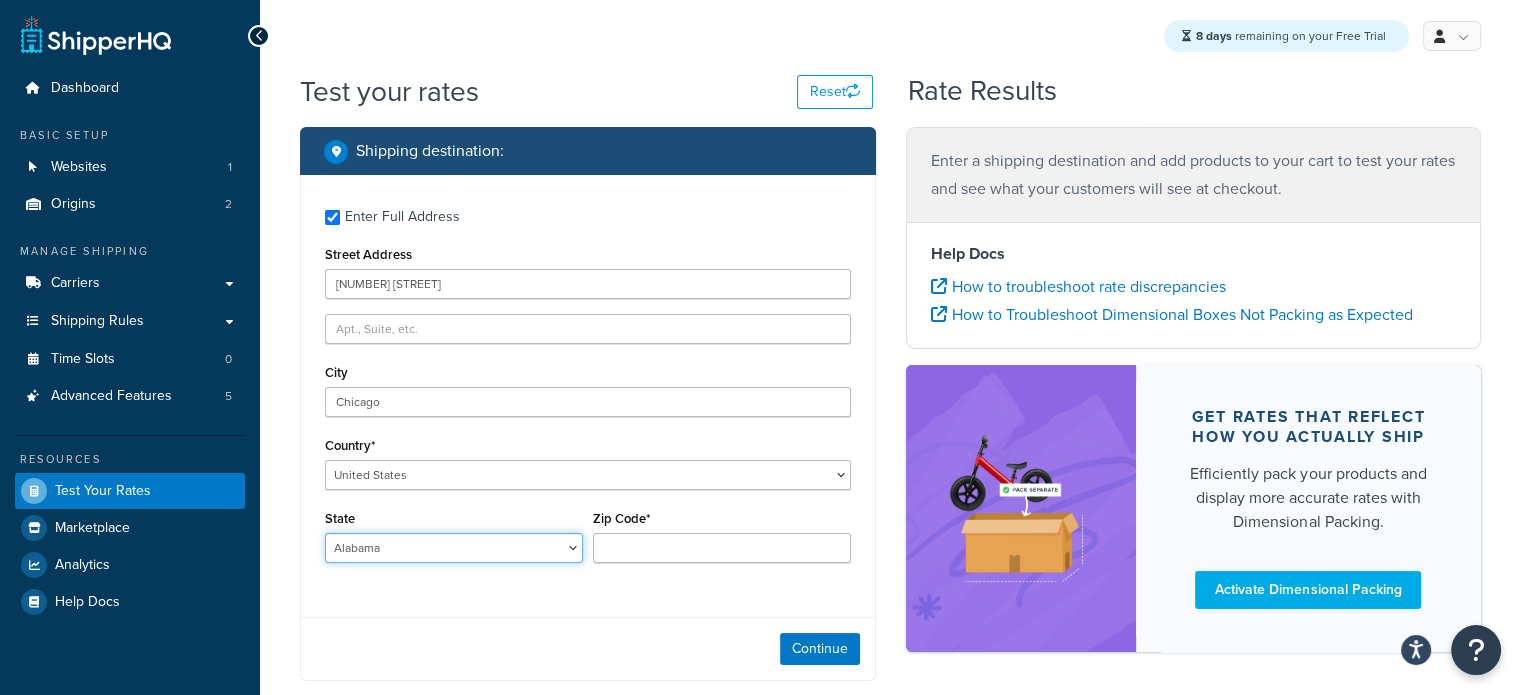 click on "Alabama  Alaska  American Samoa  Arizona  Arkansas  Armed Forces Americas  Armed Forces Europe, Middle East, Africa, Canada  Armed Forces Pacific  California  Colorado  Connecticut  Delaware  District of Columbia  Federated States of Micronesia  Florida  Georgia  Guam  Hawaii  Idaho  Illinois  Indiana  Iowa  Kansas  Kentucky  Louisiana  Maine  Marshall Islands  Maryland  Massachusetts  Michigan  Minnesota  Mississippi  Missouri  Montana  Nebraska  Nevada  New Hampshire  New Jersey  New Mexico  New York  North Carolina  North Dakota  Northern Mariana Islands  Ohio  Oklahoma  Oregon  Palau  Pennsylvania  Puerto Rico  Rhode Island  South Carolina  South Dakota  Tennessee  Texas  United States Minor Outlying Islands  Utah  Vermont  Virgin Islands  Virginia  Washington  West Virginia  Wisconsin  Wyoming" at bounding box center (454, 548) 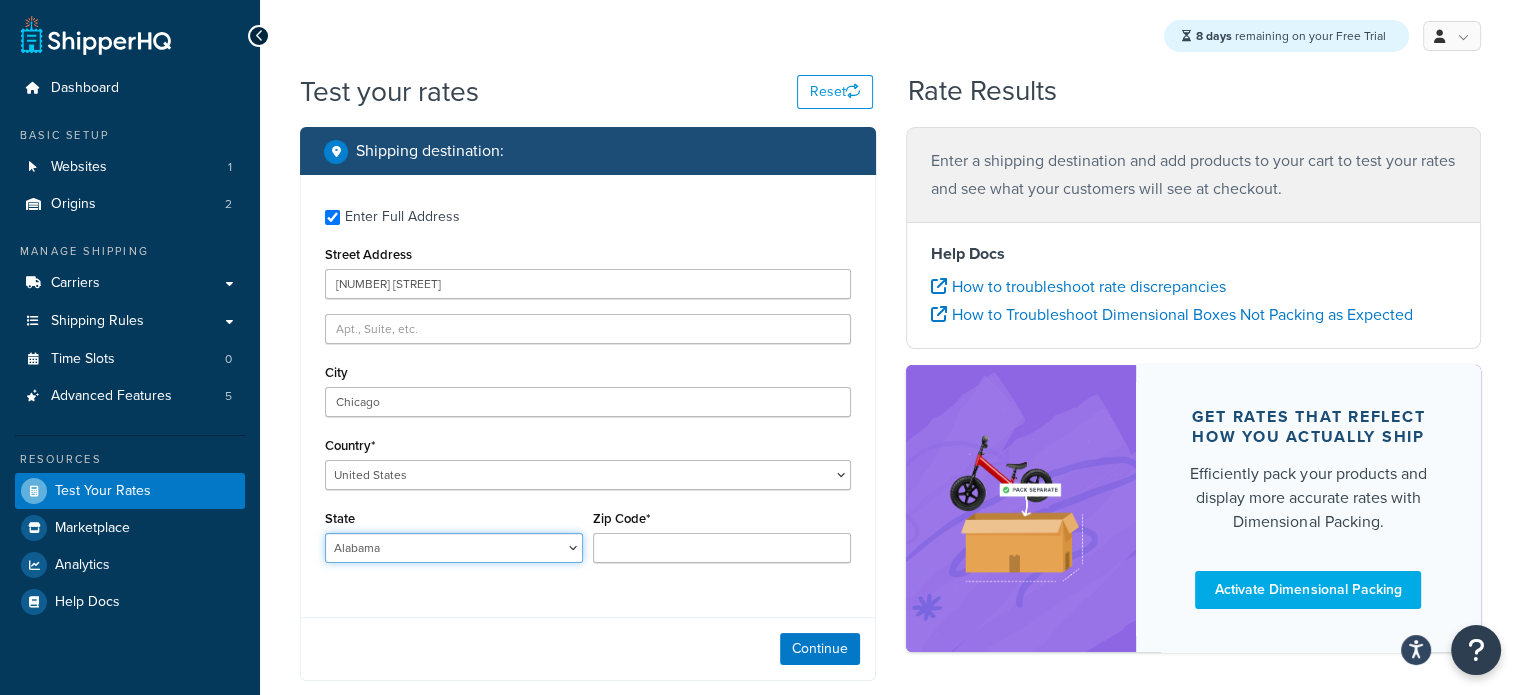 select on "IL" 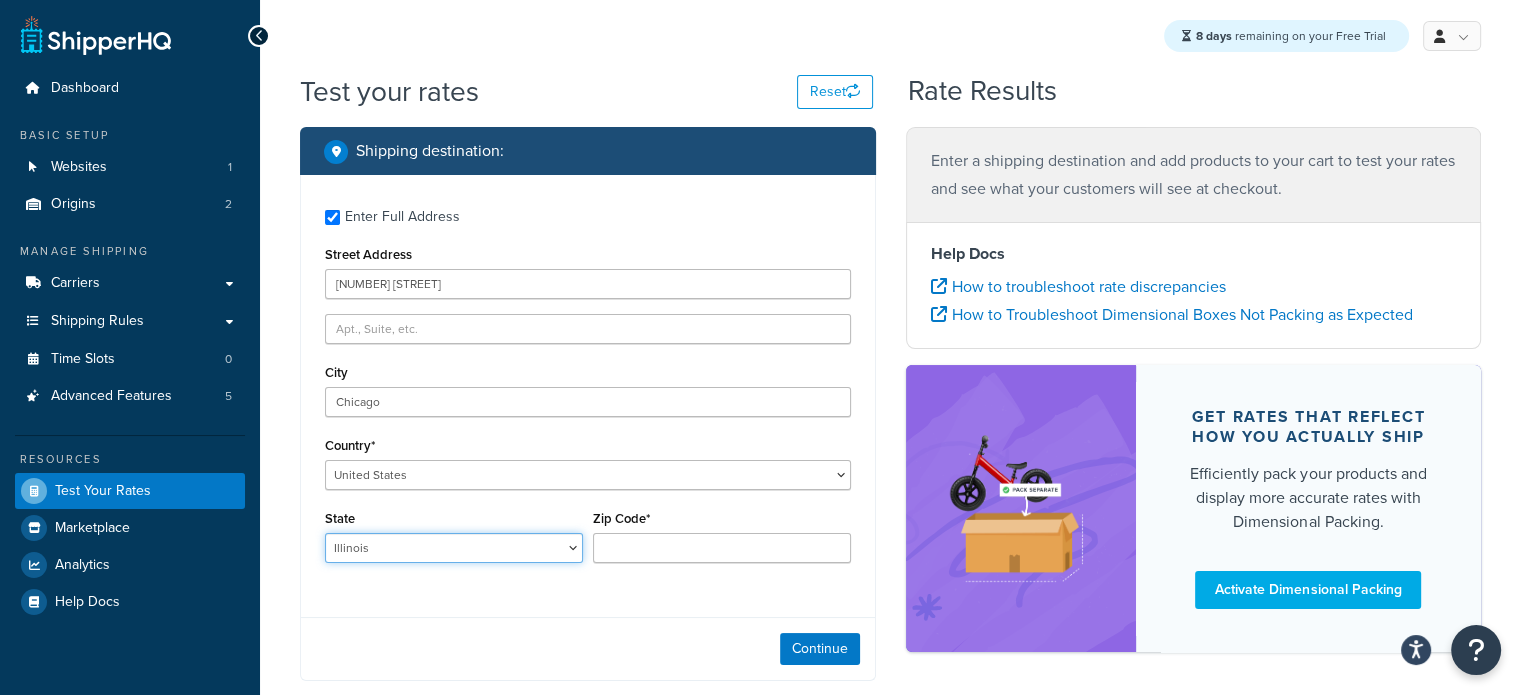 click on "Alabama  Alaska  American Samoa  Arizona  Arkansas  Armed Forces Americas  Armed Forces Europe, Middle East, Africa, Canada  Armed Forces Pacific  California  Colorado  Connecticut  Delaware  District of Columbia  Federated States of Micronesia  Florida  Georgia  Guam  Hawaii  Idaho  Illinois  Indiana  Iowa  Kansas  Kentucky  Louisiana  Maine  Marshall Islands  Maryland  Massachusetts  Michigan  Minnesota  Mississippi  Missouri  Montana  Nebraska  Nevada  New Hampshire  New Jersey  New Mexico  New York  North Carolina  North Dakota  Northern Mariana Islands  Ohio  Oklahoma  Oregon  Palau  Pennsylvania  Puerto Rico  Rhode Island  South Carolina  South Dakota  Tennessee  Texas  United States Minor Outlying Islands  Utah  Vermont  Virgin Islands  Virginia  Washington  West Virginia  Wisconsin  Wyoming" at bounding box center [454, 548] 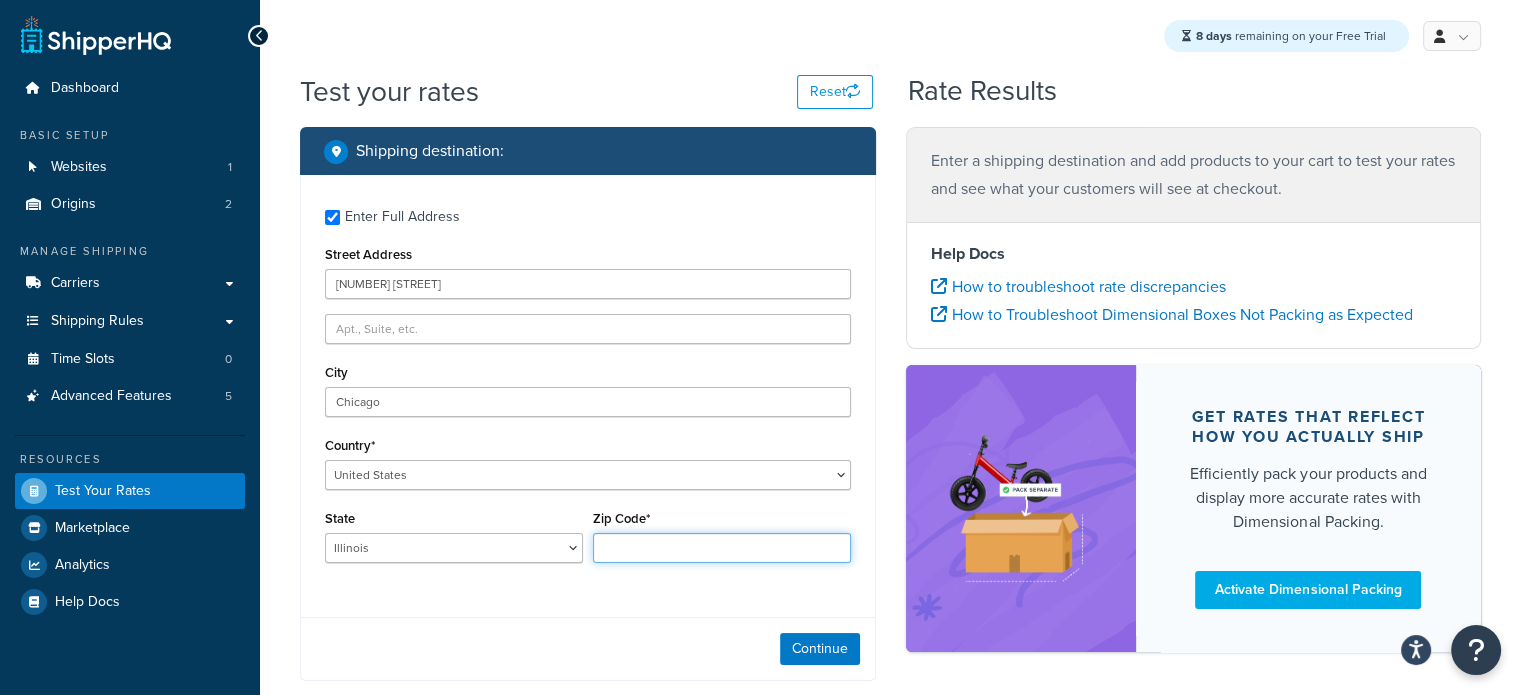click on "Zip Code*" at bounding box center (722, 548) 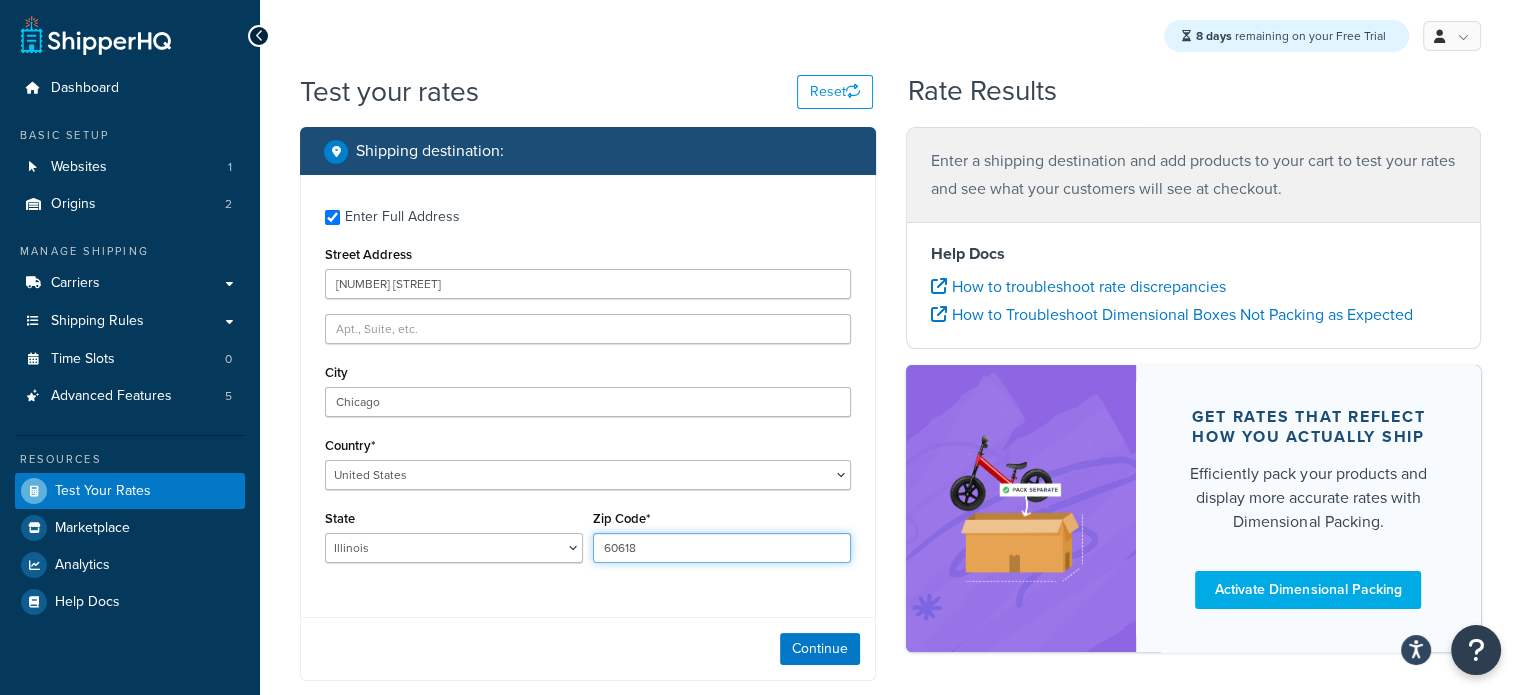type on "60618" 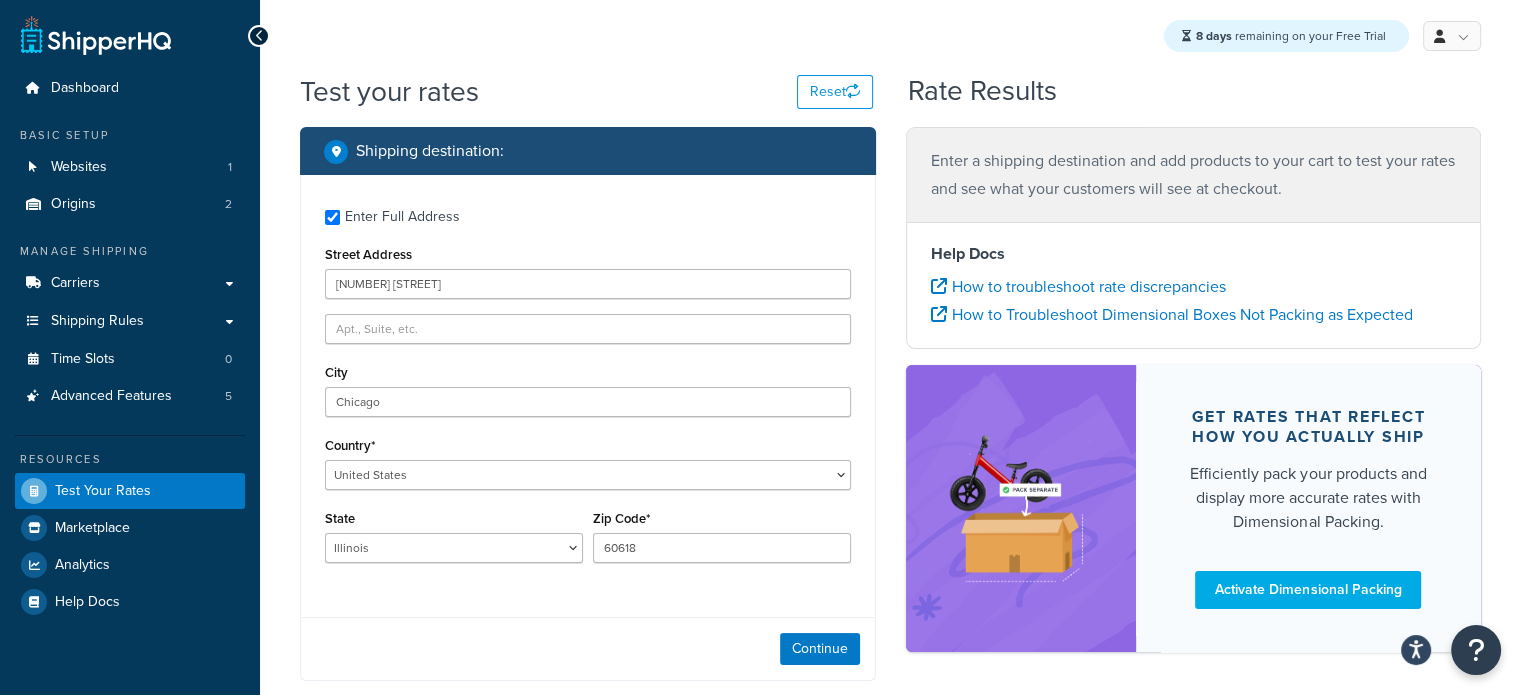 click on "Enter Full Address Street Address   2950 N Oakley Ave   City   Chicago Country*   United States  United Kingdom  Afghanistan  Åland Islands  Albania  Algeria  American Samoa  Andorra  Angola  Anguilla  Antarctica  Antigua and Barbuda  Argentina  Armenia  Aruba  Australia  Austria  Azerbaijan  Bahamas  Bahrain  Bangladesh  Barbados  Belarus  Belgium  Belize  Benin  Bermuda  Bhutan  Bolivia  Bonaire, Sint Eustatius and Saba  Bosnia and Herzegovina  Botswana  Bouvet Island  Brazil  British Indian Ocean Territory  Brunei Darussalam  Bulgaria  Burkina Faso  Burundi  Cambodia  Cameroon  Canada  Cape Verde  Cayman Islands  Central African Republic  Chad  Chile  China  Christmas Island  Cocos (Keeling) Islands  Colombia  Comoros  Congo  Congo, The Democratic Republic of the  Cook Islands  Costa Rica  Côte d'Ivoire  Croatia  Cuba  Curacao  Cyprus  Czech Republic  Denmark  Djibouti  Dominica  Dominican Republic  Ecuador  Egypt  El Salvador  Equatorial Guinea  Eritrea  Estonia  Ethiopia  Falkland Islands (Malvinas)" at bounding box center [588, 388] 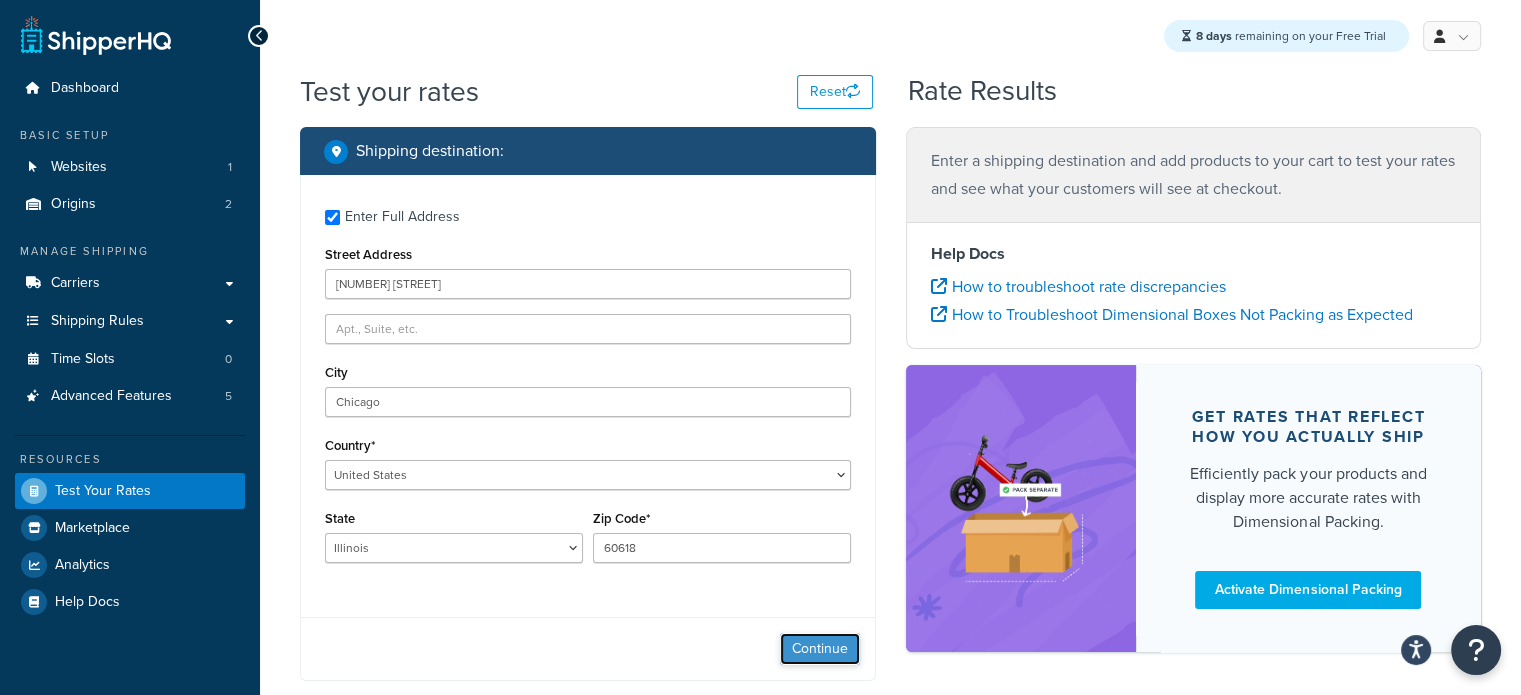 click on "Continue" at bounding box center [820, 649] 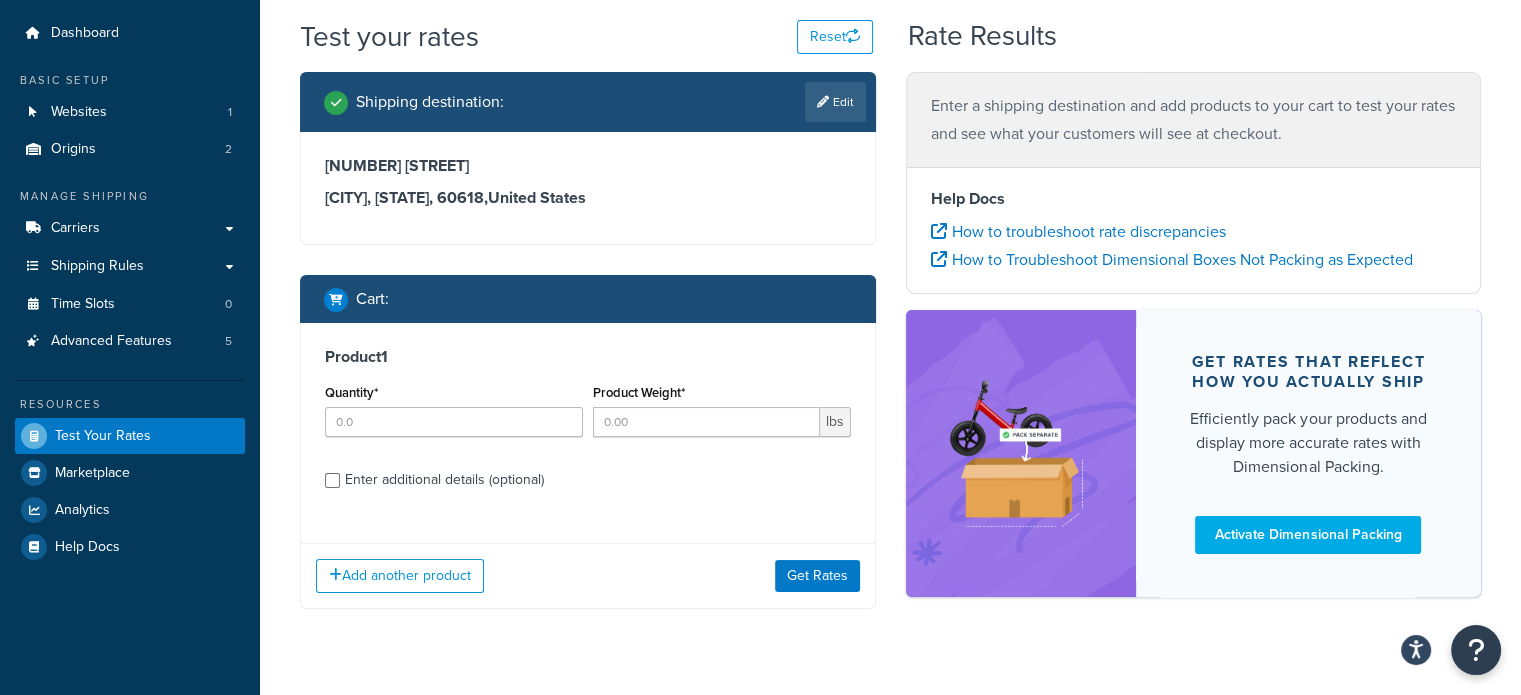 scroll, scrollTop: 98, scrollLeft: 0, axis: vertical 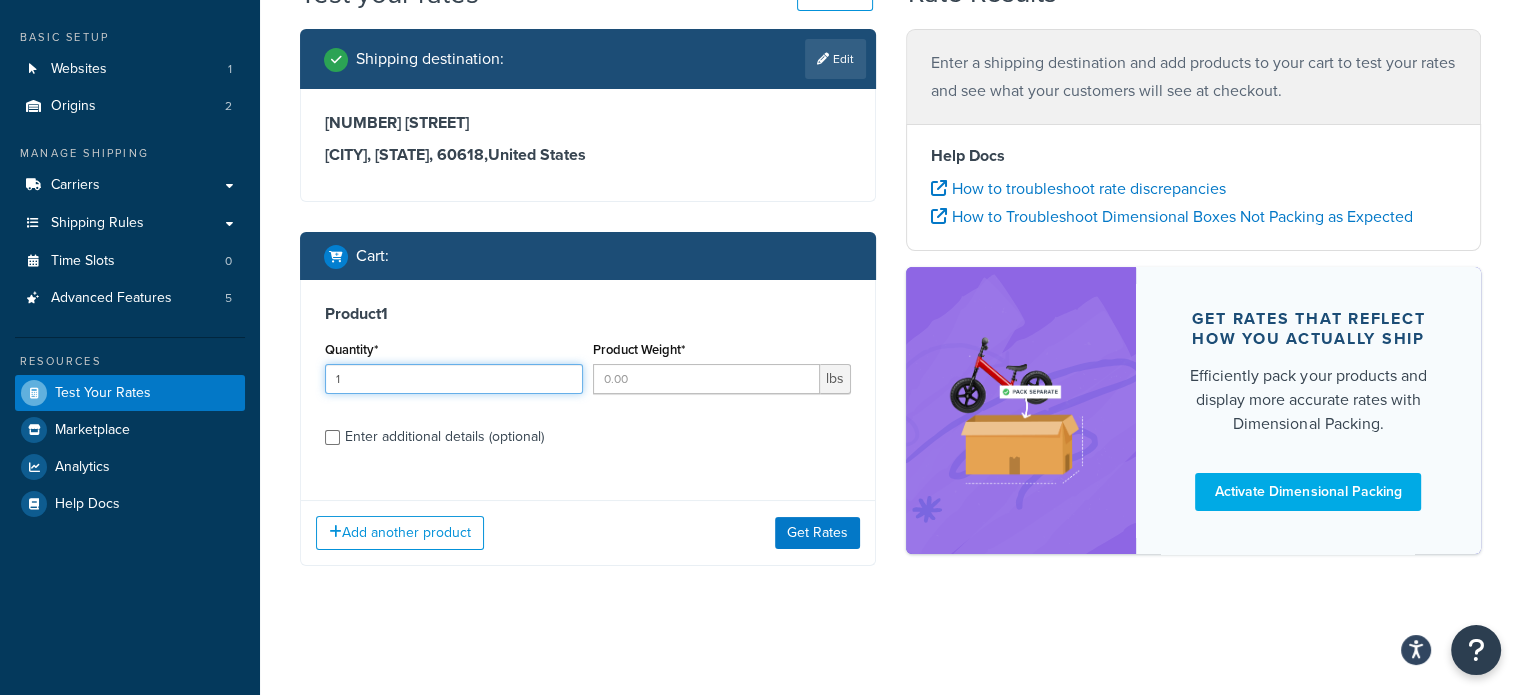 type on "1" 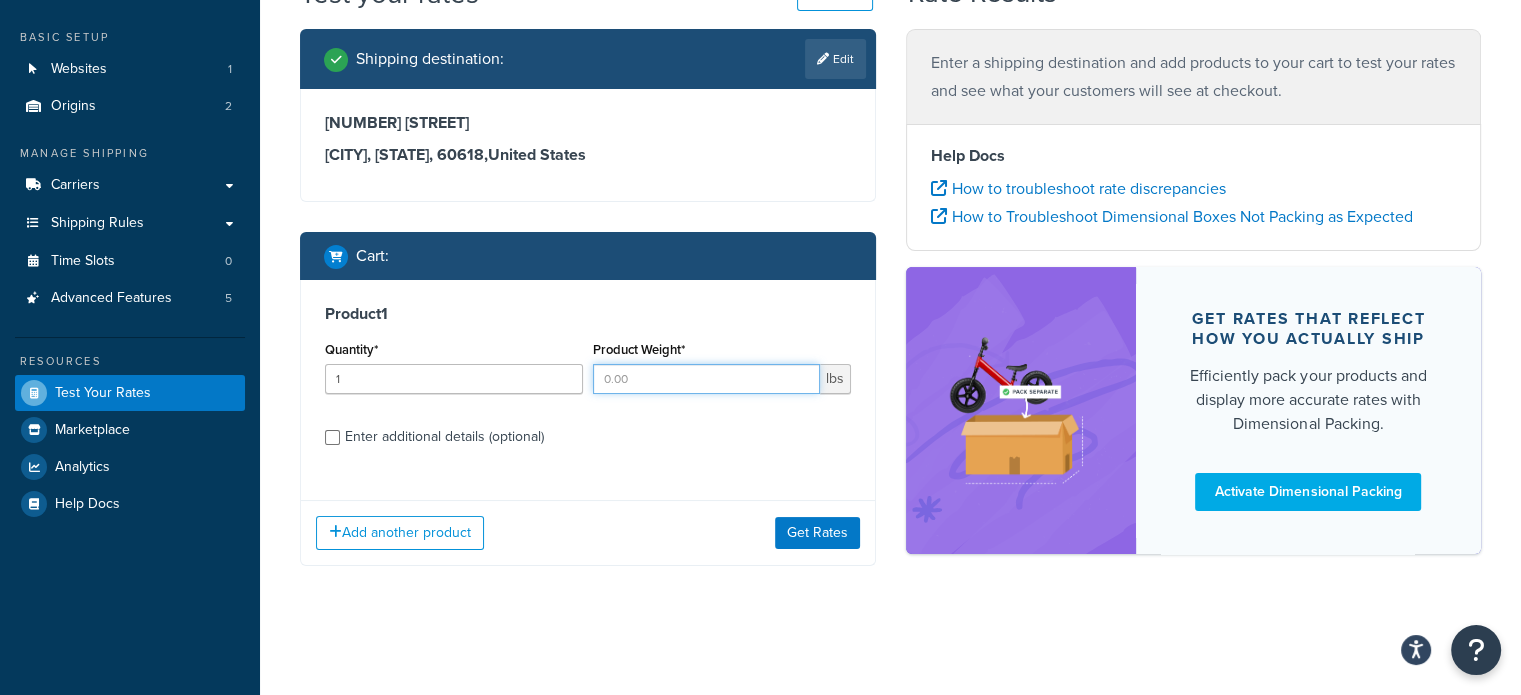 click on "Product Weight*" at bounding box center (706, 379) 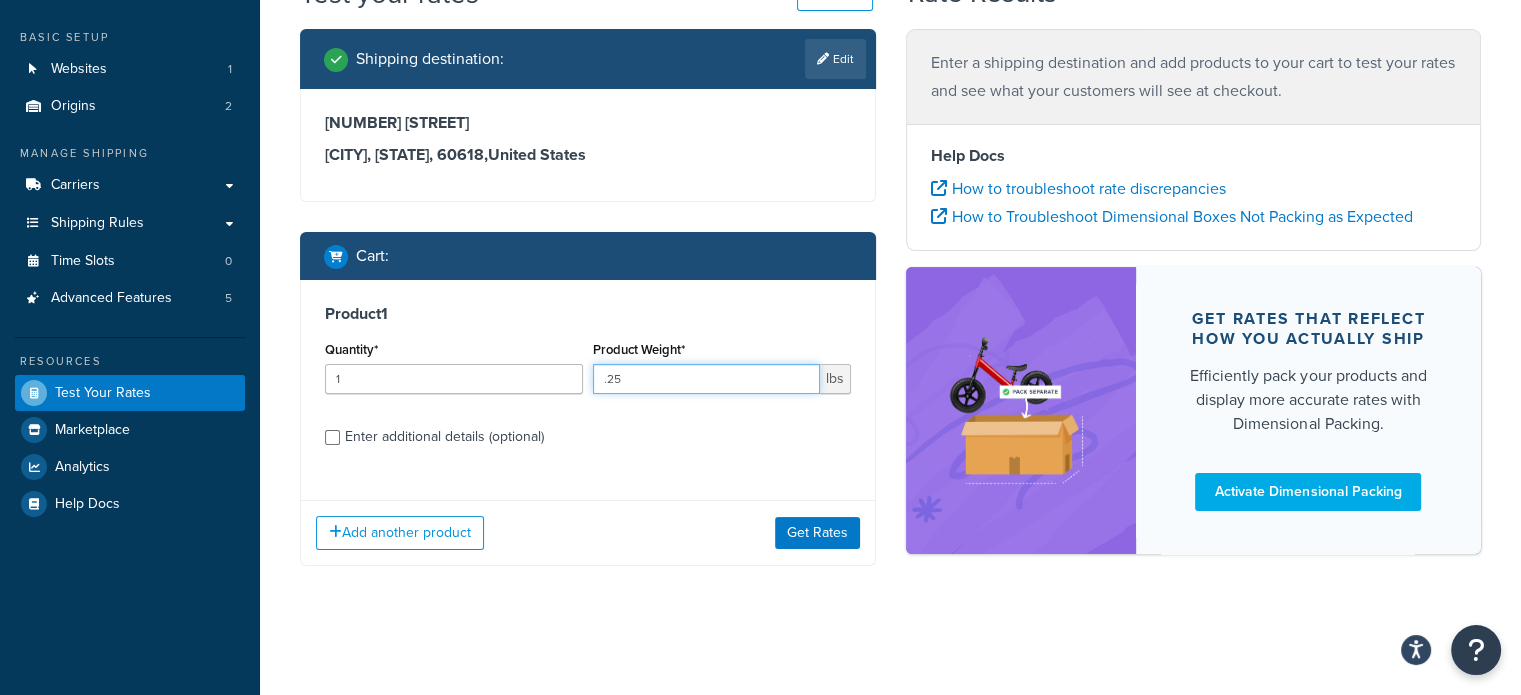 type on ".25" 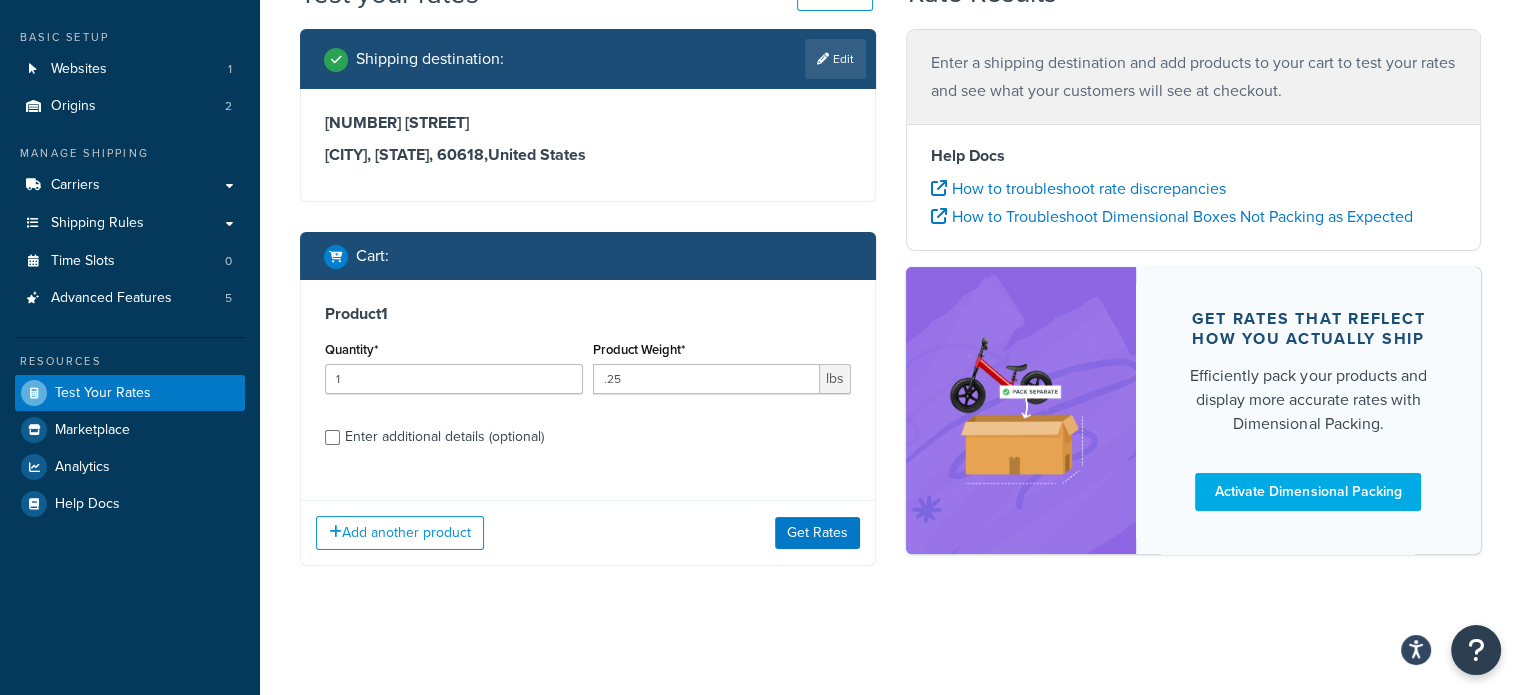 click on "Enter additional details (optional)" at bounding box center (444, 437) 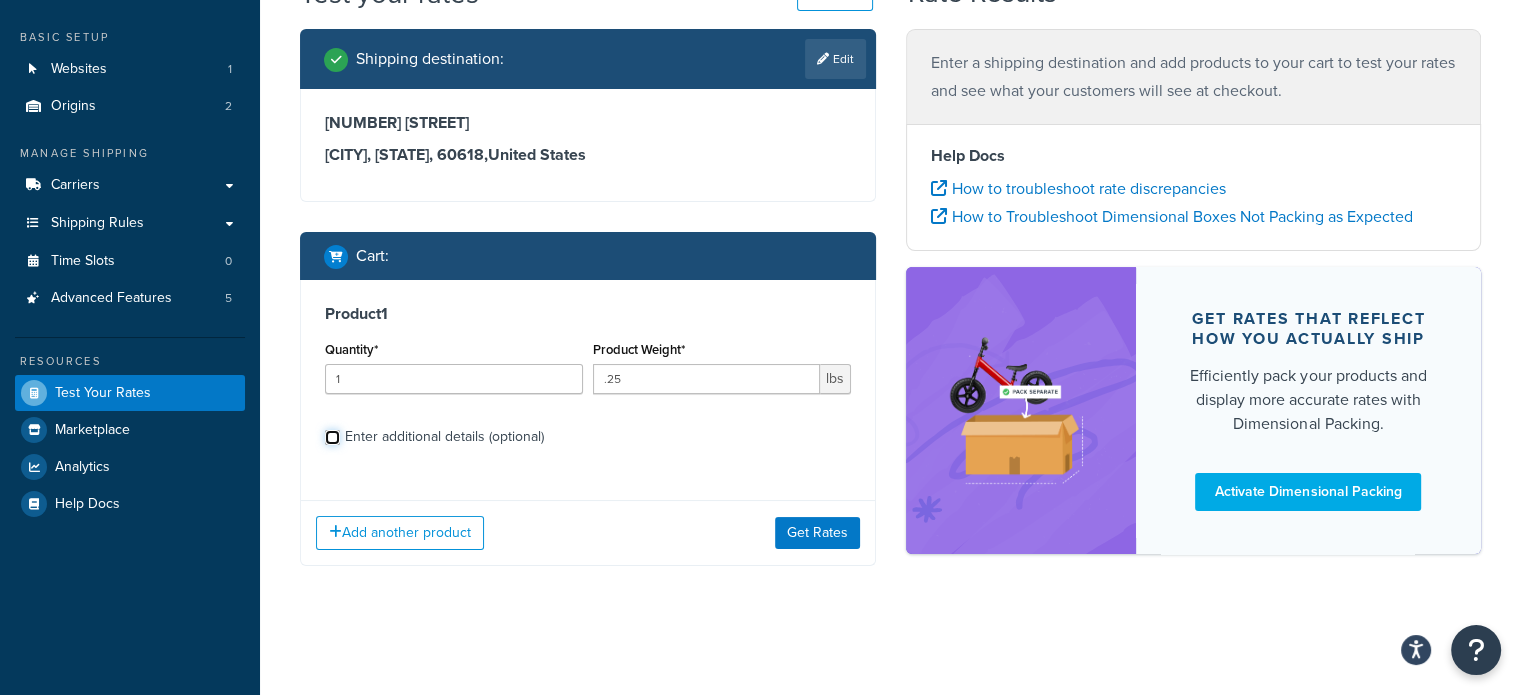 click on "Enter additional details (optional)" at bounding box center [332, 437] 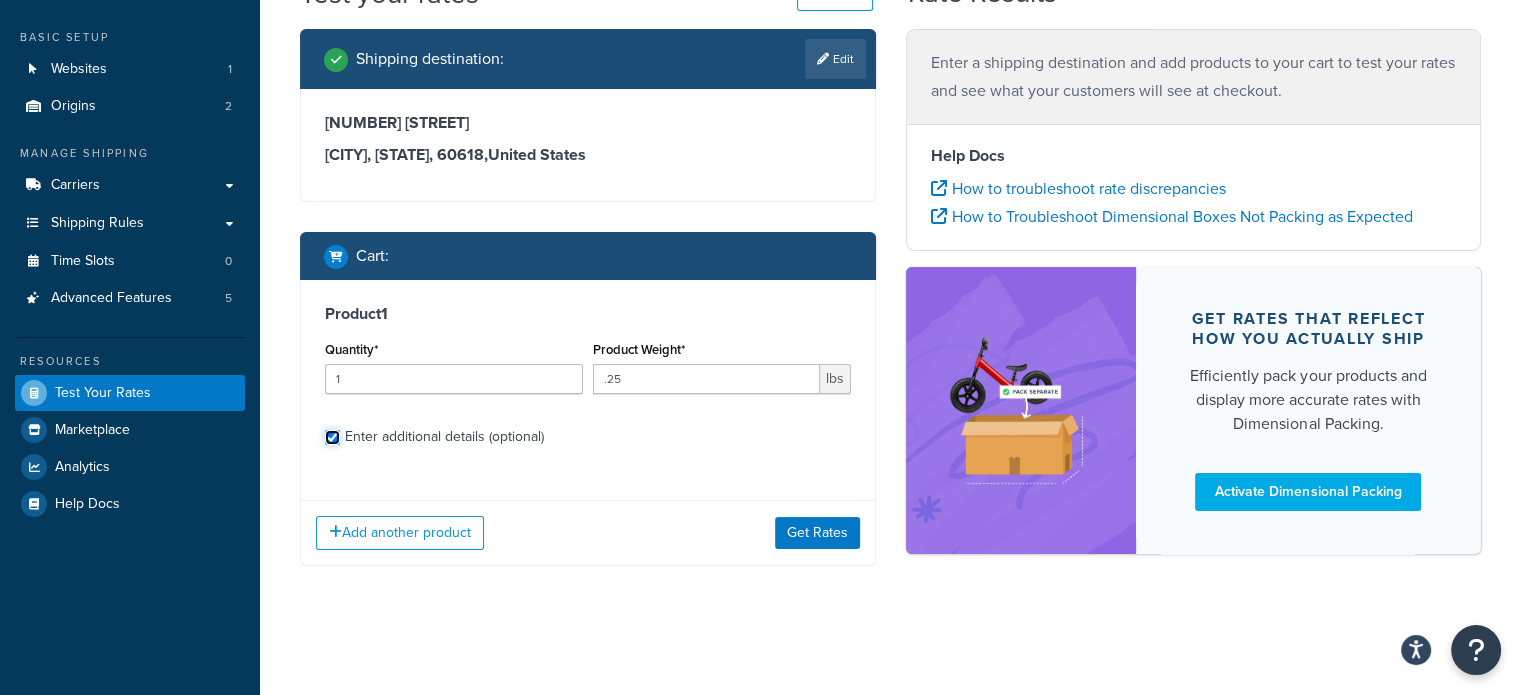 checkbox on "true" 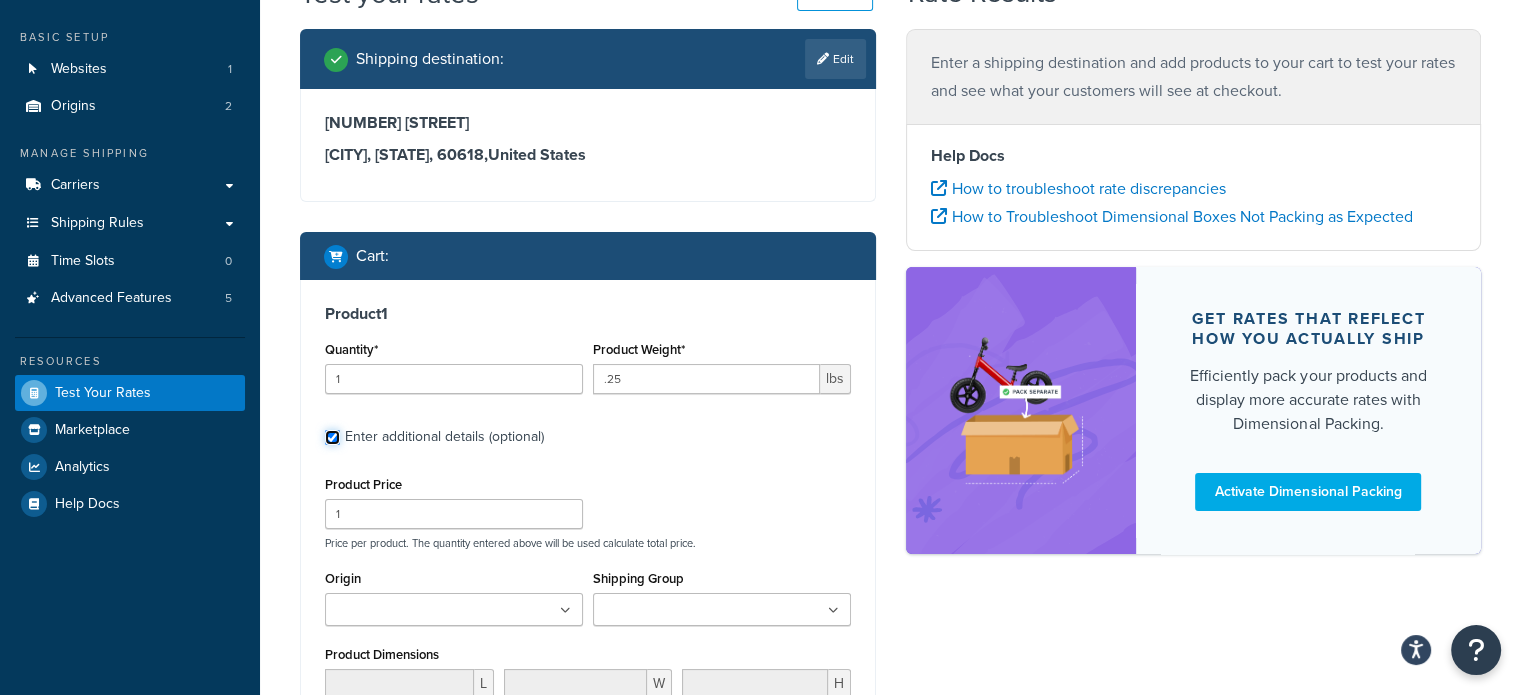 scroll, scrollTop: 298, scrollLeft: 0, axis: vertical 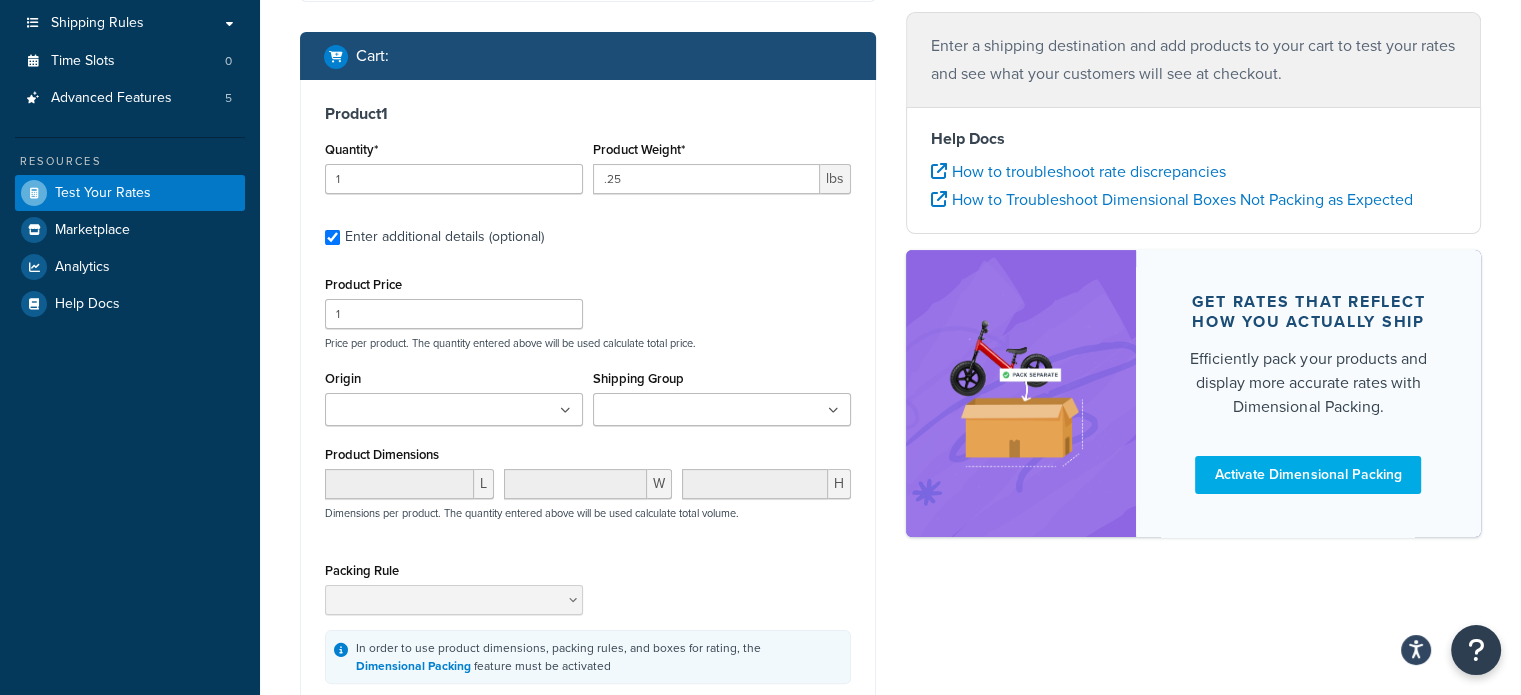 click on "Shipping Group" at bounding box center (687, 411) 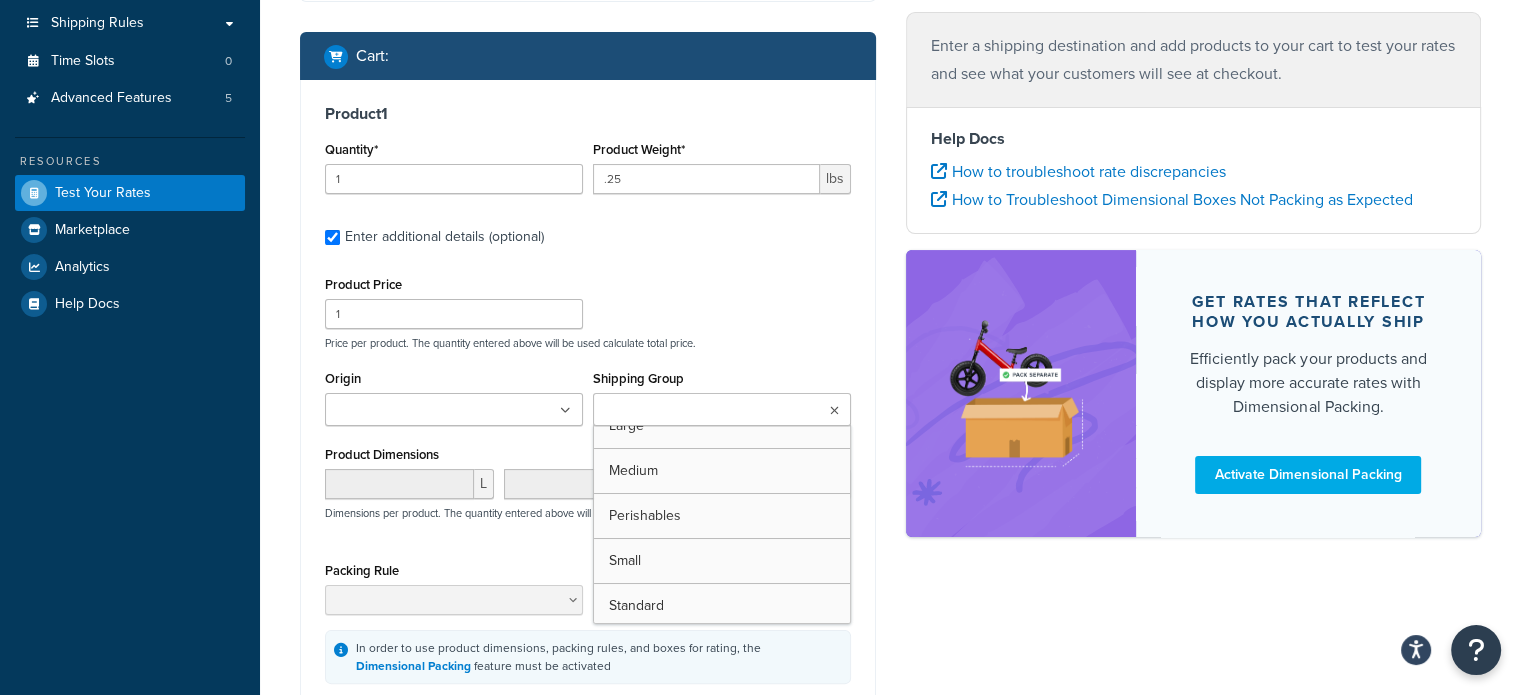 scroll, scrollTop: 114, scrollLeft: 0, axis: vertical 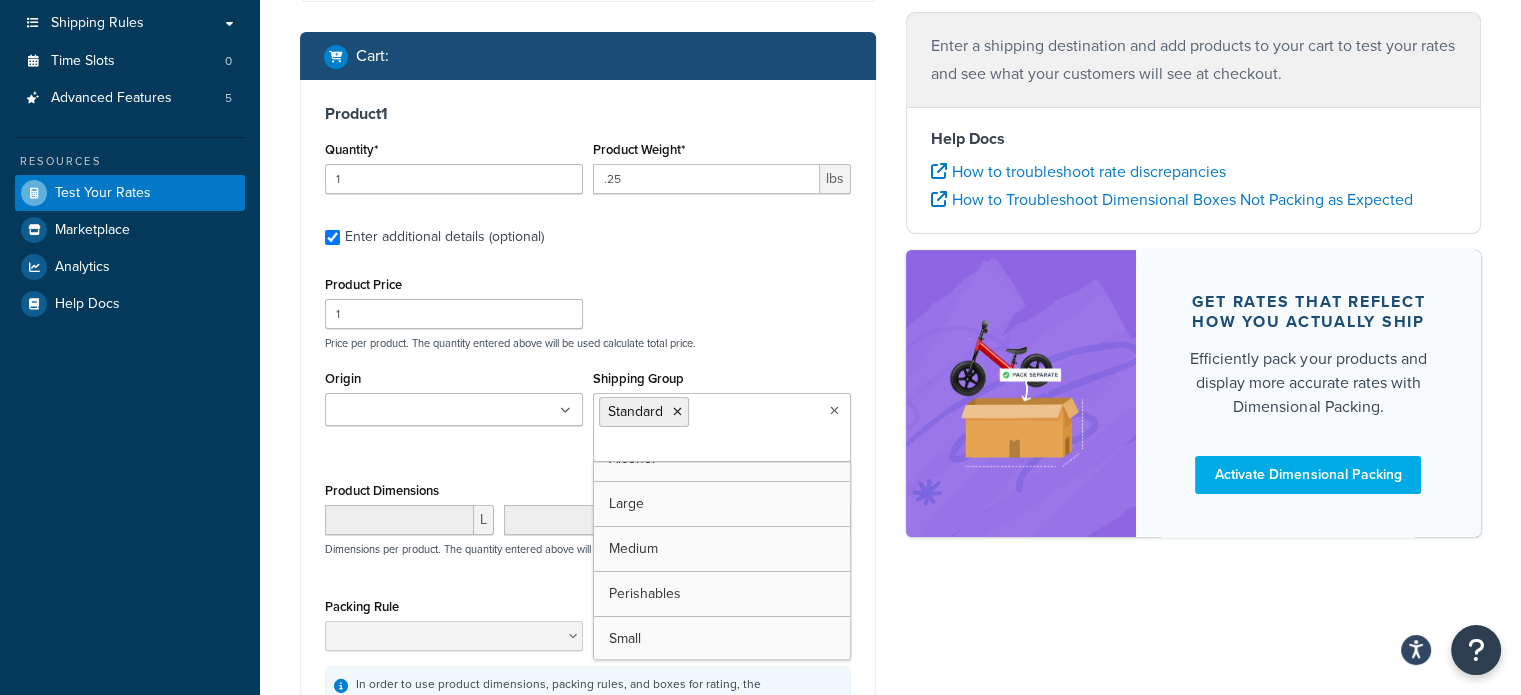 click on "Product  1 Quantity*   1 Product Weight*   .25 lbs   Enter additional details (optional) Product Price   1 Price per product. The quantity entered above will be used calculate total price. Origin   Creative Werks Vosges Haut-Chocolat Shipping Group   Standard   Advent Alcohol Large Medium Perishables Small Product Dimensions   L   W   H Dimensions per product. The quantity entered above will be used calculate total volume. Packing Rule     In order to use product dimensions, packing rules, and boxes for rating, the Dimensional Packing   feature must be activated" at bounding box center [588, 411] 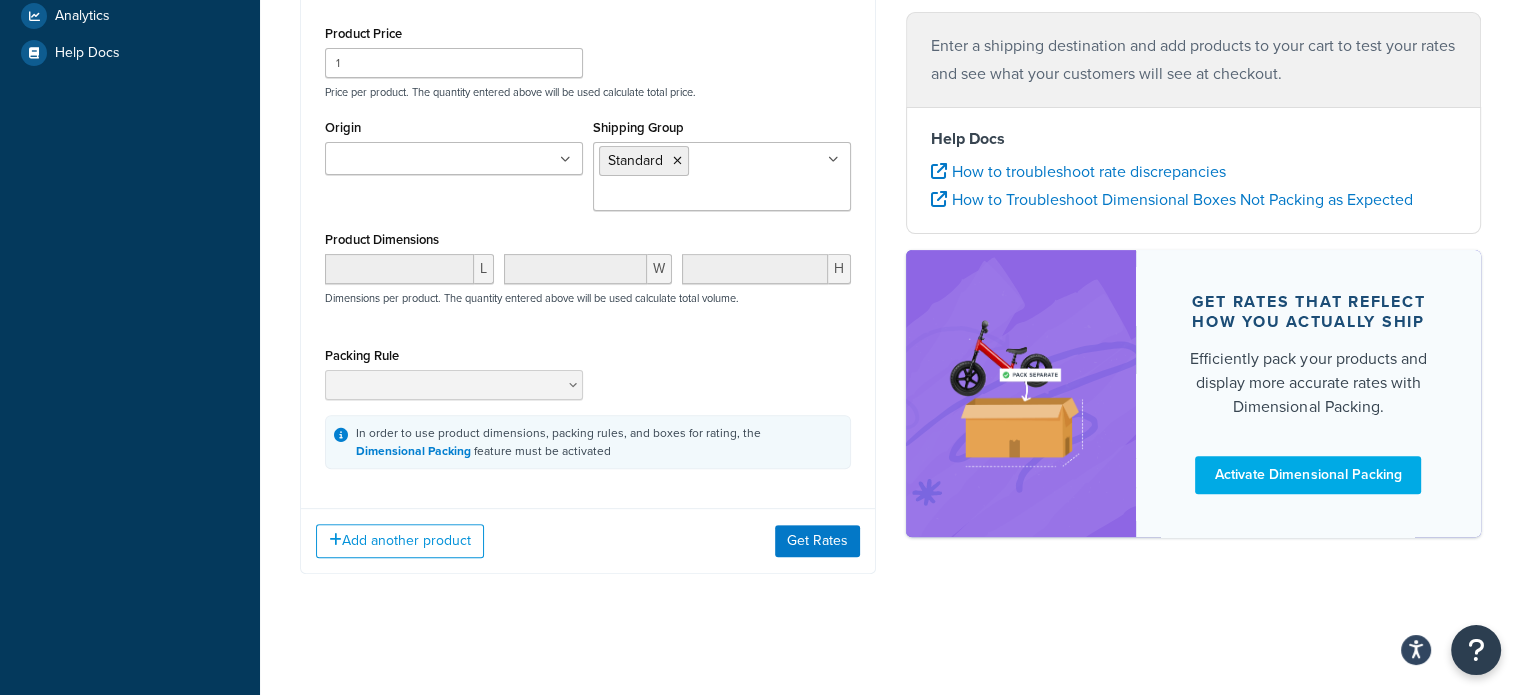 scroll, scrollTop: 556, scrollLeft: 0, axis: vertical 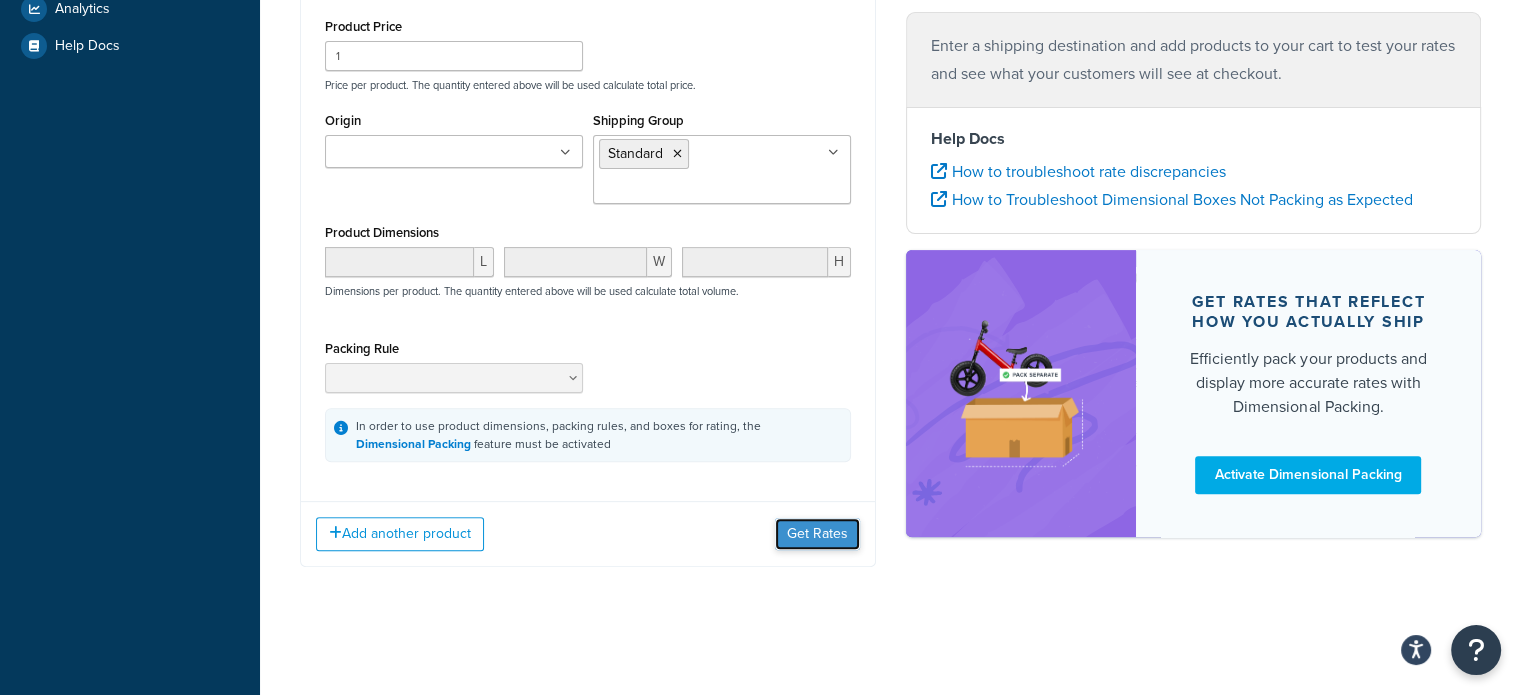 click on "Get Rates" at bounding box center [817, 534] 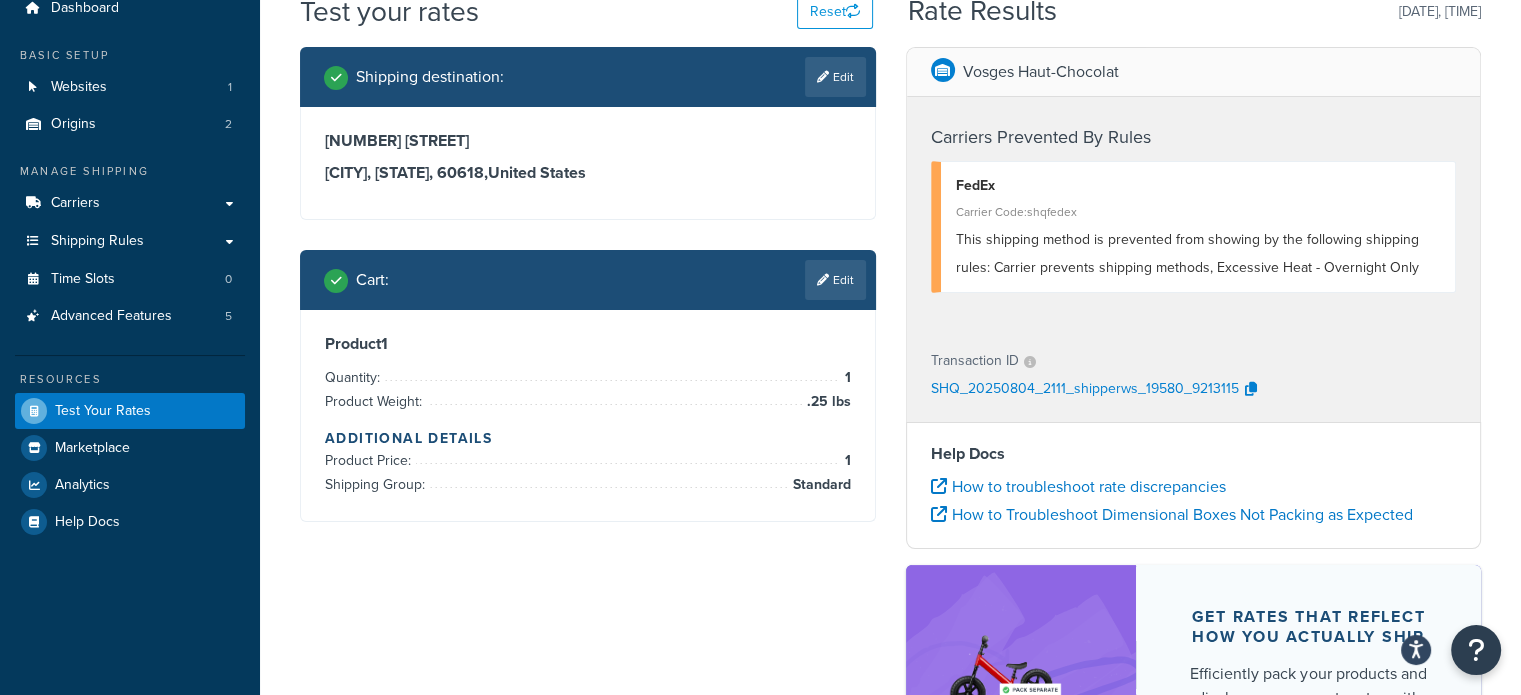 scroll, scrollTop: 55, scrollLeft: 0, axis: vertical 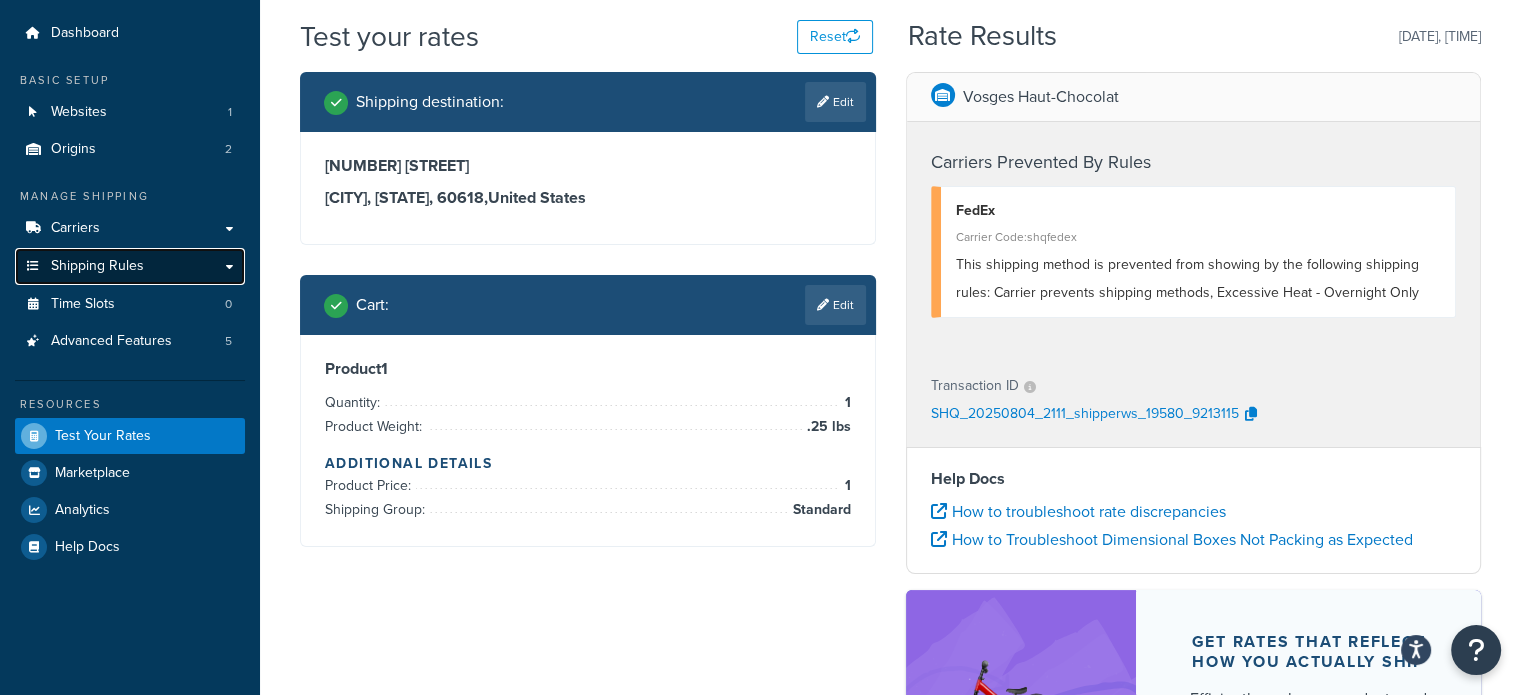 click on "Shipping Rules" at bounding box center (130, 266) 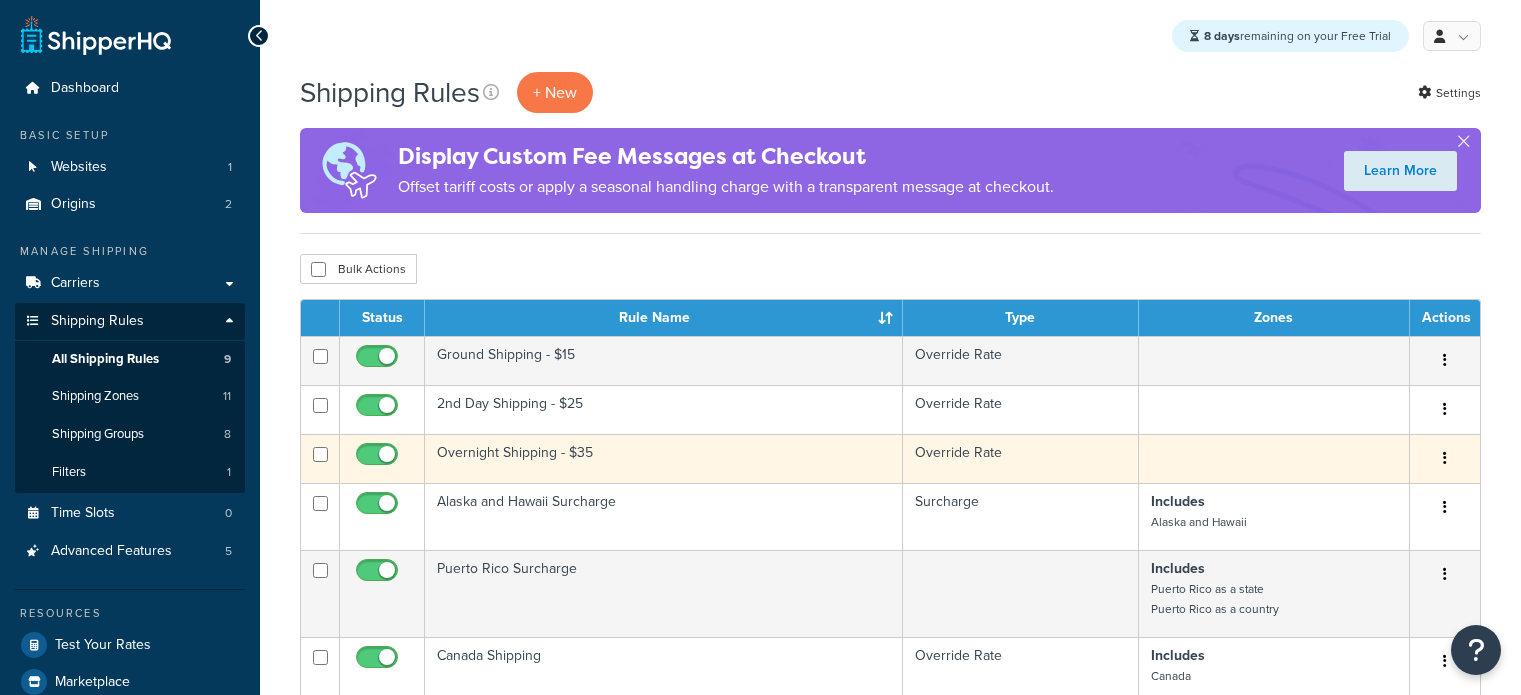 scroll, scrollTop: 0, scrollLeft: 0, axis: both 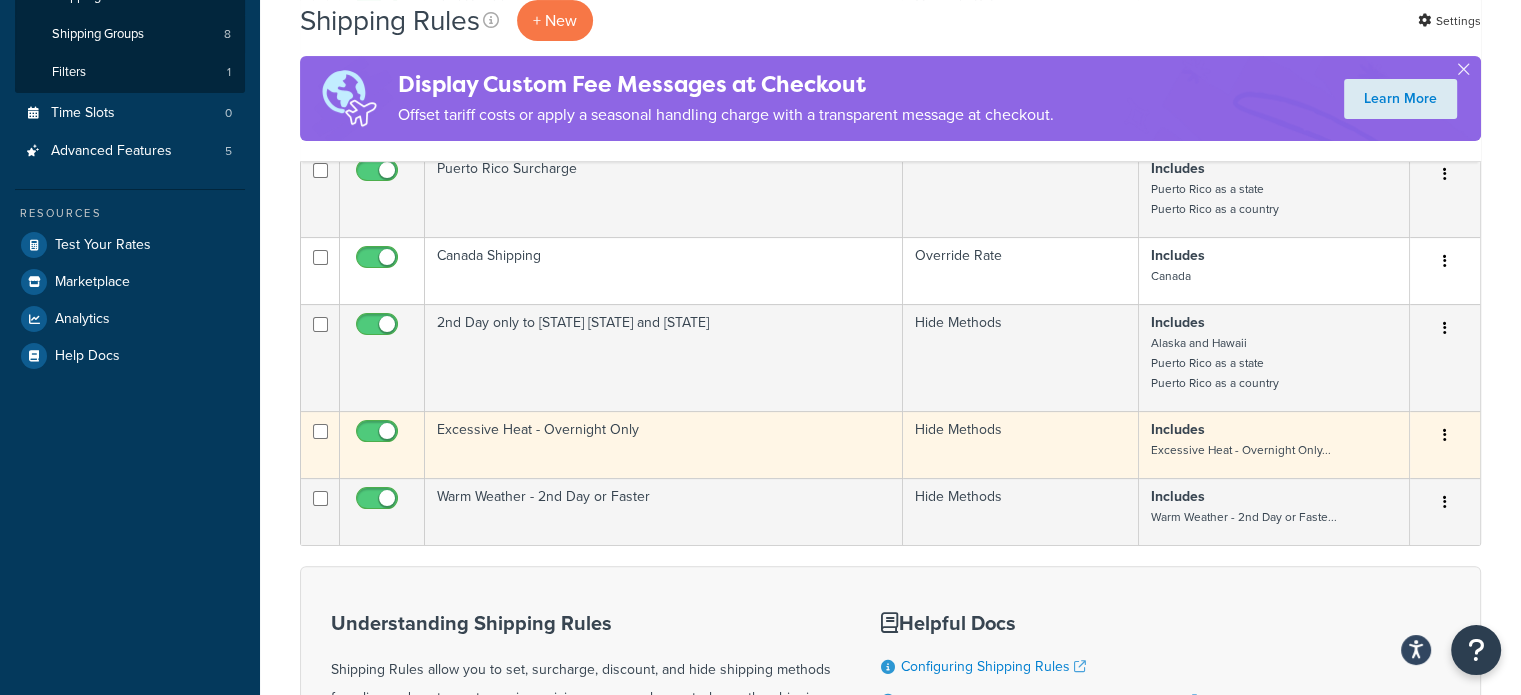 click at bounding box center [379, 436] 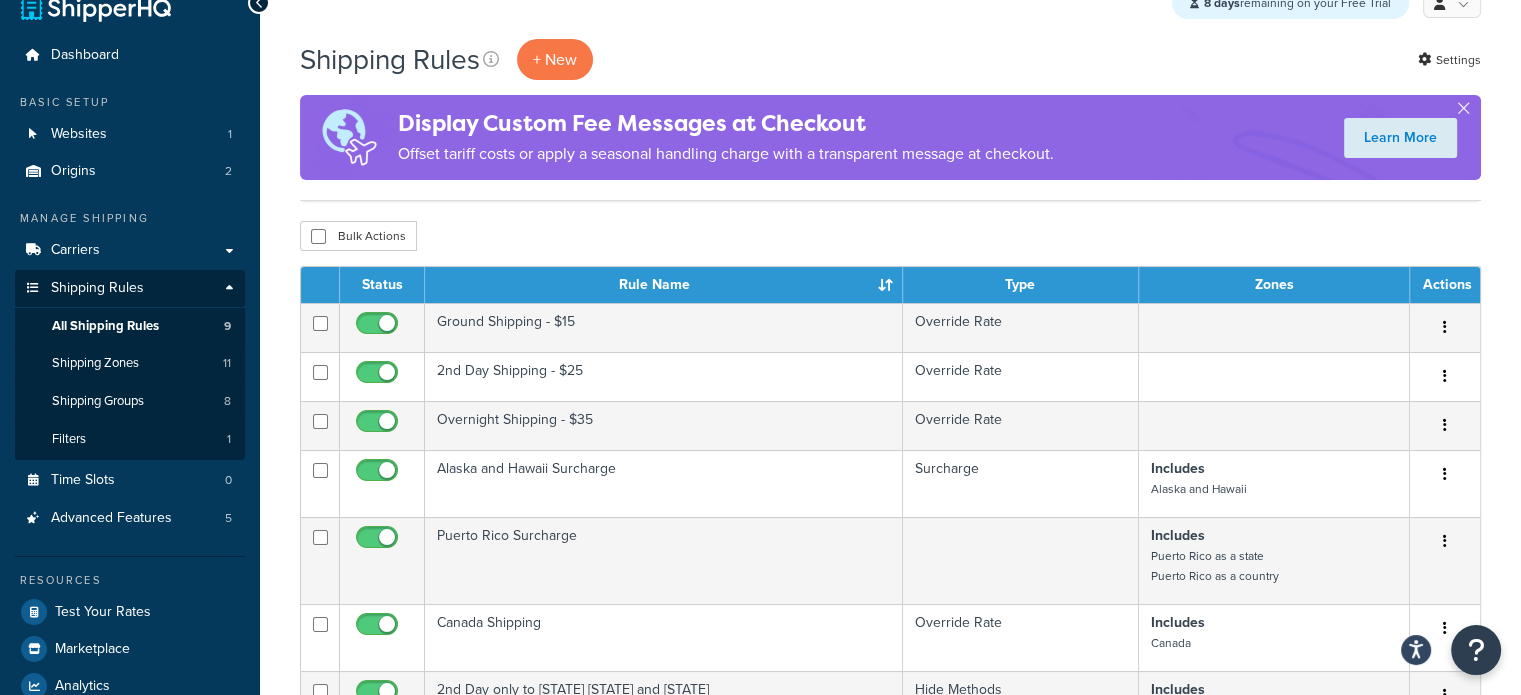 scroll, scrollTop: 0, scrollLeft: 0, axis: both 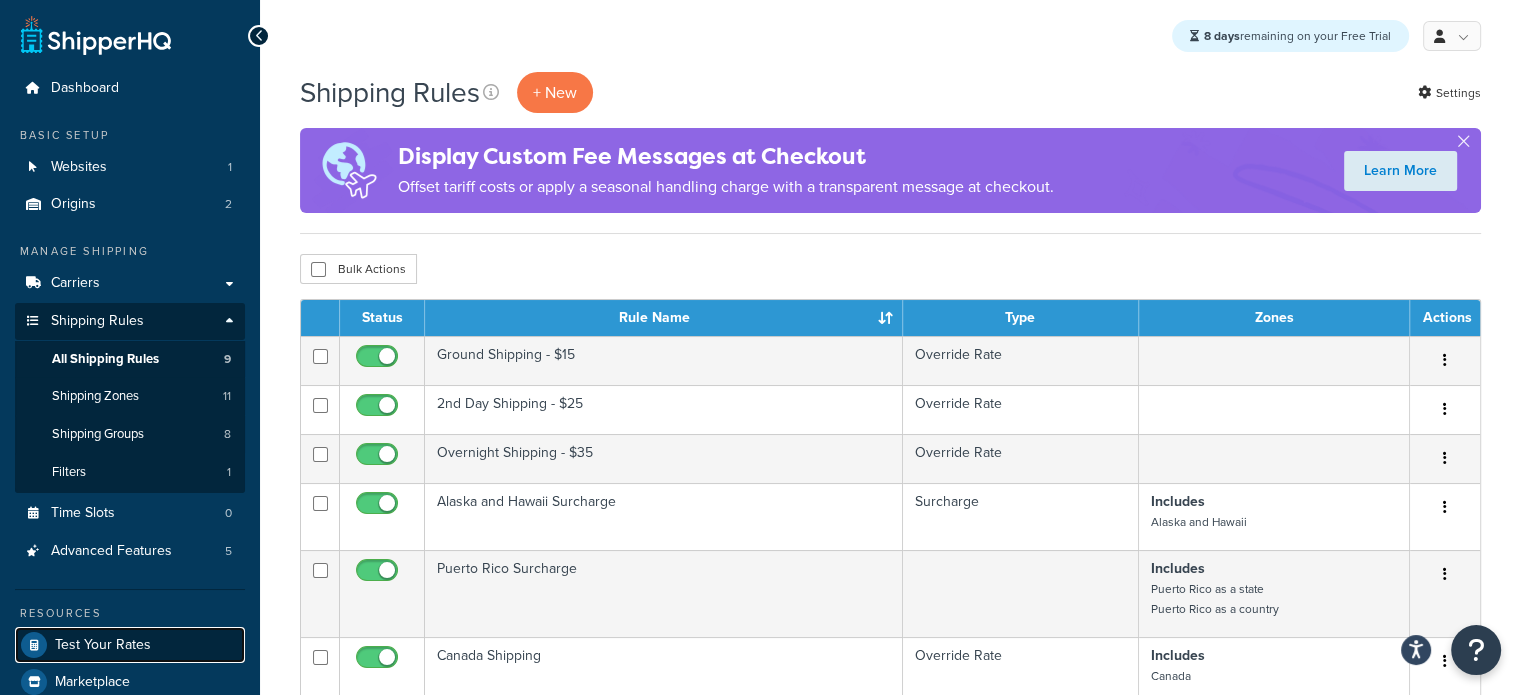 click on "Test Your Rates" at bounding box center [103, 645] 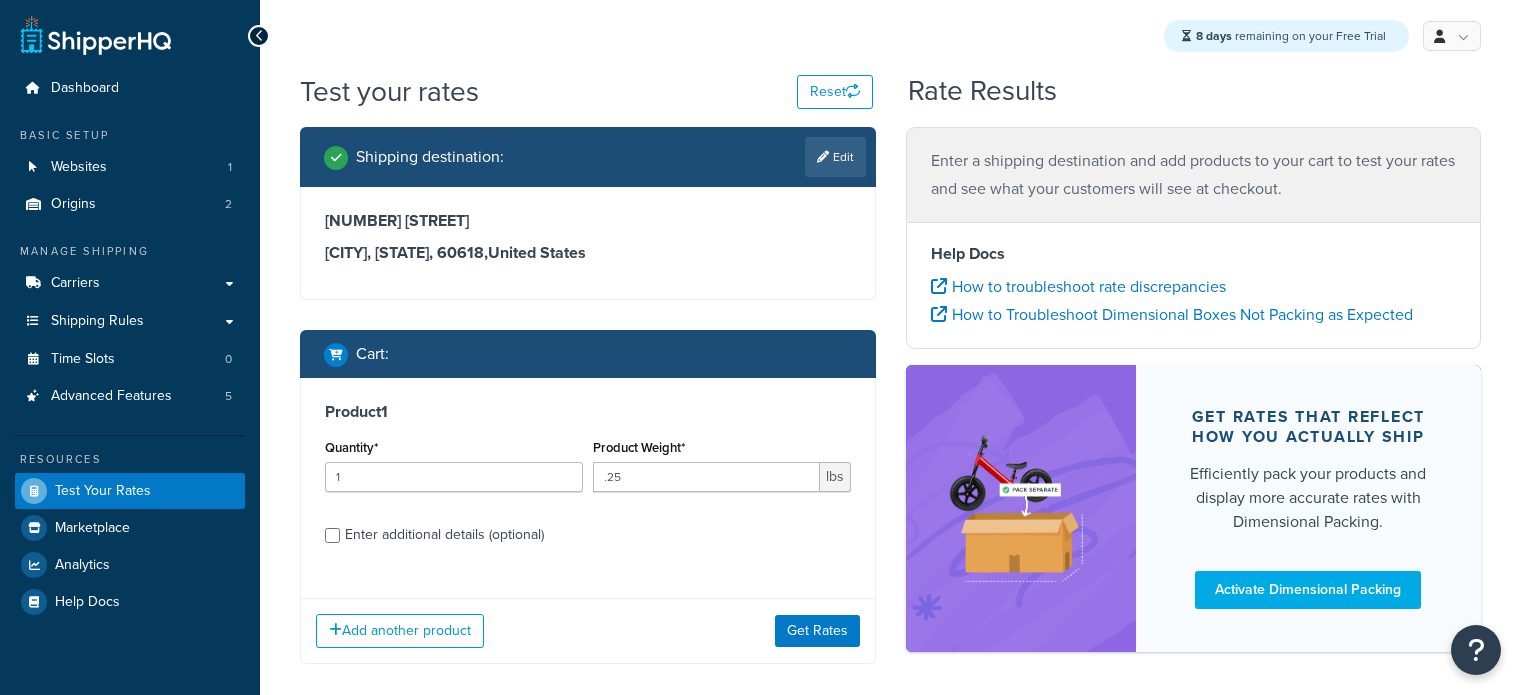 scroll, scrollTop: 0, scrollLeft: 0, axis: both 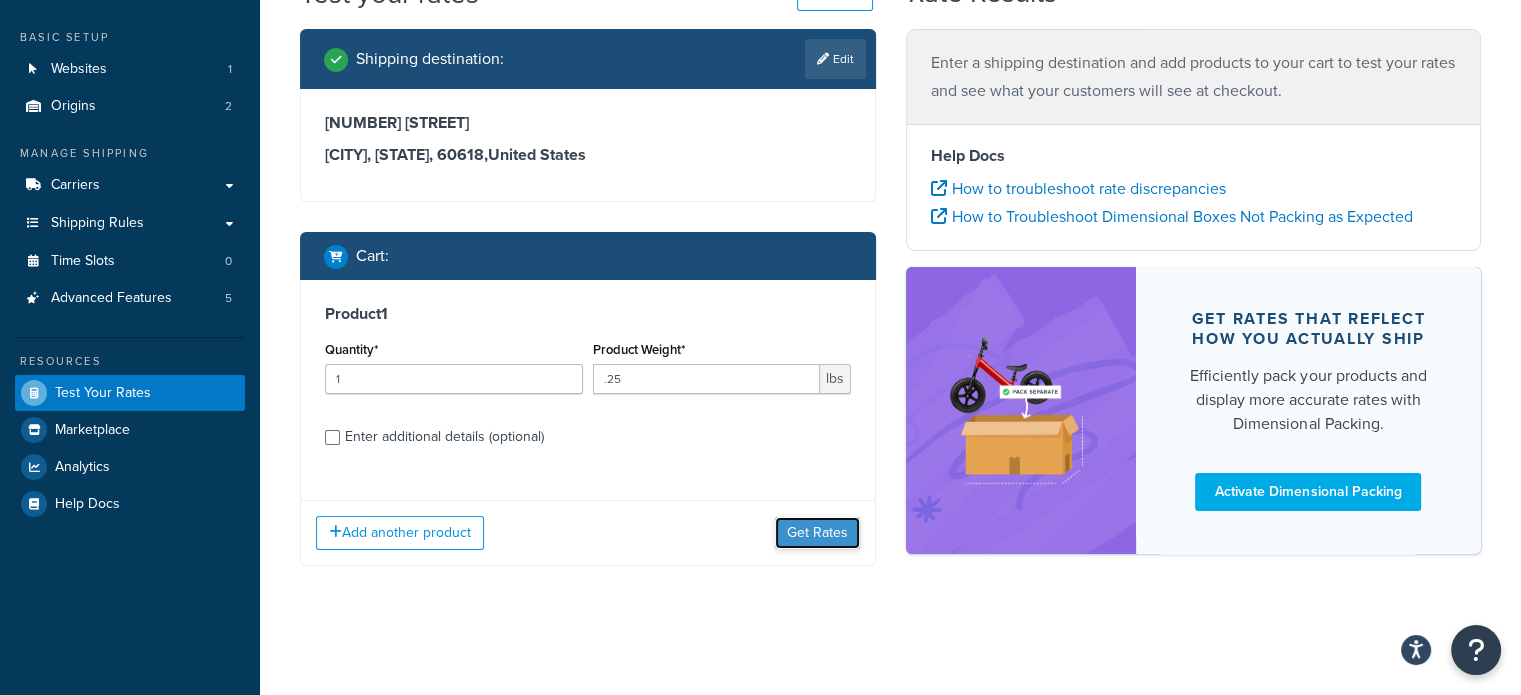 click on "Get Rates" at bounding box center [817, 533] 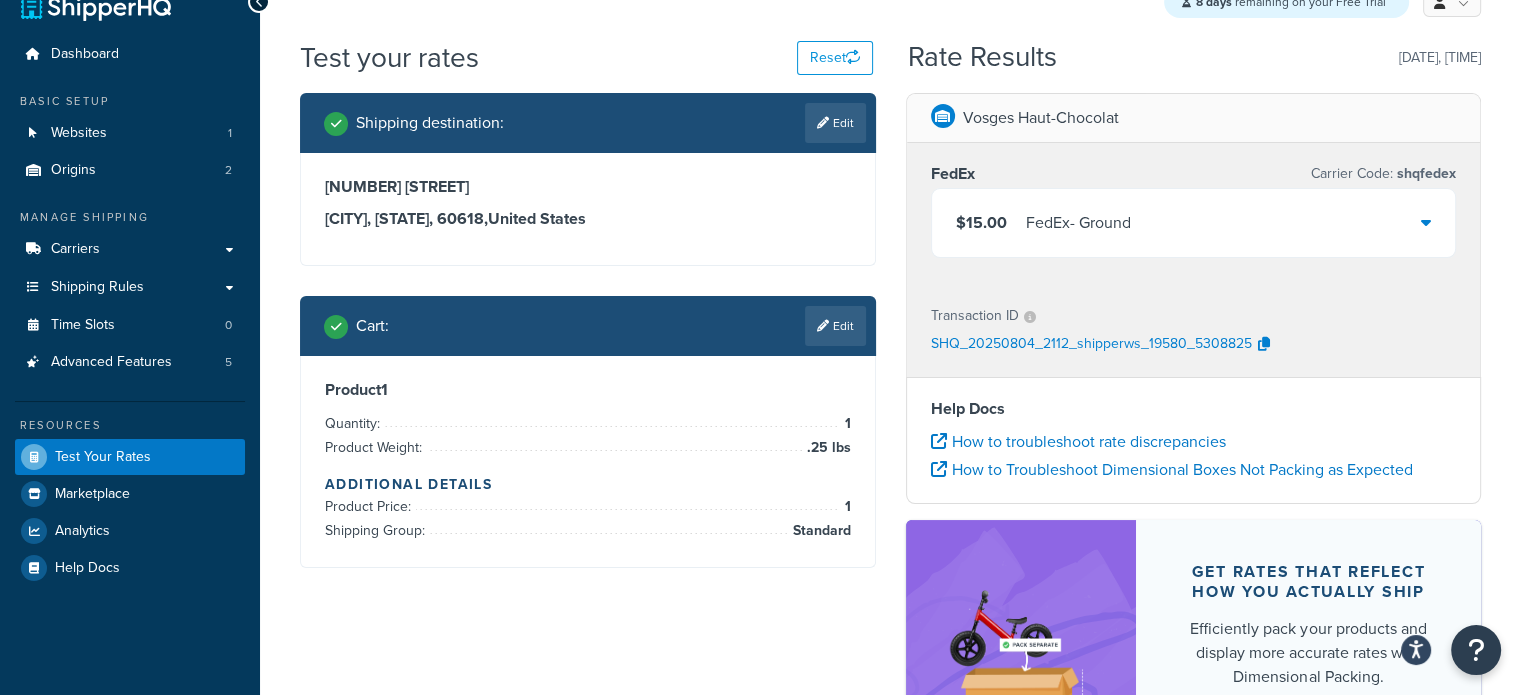 scroll, scrollTop: 0, scrollLeft: 0, axis: both 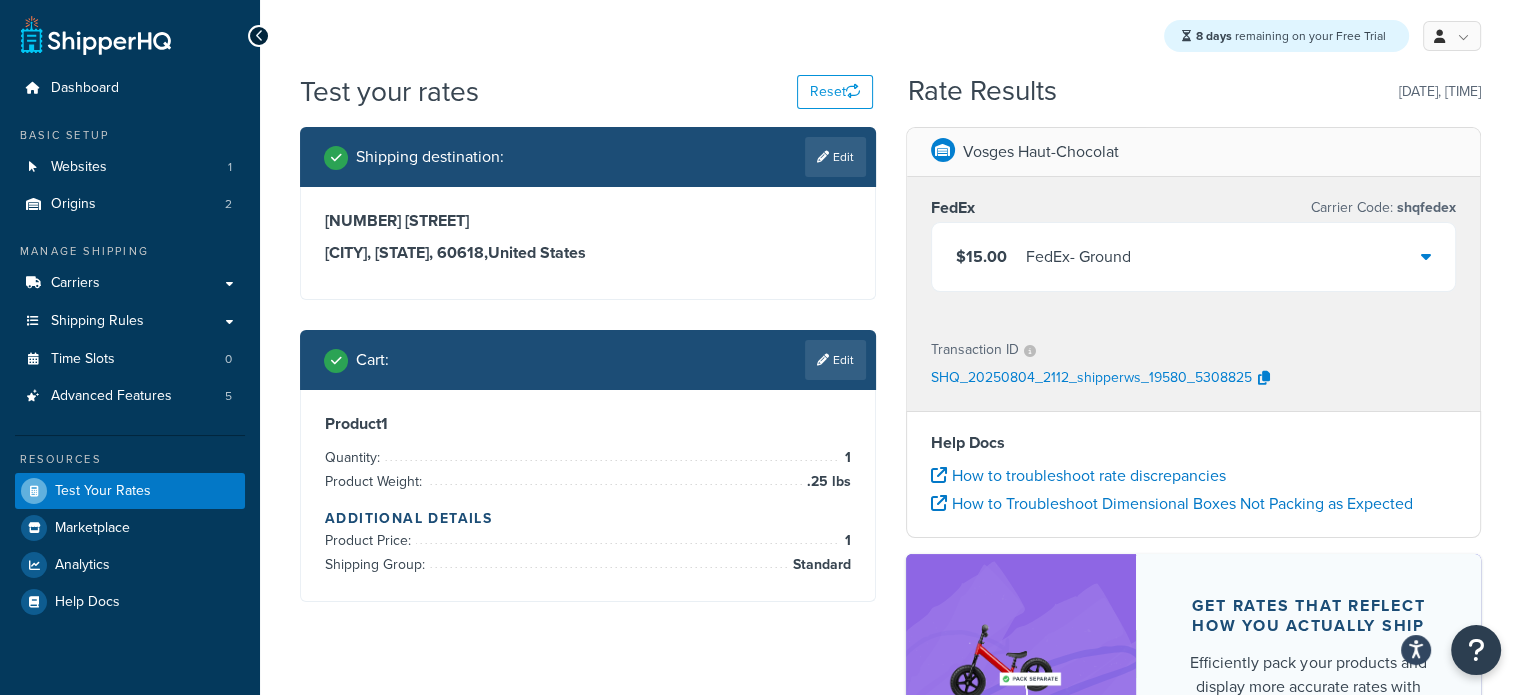 click on "FedEx  -   Ground" at bounding box center [1078, 257] 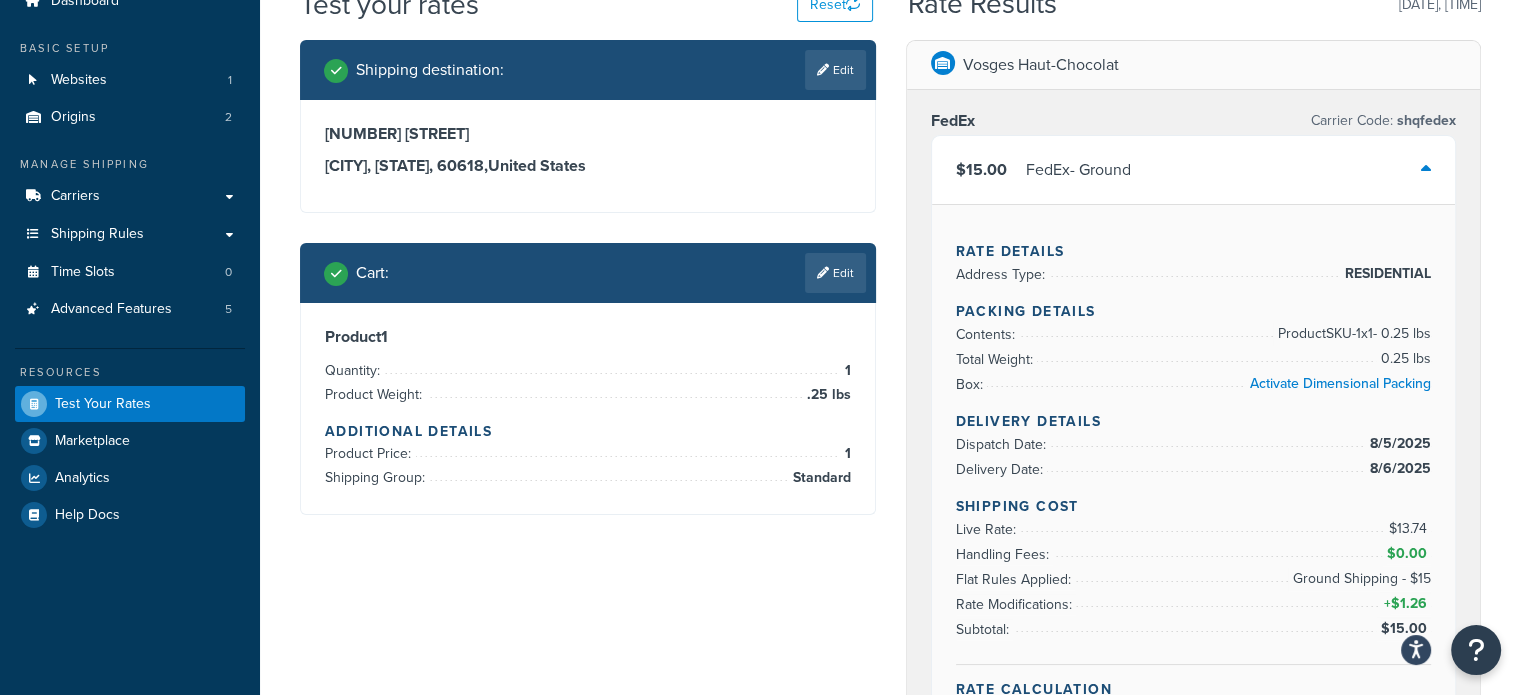 scroll, scrollTop: 200, scrollLeft: 0, axis: vertical 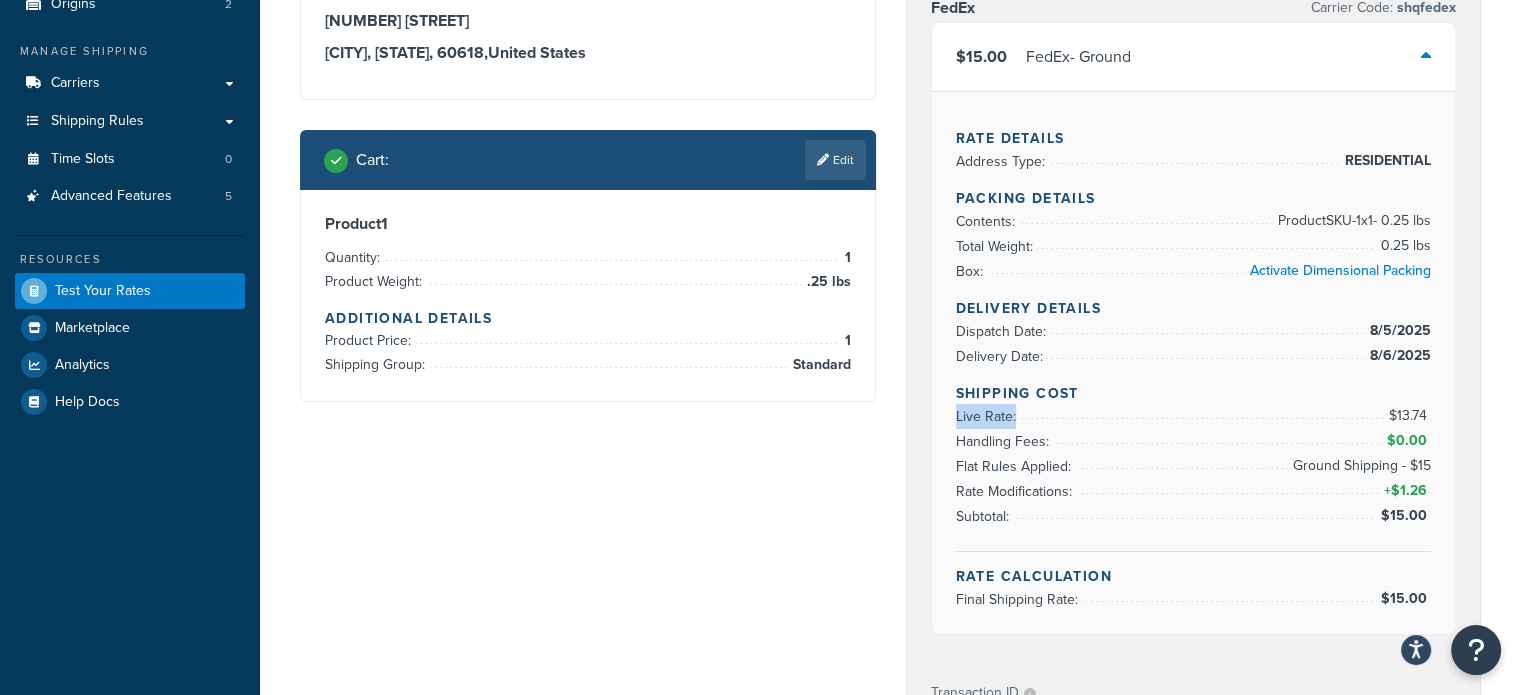 drag, startPoint x: 1434, startPoint y: 412, endPoint x: 1364, endPoint y: 412, distance: 70 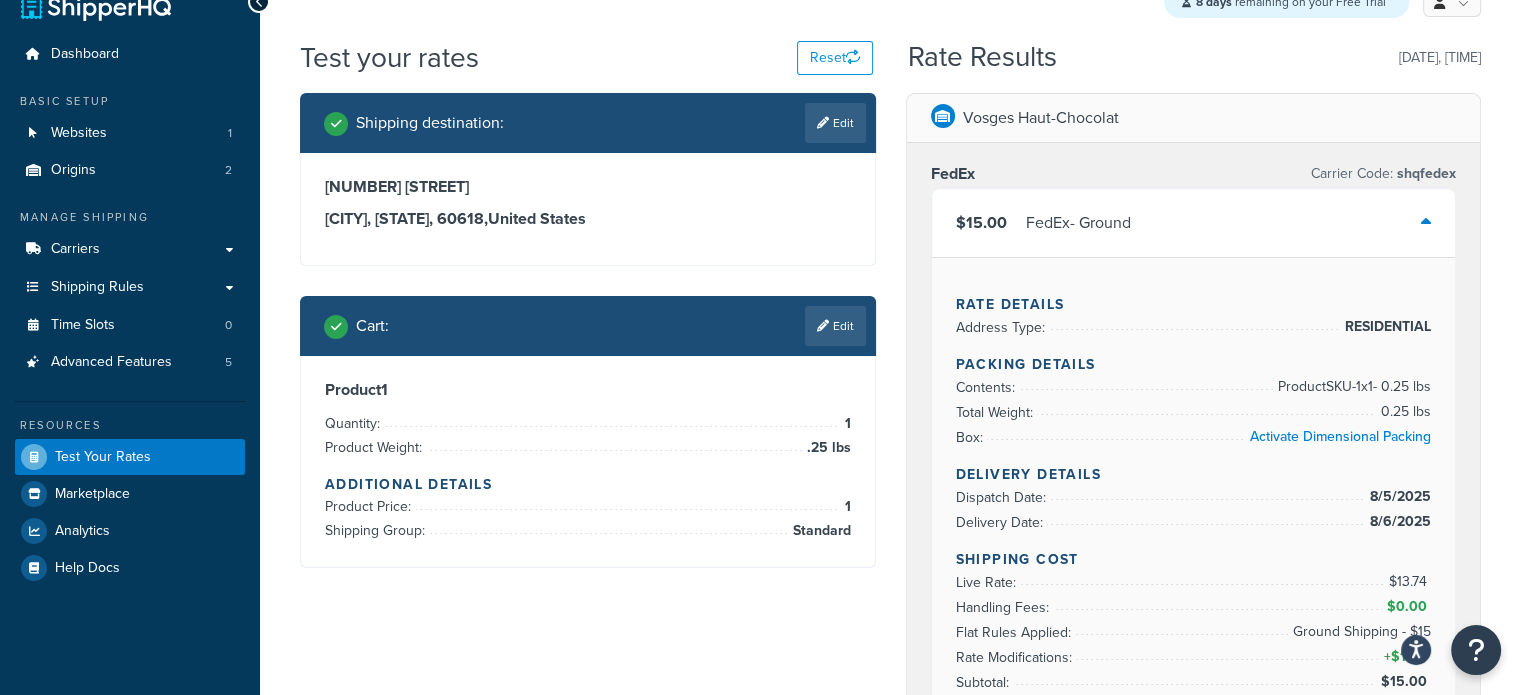 scroll, scrollTop: 0, scrollLeft: 0, axis: both 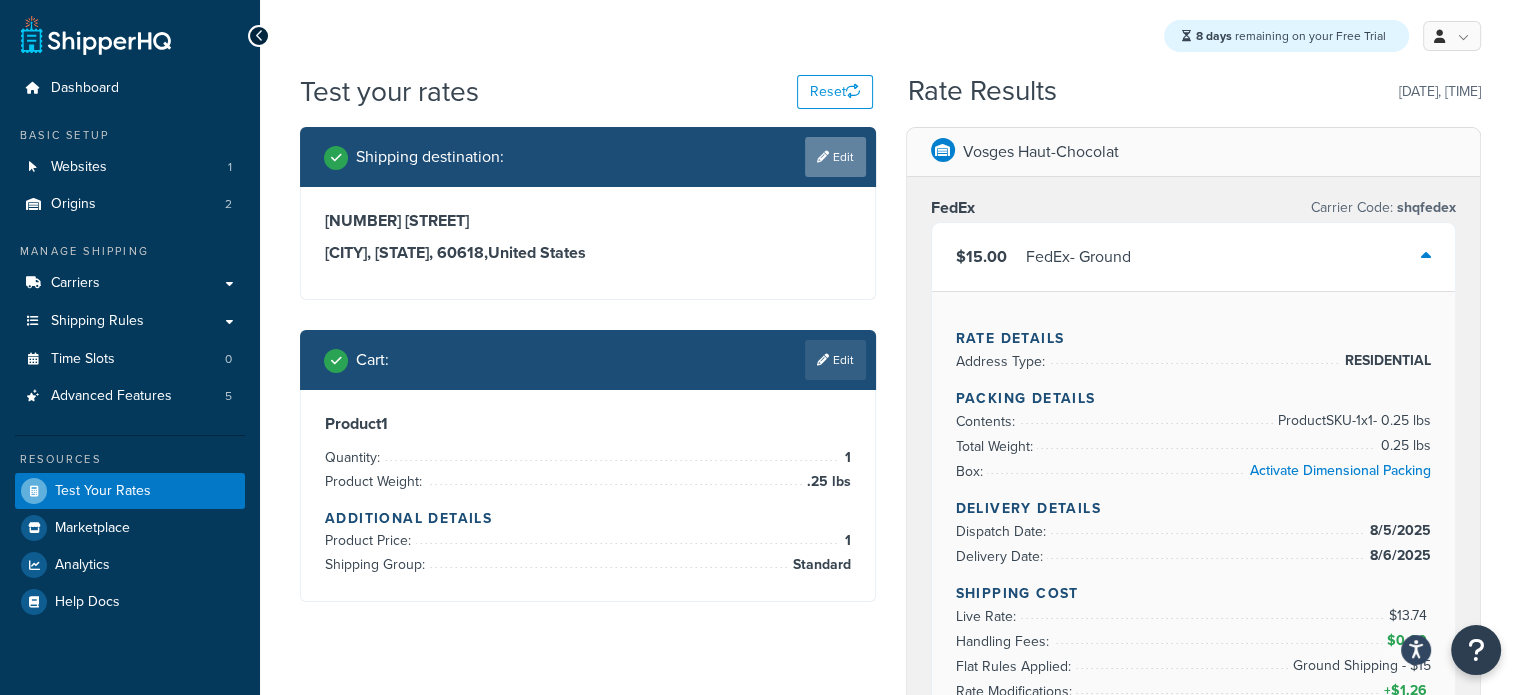 click on "Edit" at bounding box center (835, 157) 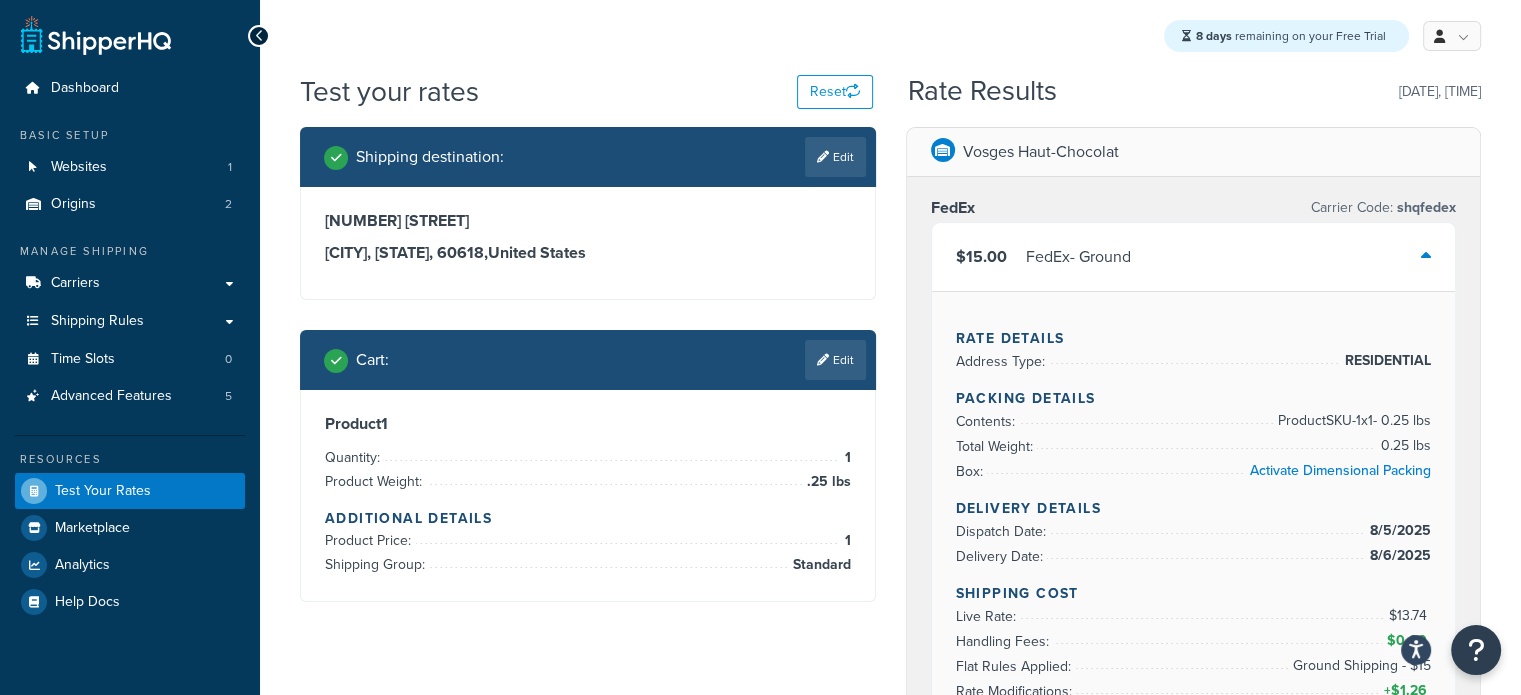 select on "IL" 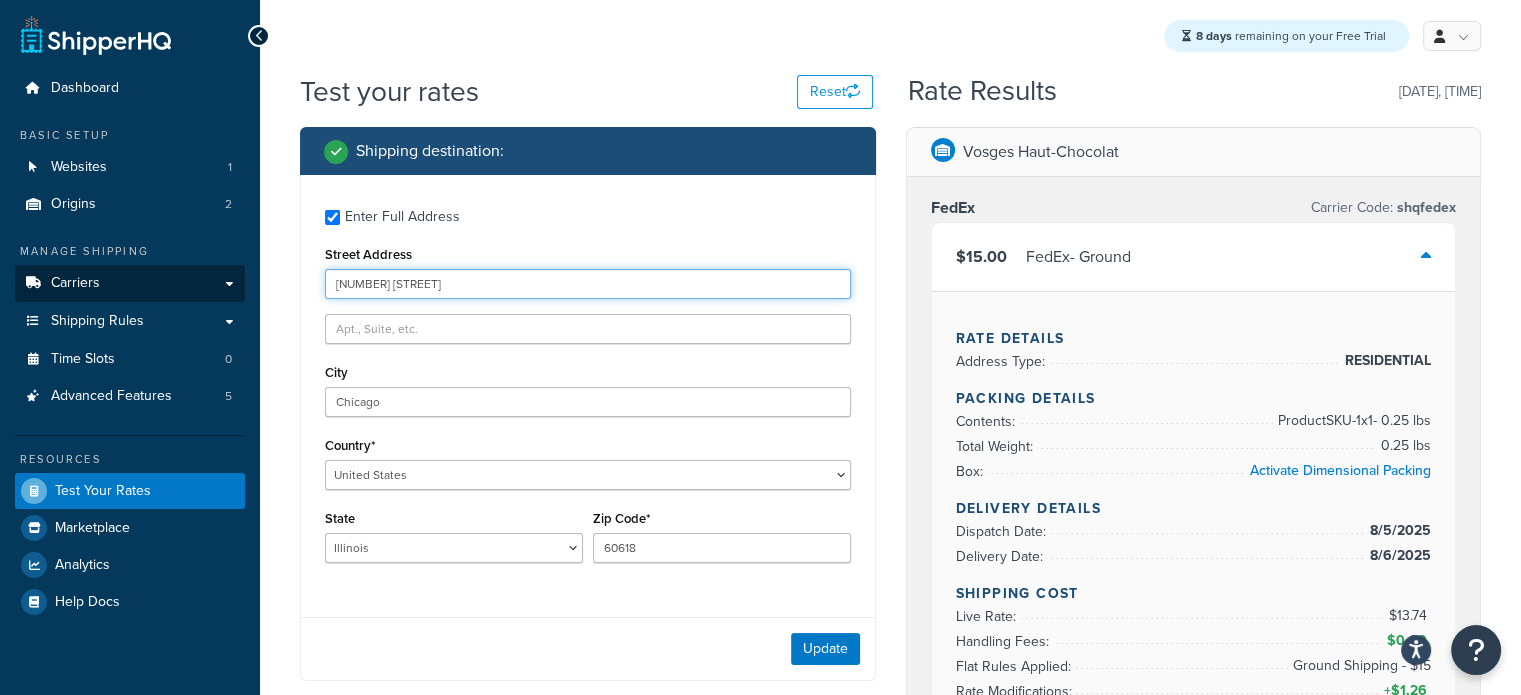 drag, startPoint x: 464, startPoint y: 281, endPoint x: 142, endPoint y: 281, distance: 322 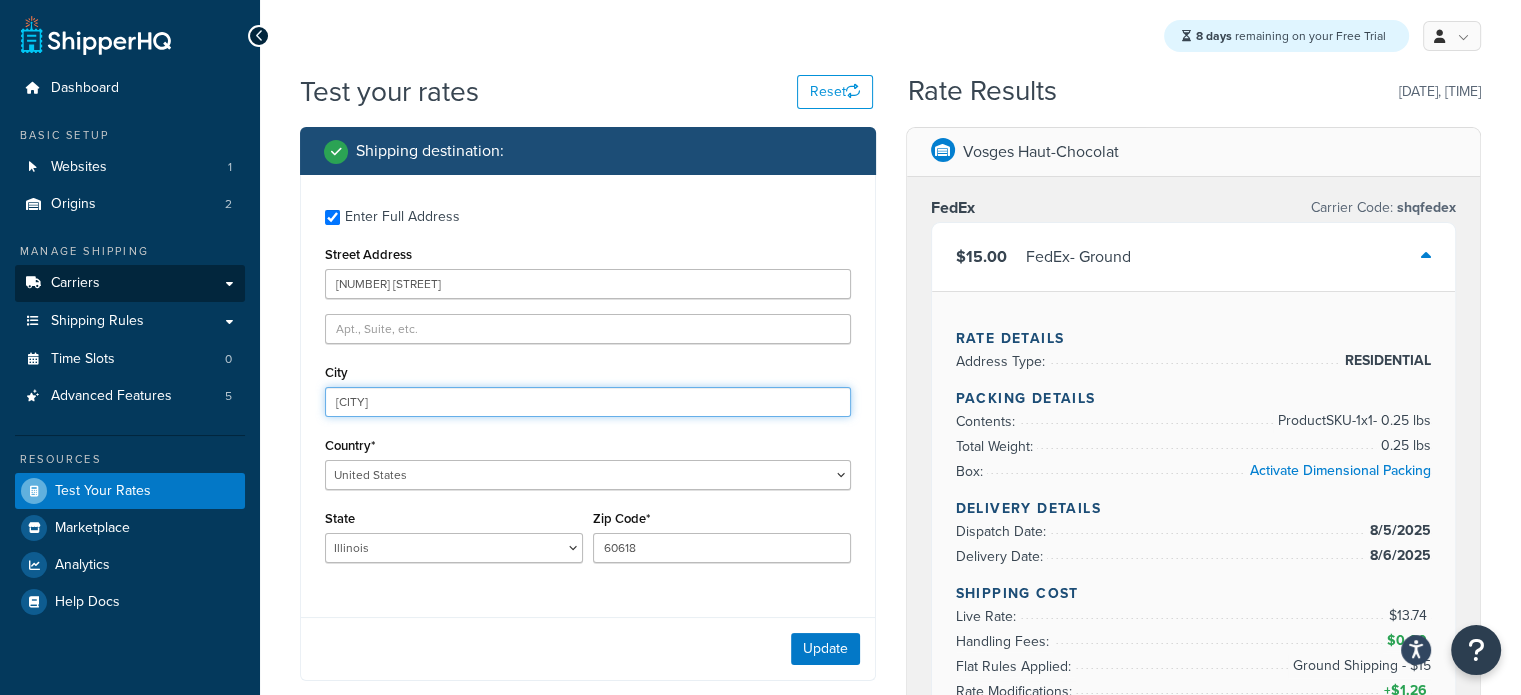 type on "boyertown" 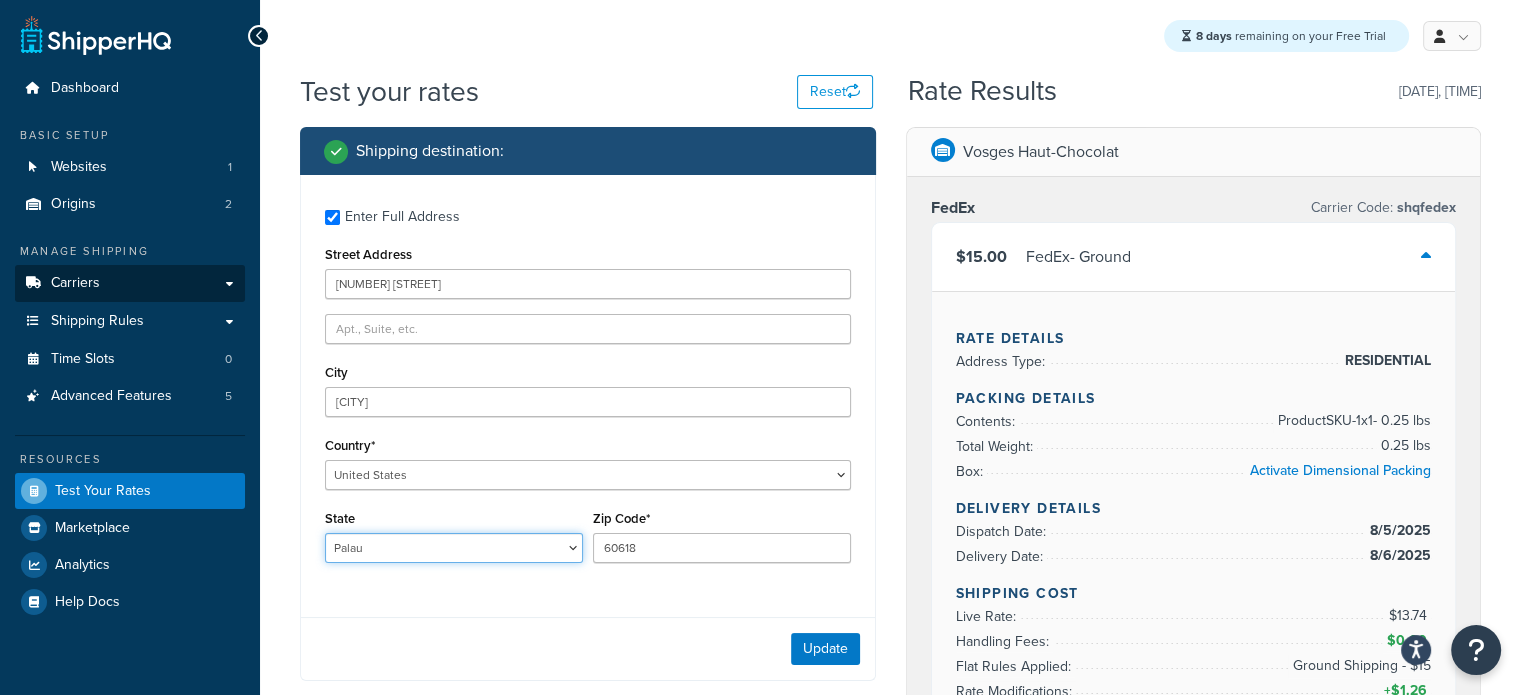 select on "PA" 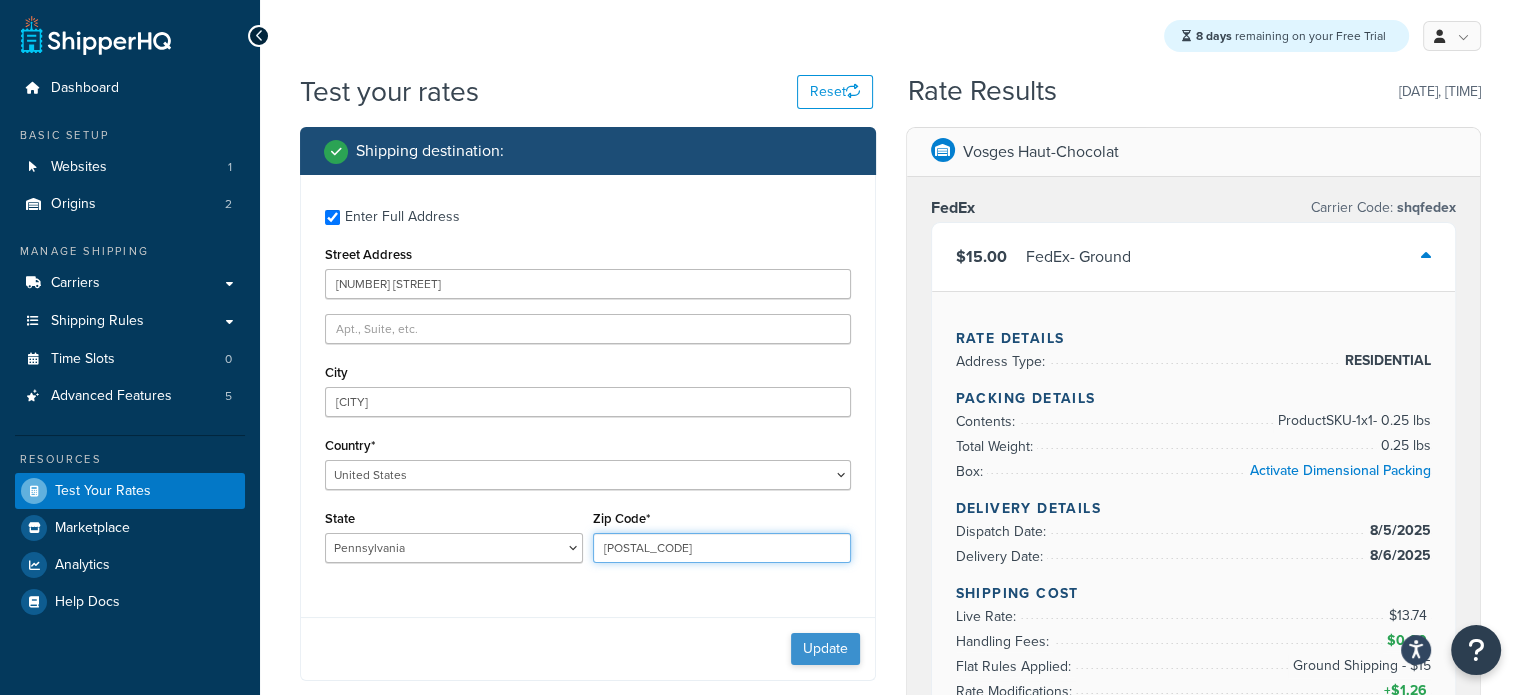 type on "19545" 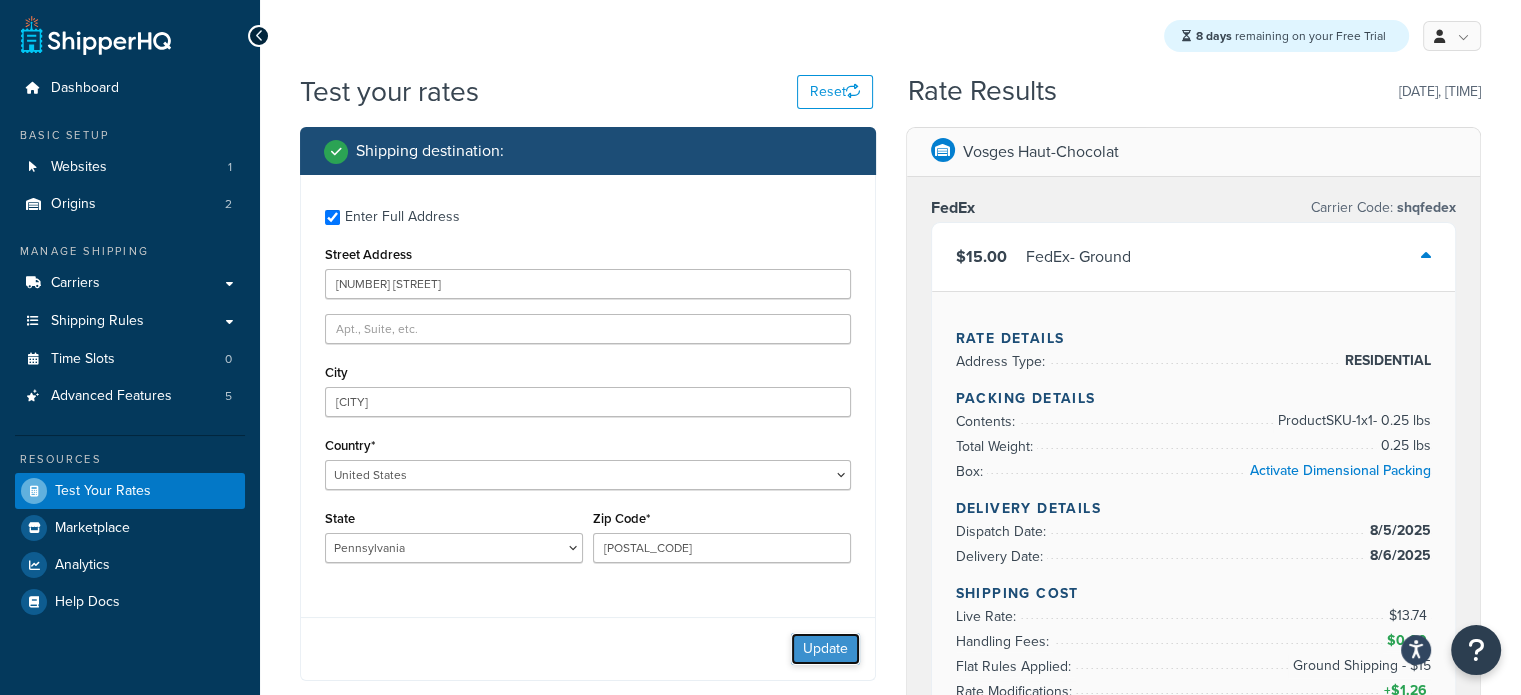click on "Update" at bounding box center (825, 649) 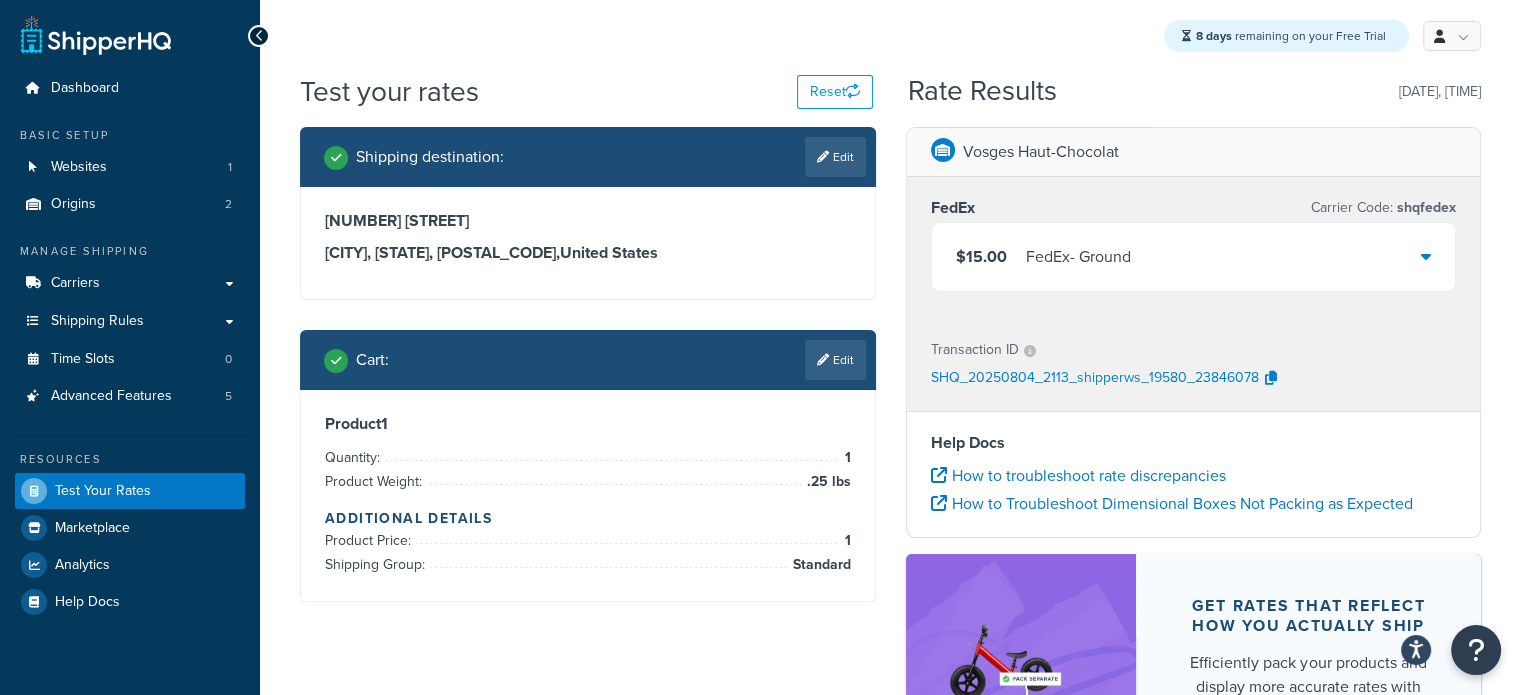 click on "$15.00 FedEx  -   Ground" at bounding box center (1194, 257) 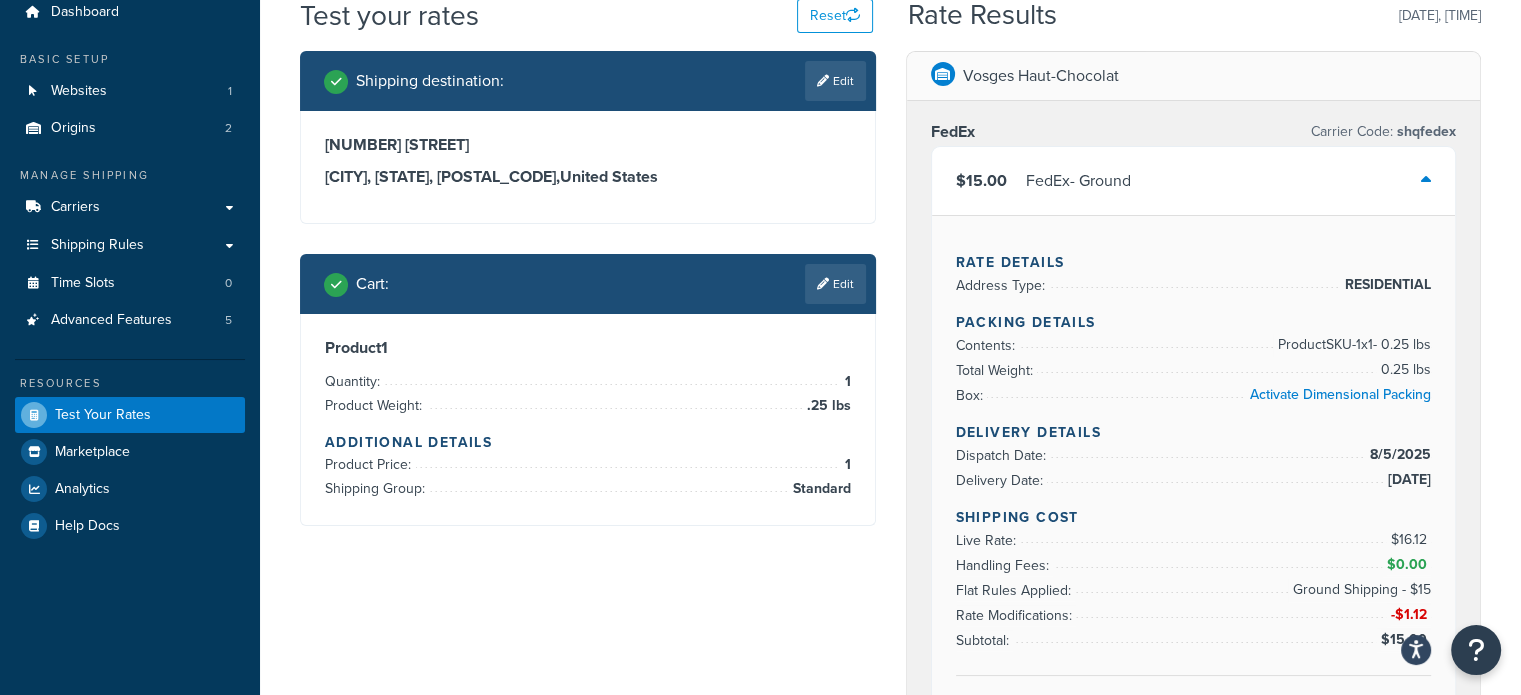 scroll, scrollTop: 0, scrollLeft: 0, axis: both 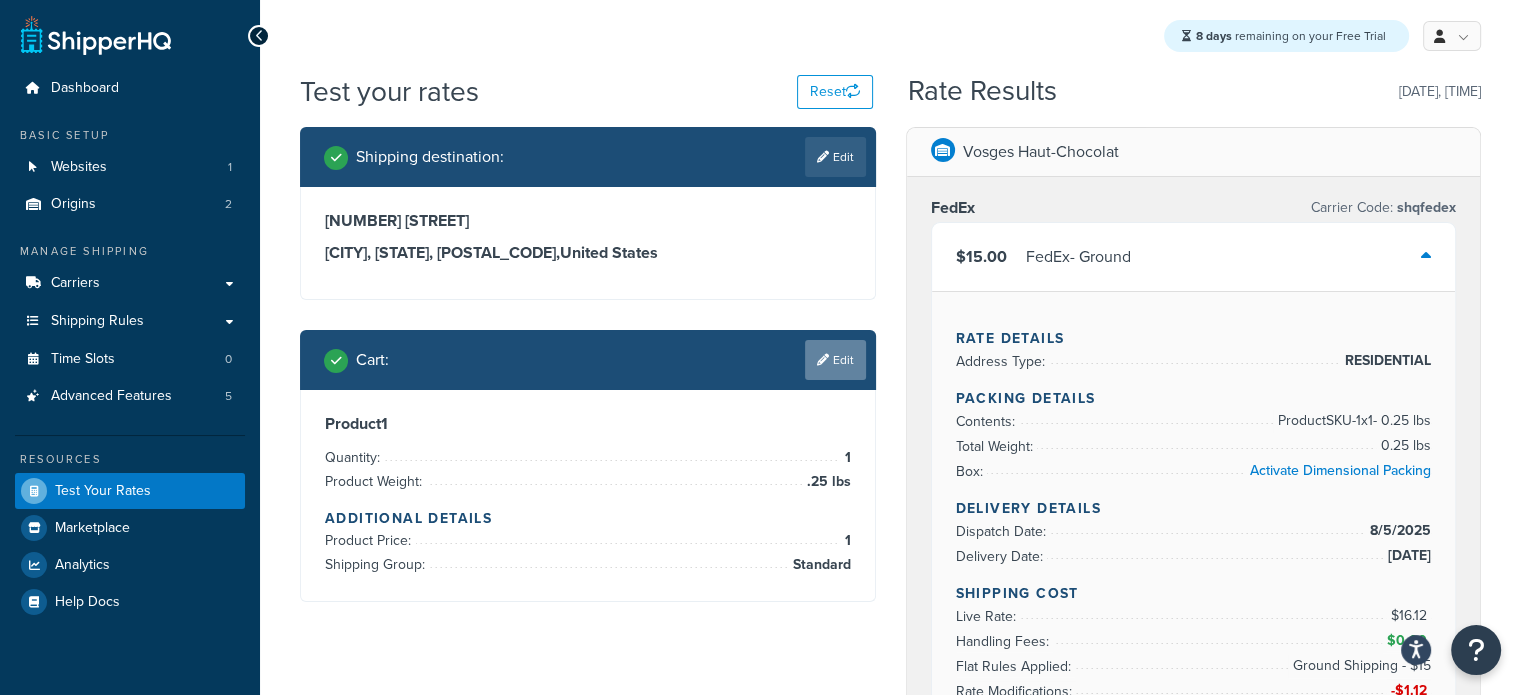 click on "Edit" at bounding box center [835, 360] 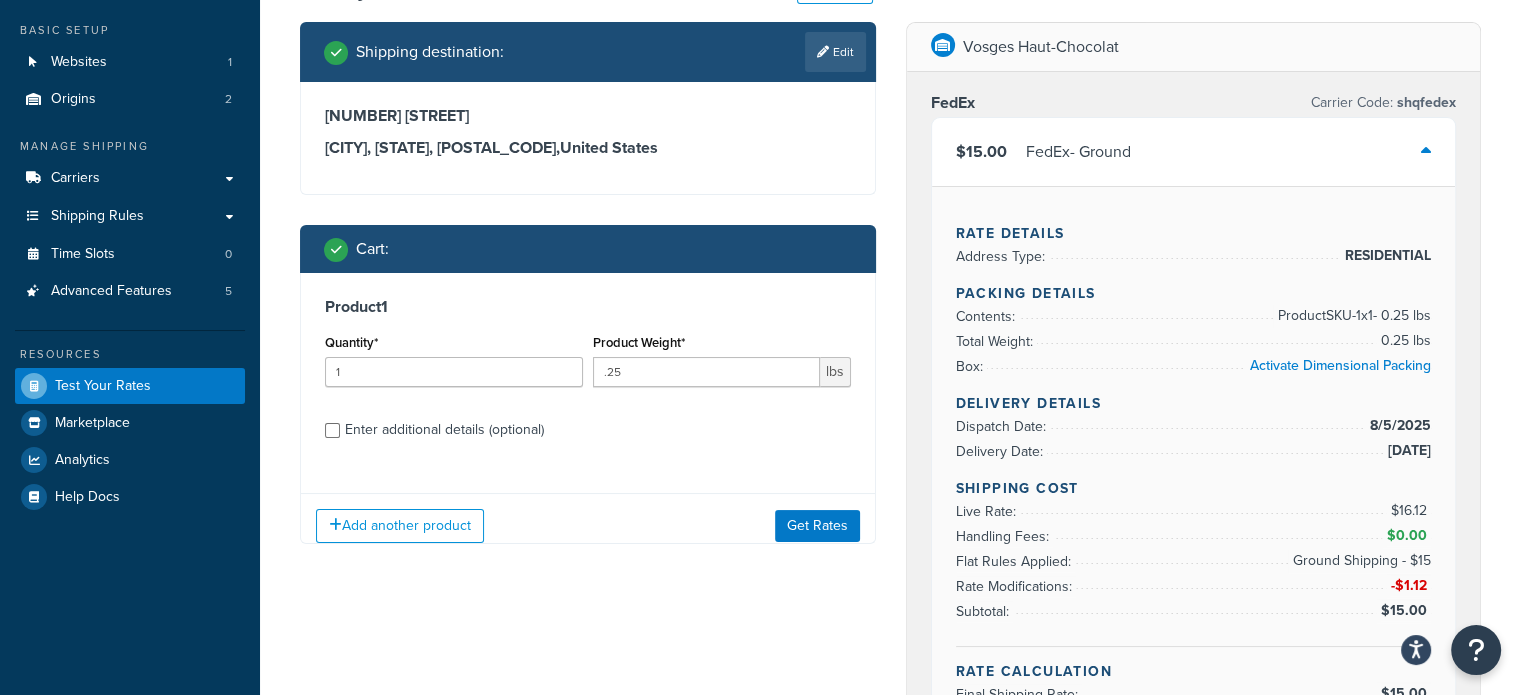 scroll, scrollTop: 200, scrollLeft: 0, axis: vertical 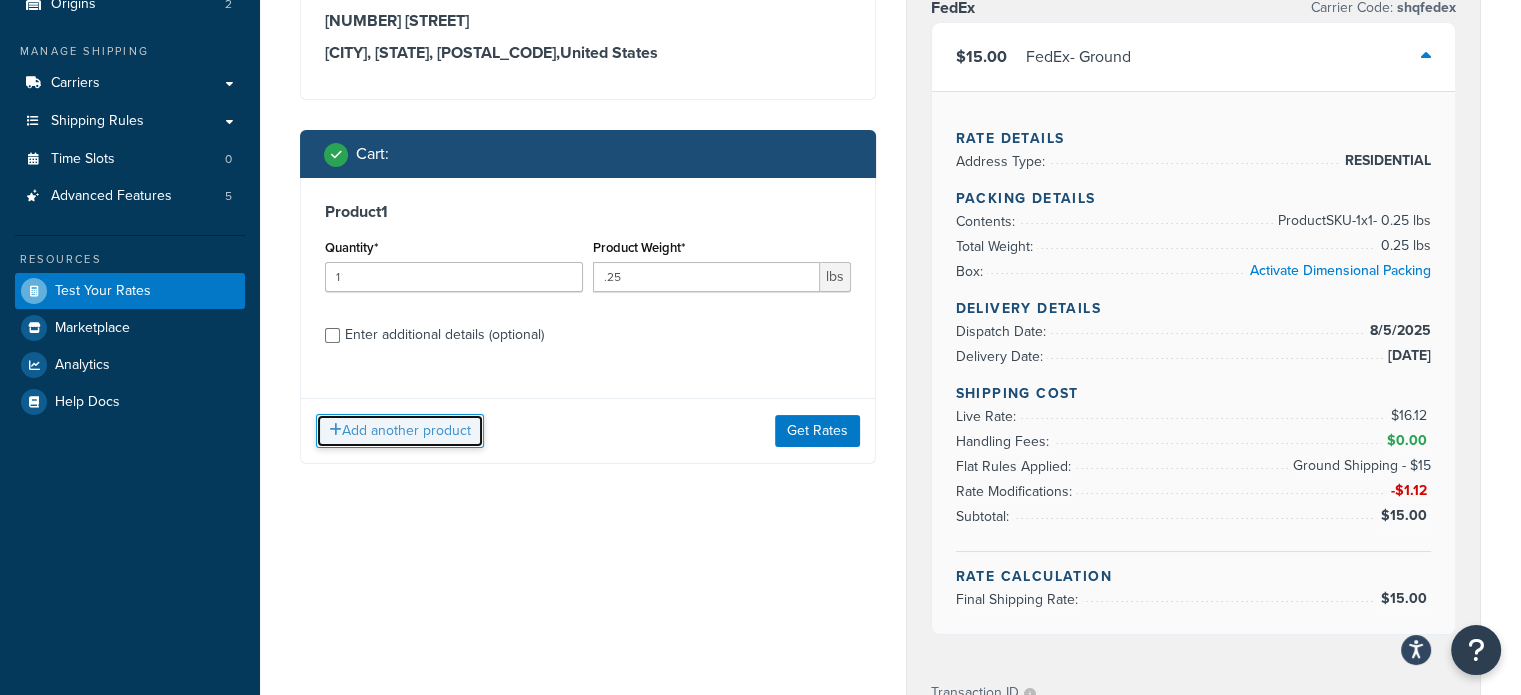 drag, startPoint x: 388, startPoint y: 421, endPoint x: 446, endPoint y: 437, distance: 60.166435 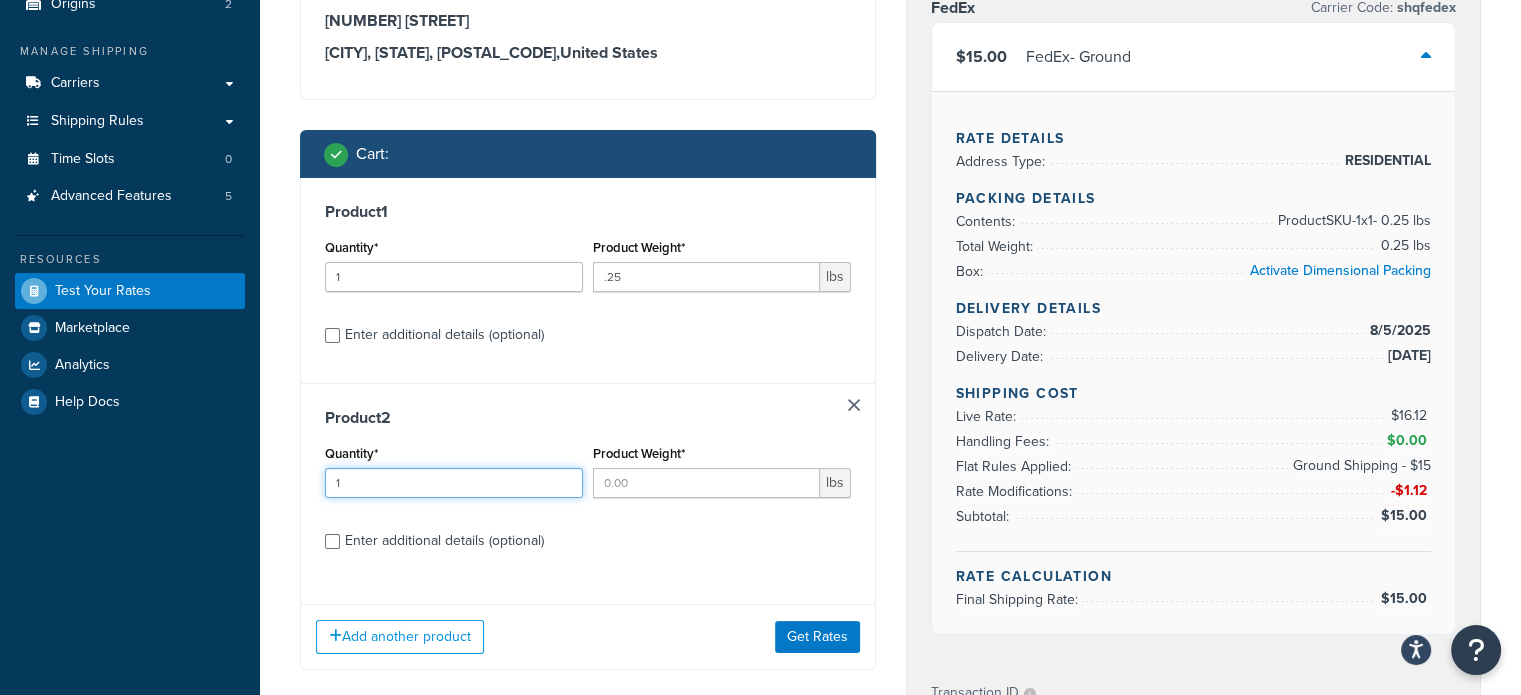 type on "1" 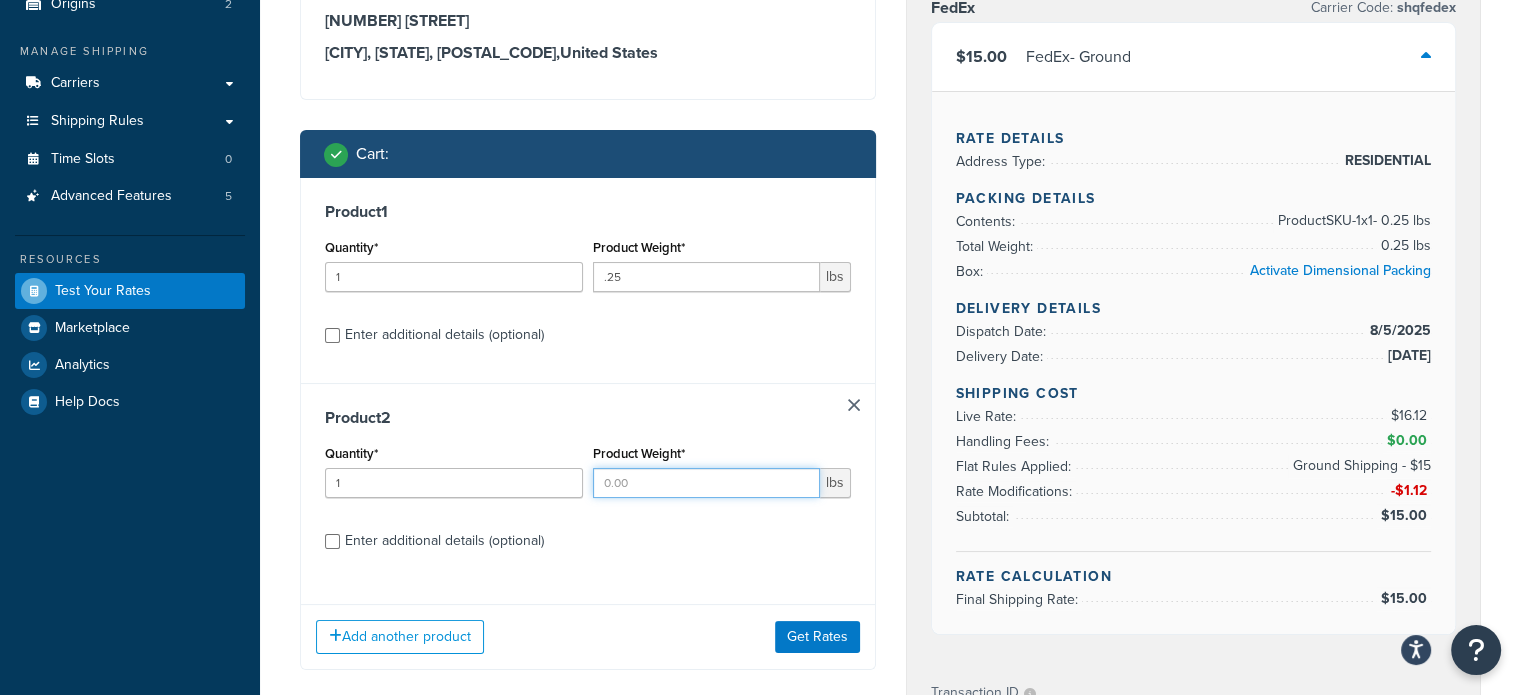 click on "Product Weight*" at bounding box center [706, 483] 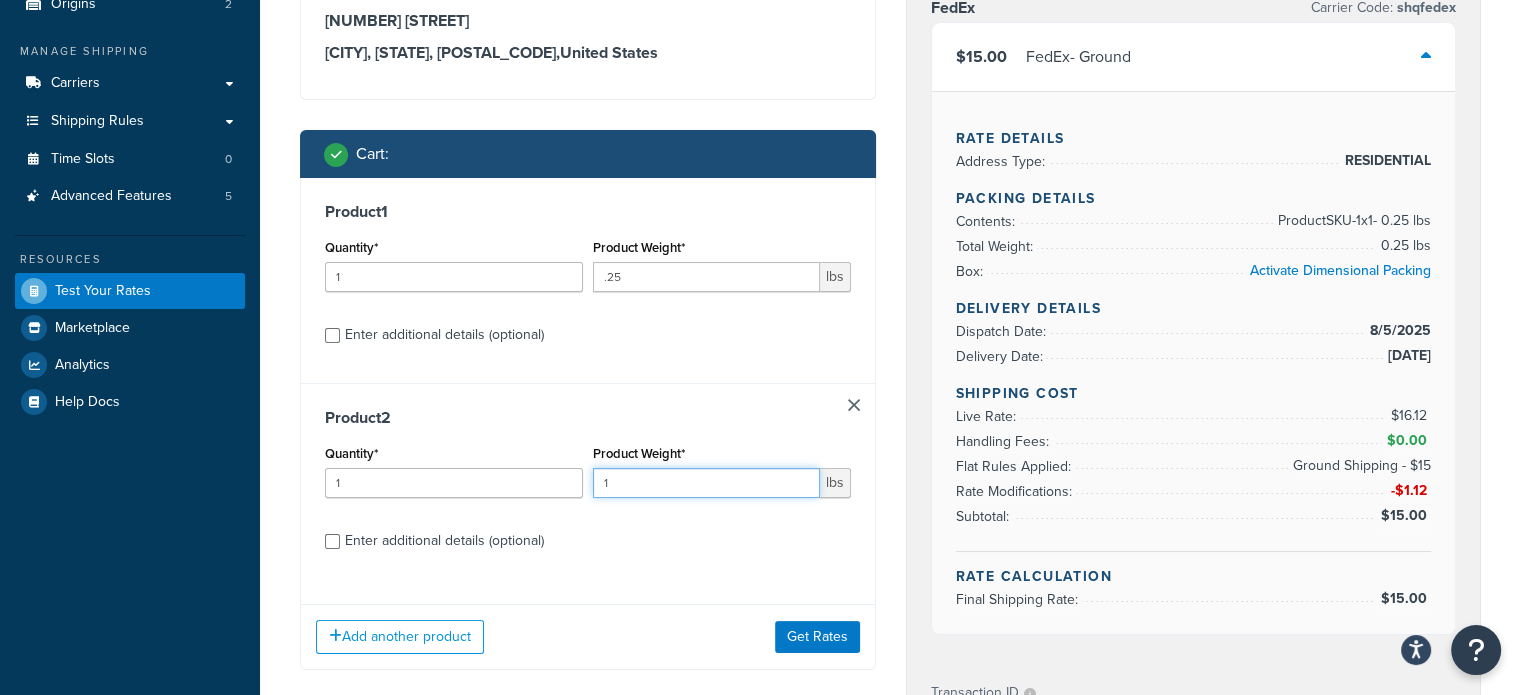 click on "1" at bounding box center [706, 483] 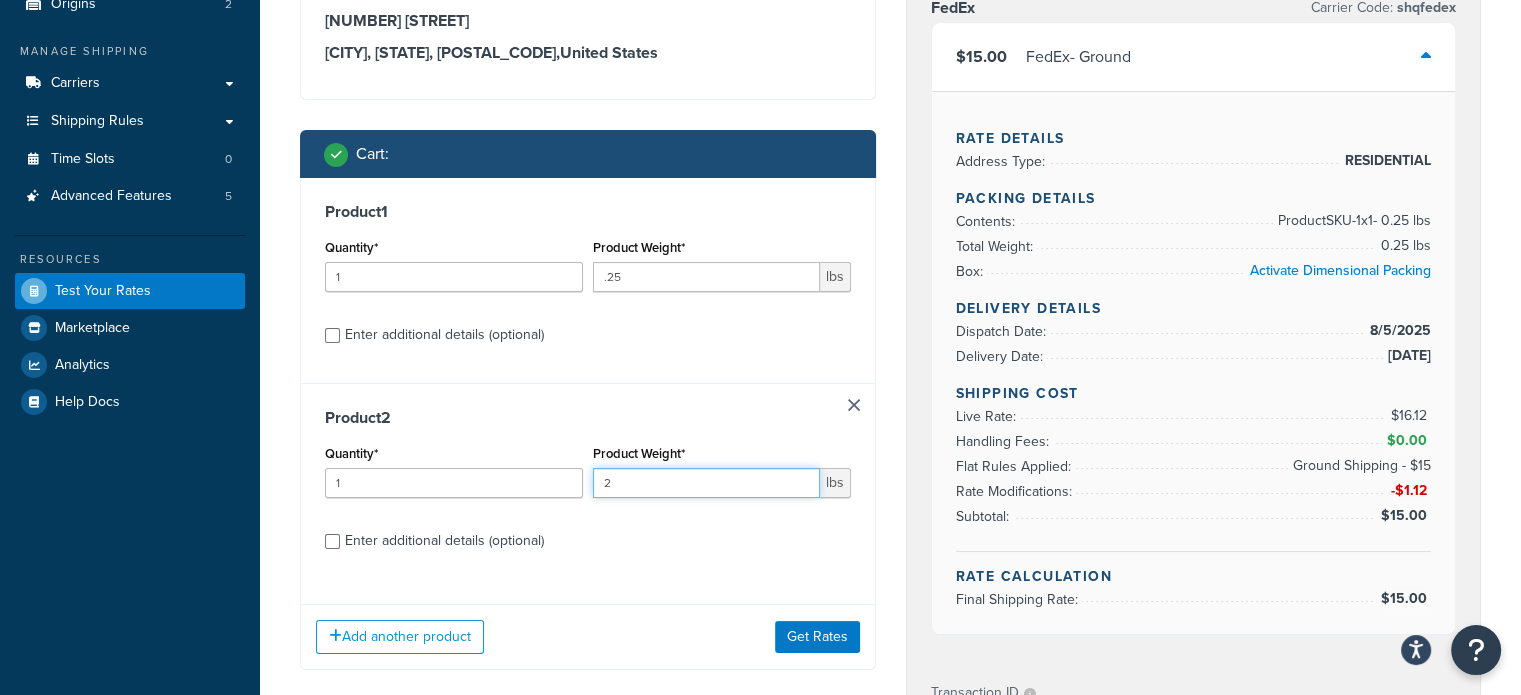 click on "2" at bounding box center (706, 483) 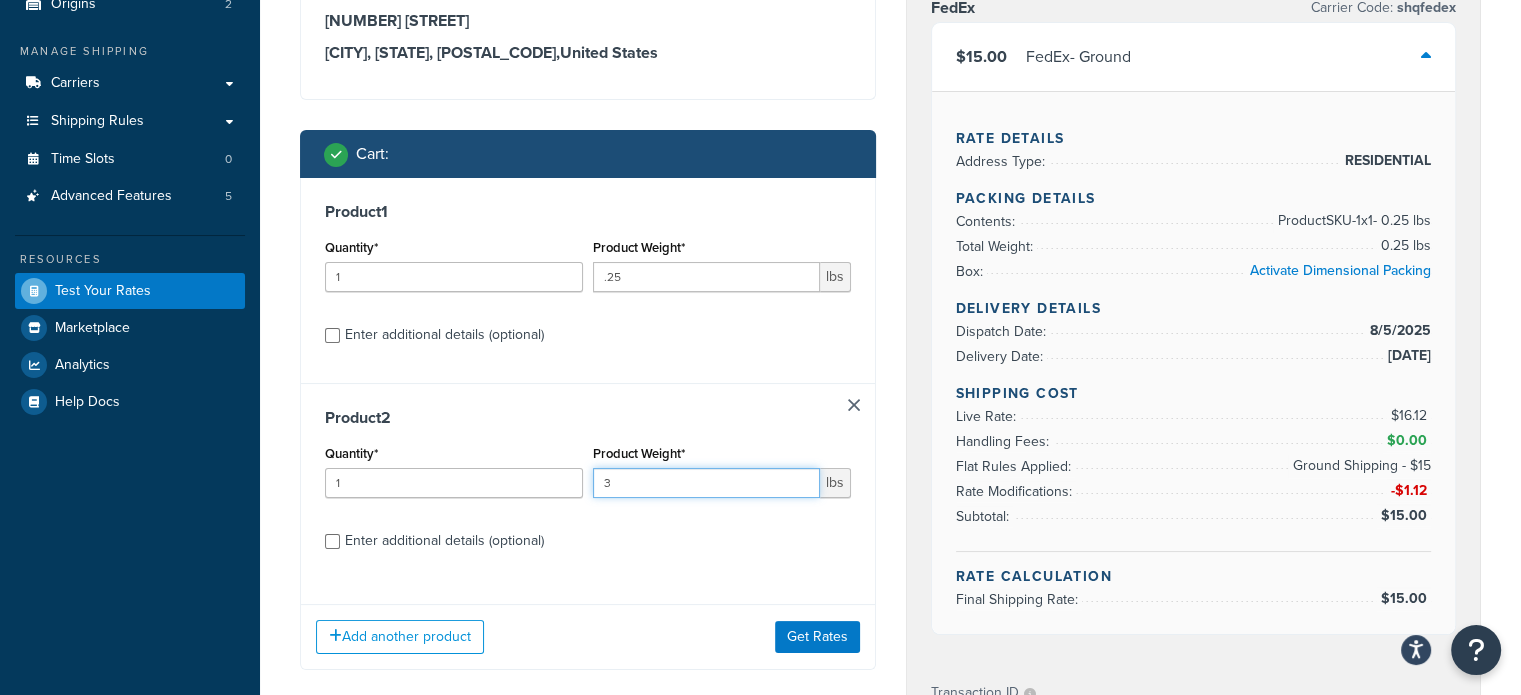 type on "3" 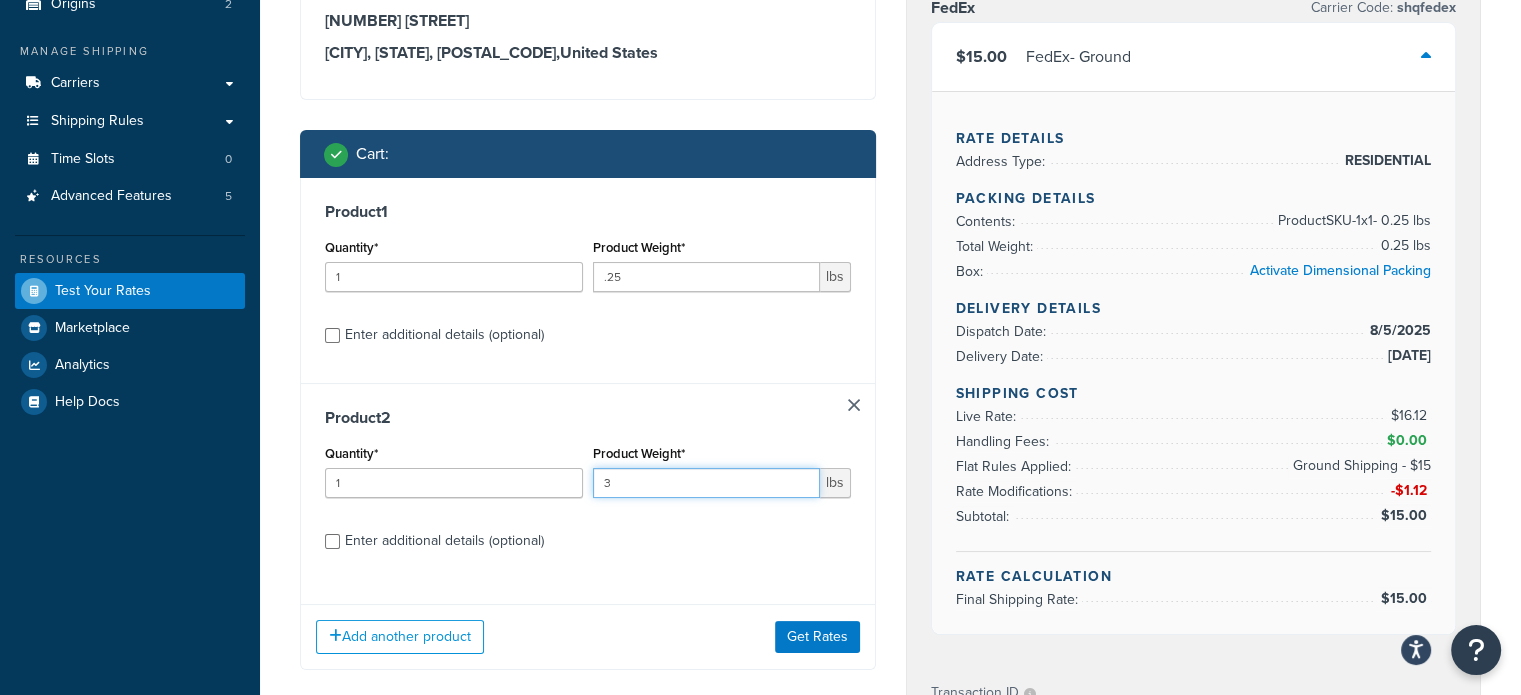scroll, scrollTop: 400, scrollLeft: 0, axis: vertical 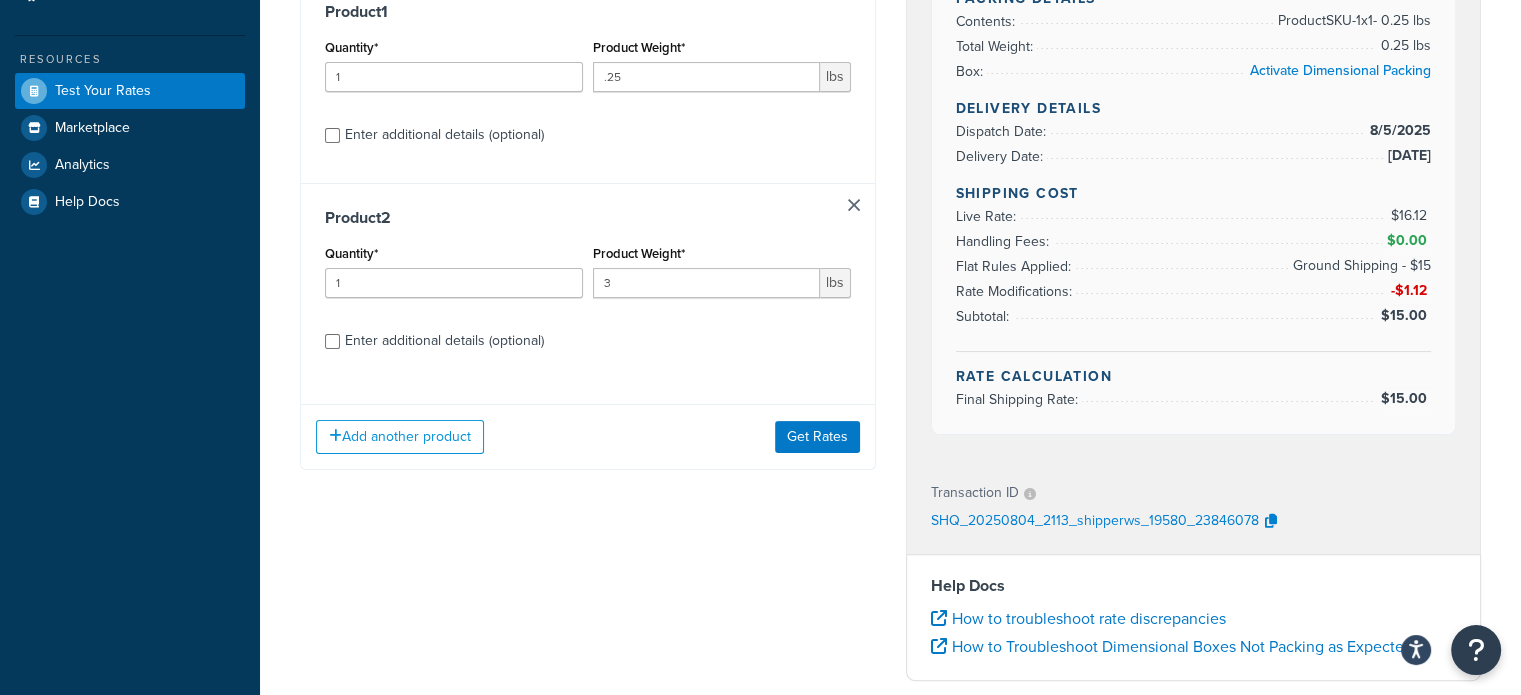 click on "Enter additional details (optional)" at bounding box center [444, 341] 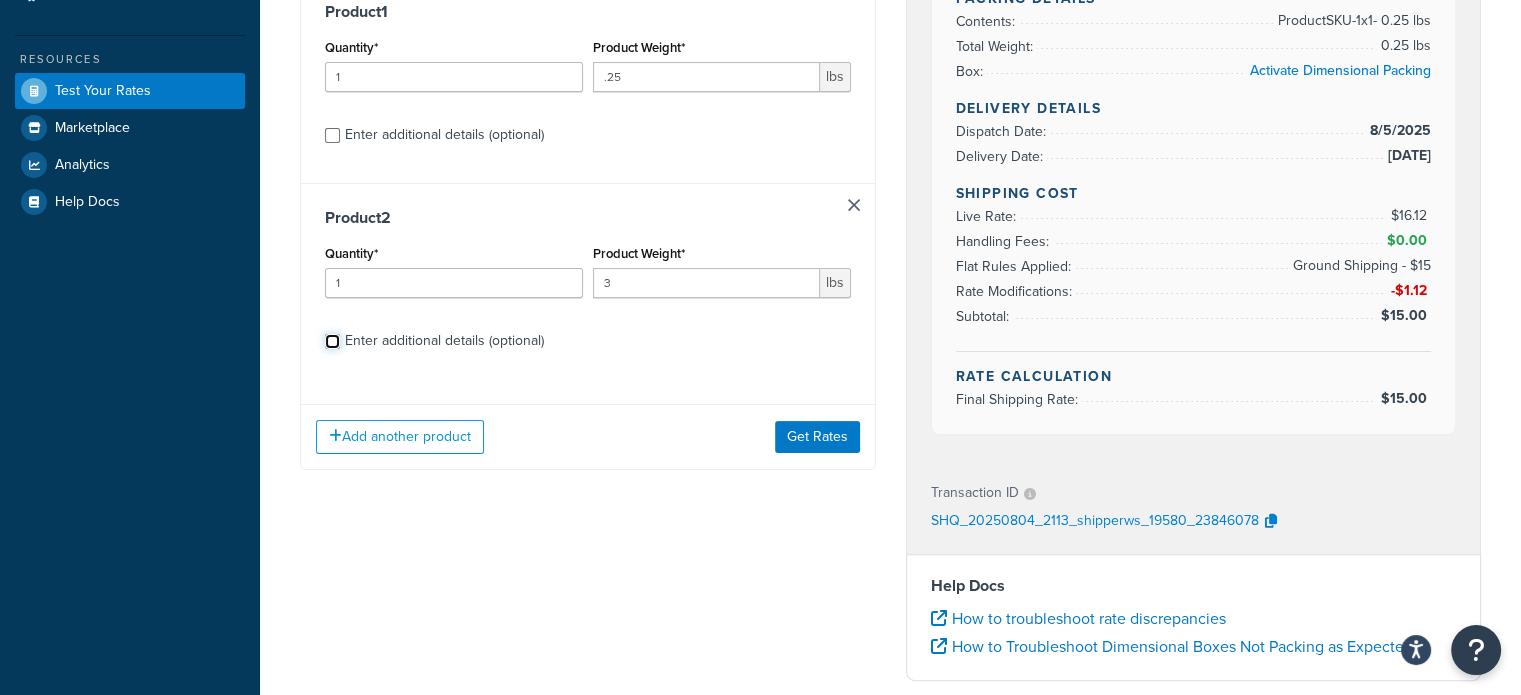 click on "Enter additional details (optional)" at bounding box center [332, 341] 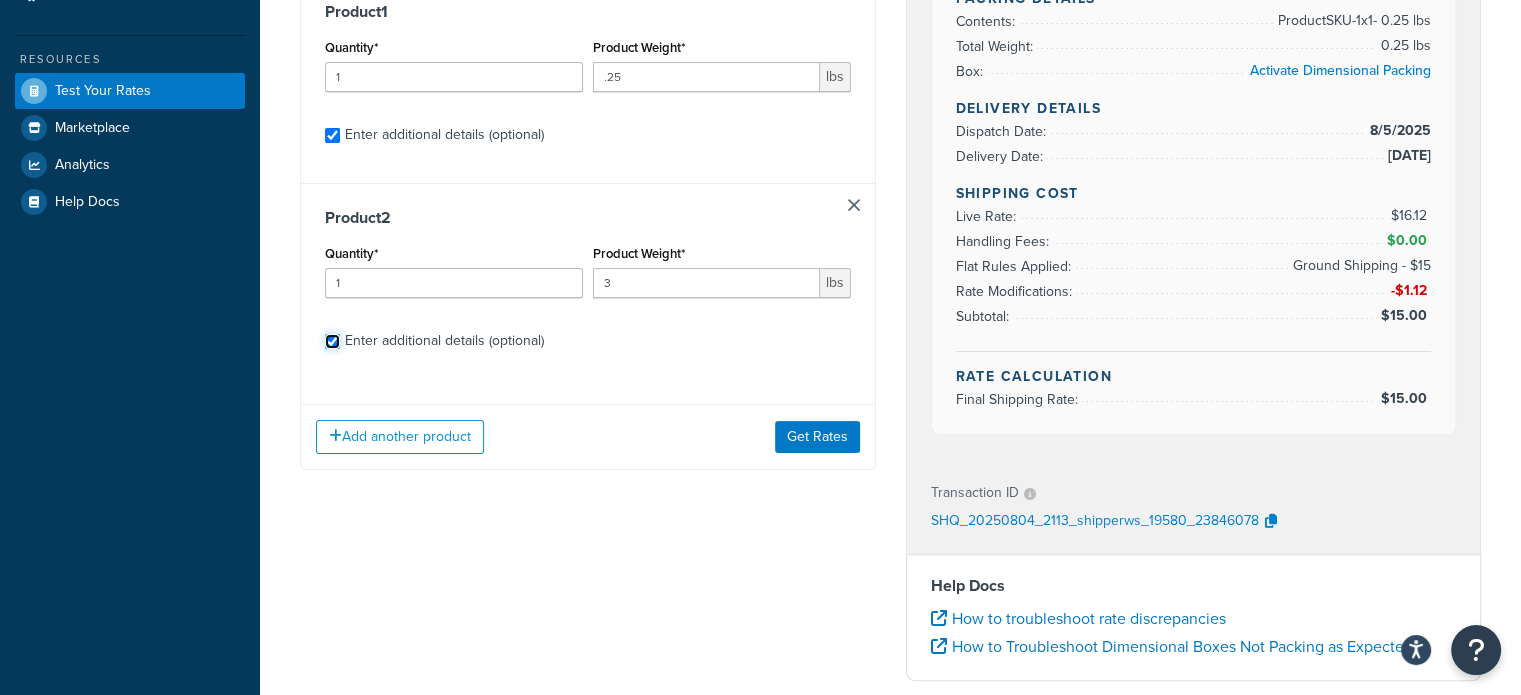 checkbox on "true" 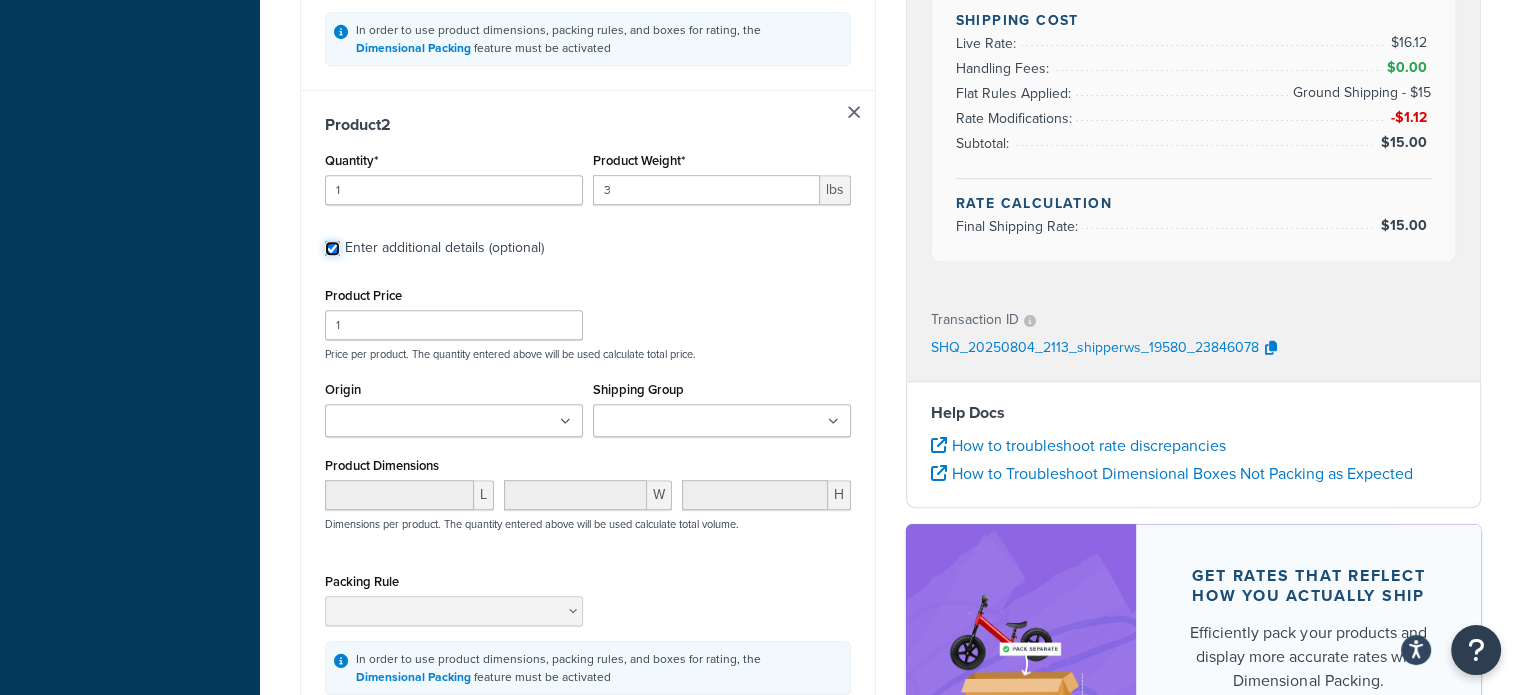 scroll, scrollTop: 1000, scrollLeft: 0, axis: vertical 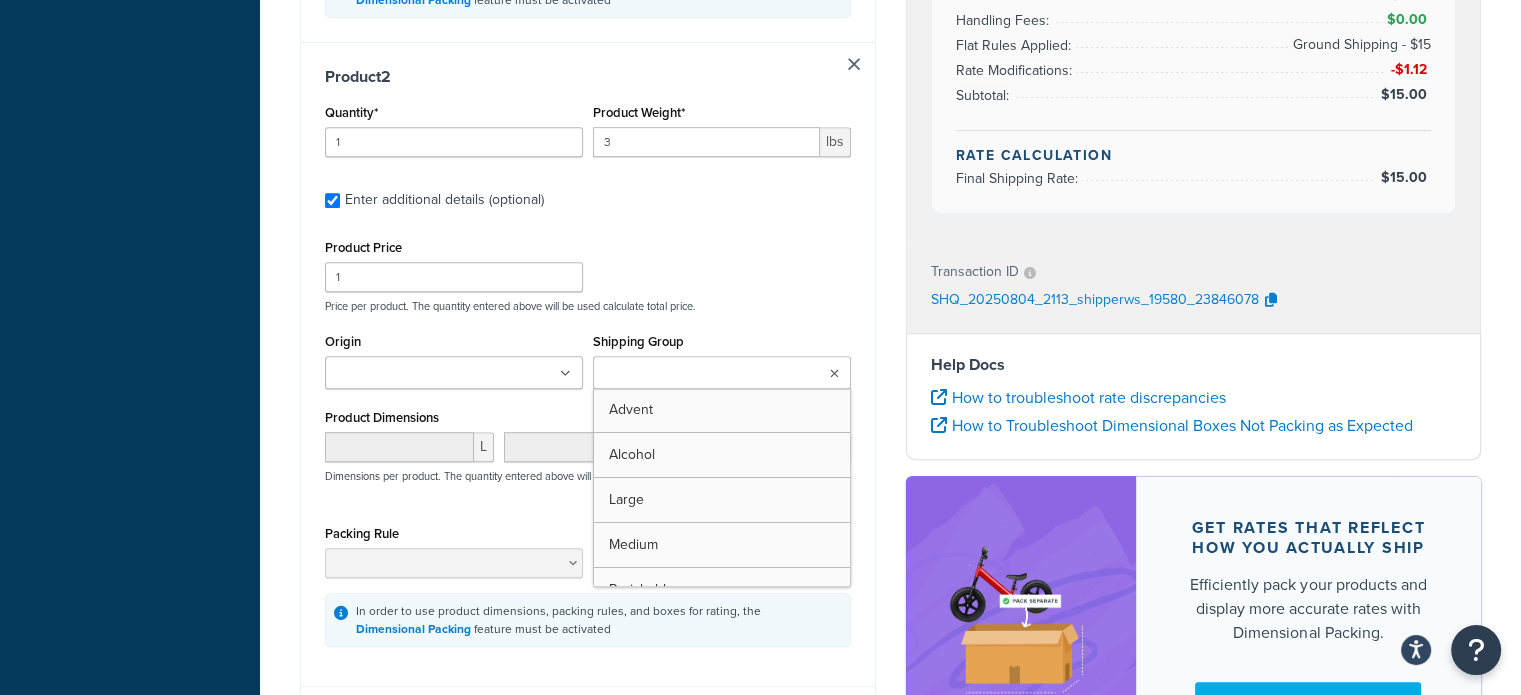 click on "Shipping Group" at bounding box center (687, 374) 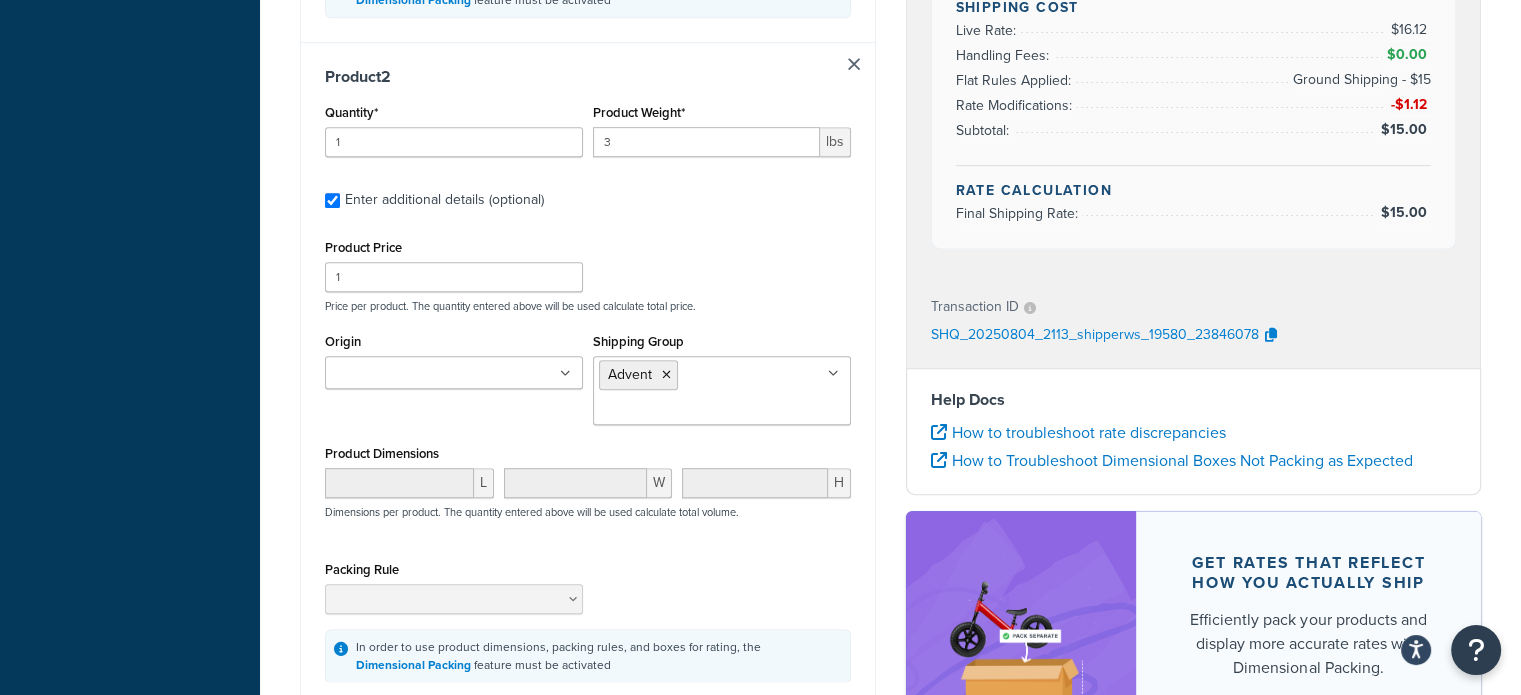 click on "Price per product. The quantity entered above will be used calculate total price." at bounding box center (588, 306) 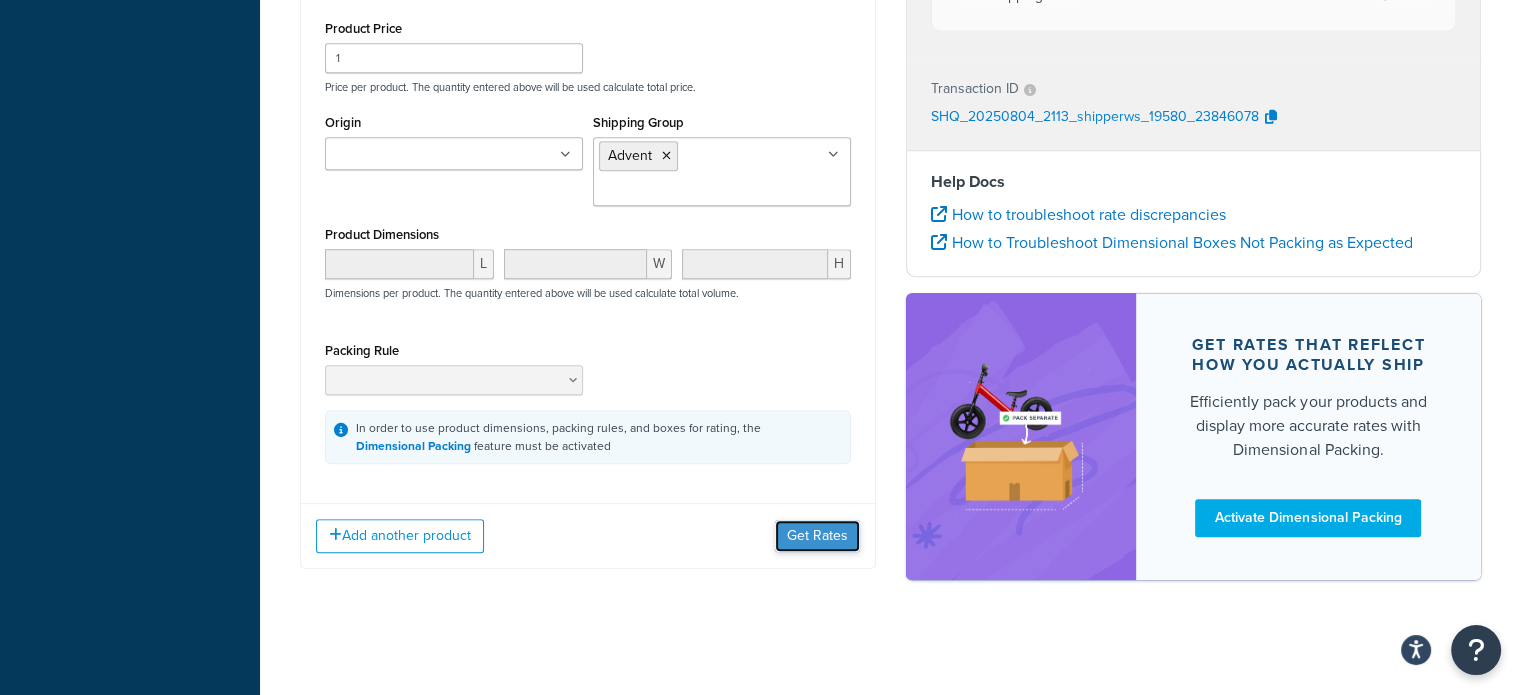 click on "Get Rates" at bounding box center [817, 536] 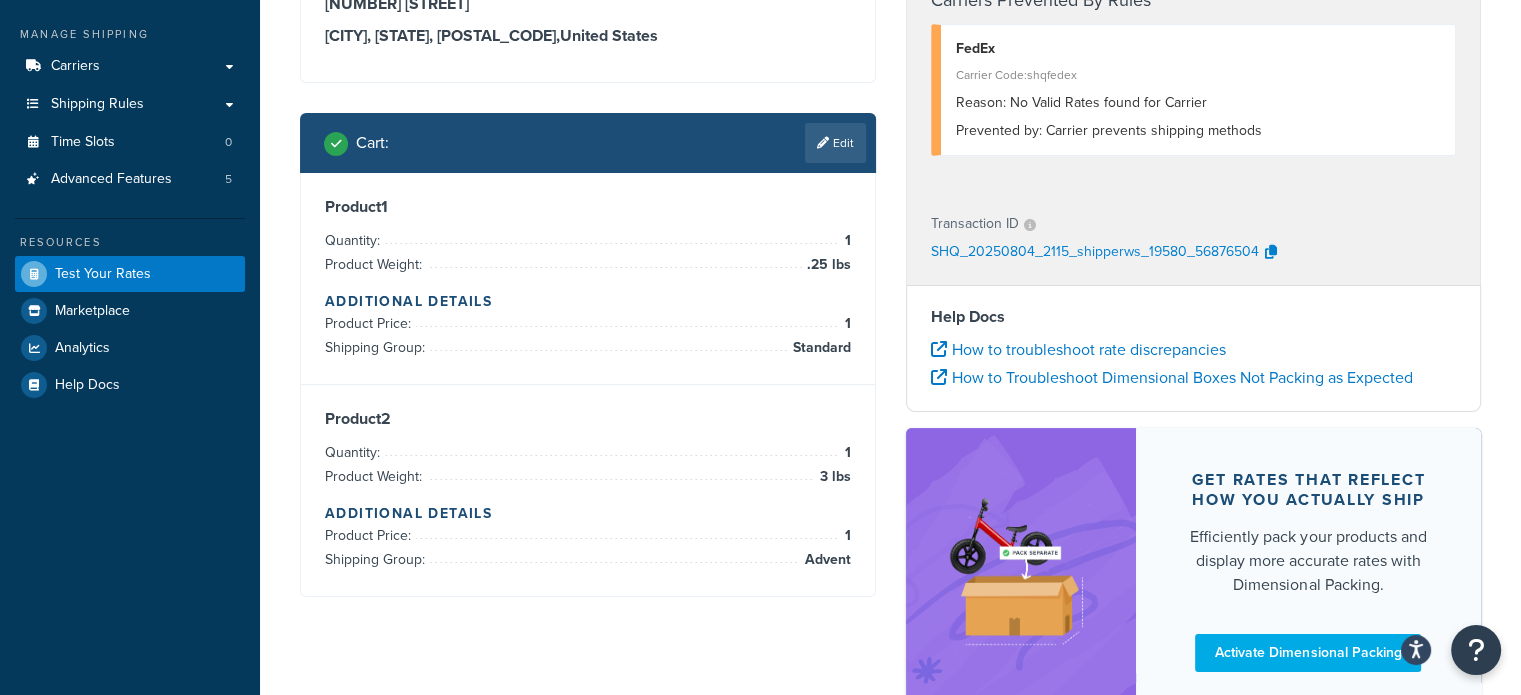 scroll, scrollTop: 230, scrollLeft: 0, axis: vertical 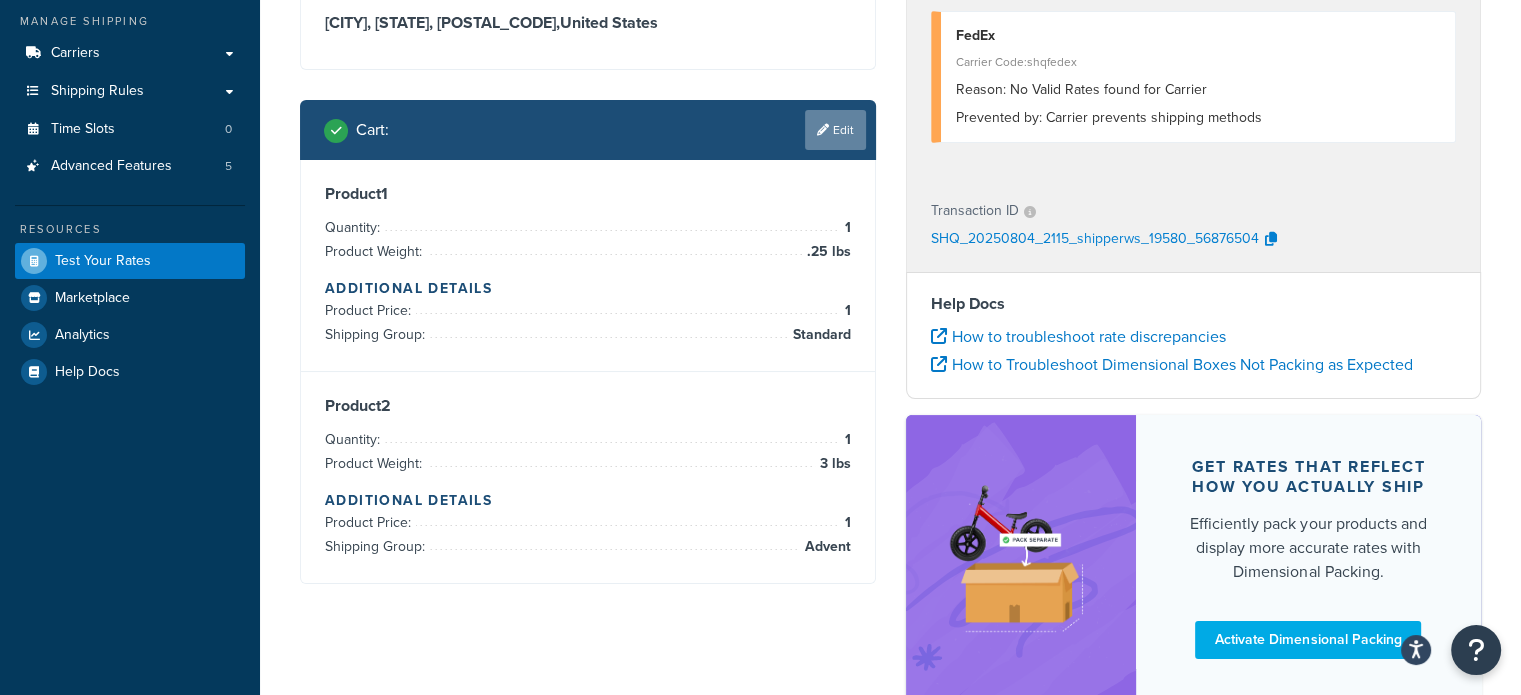 click on "Edit" at bounding box center [835, 130] 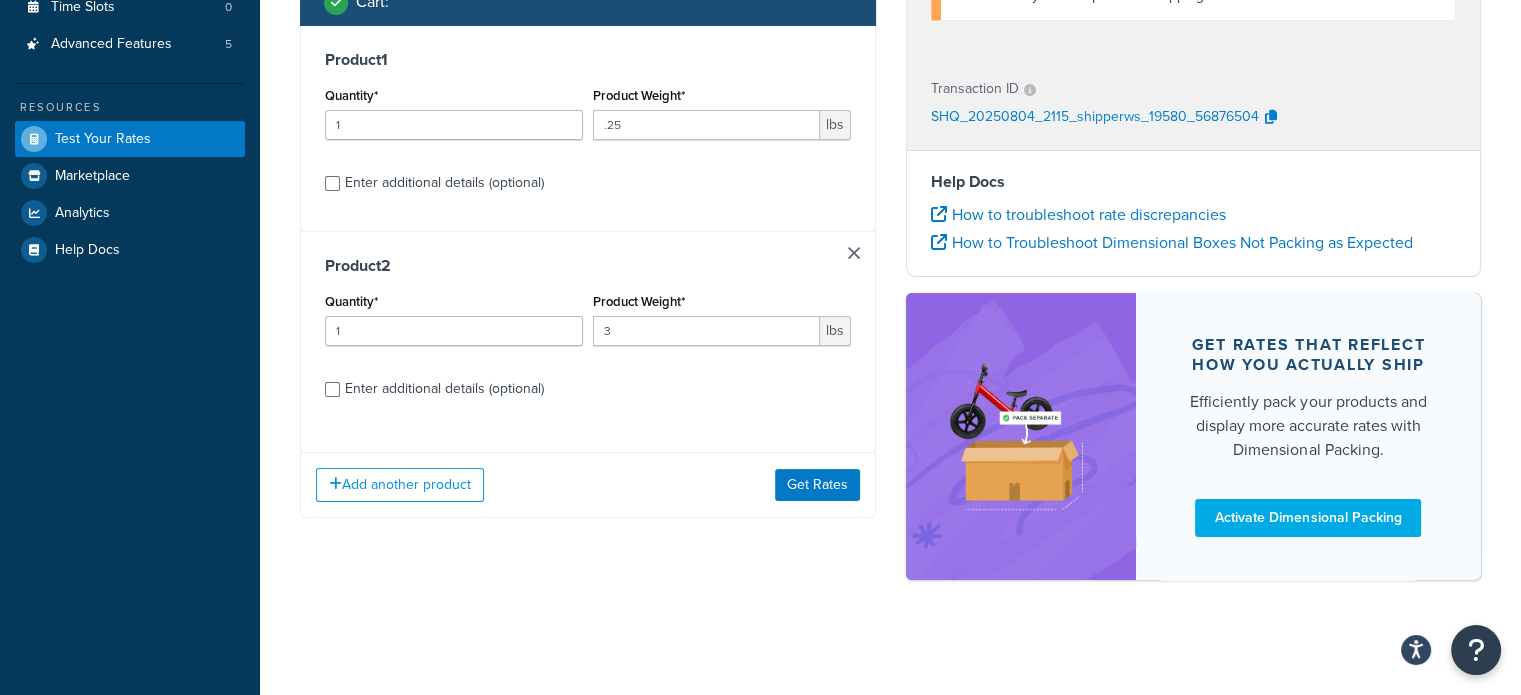 scroll, scrollTop: 355, scrollLeft: 0, axis: vertical 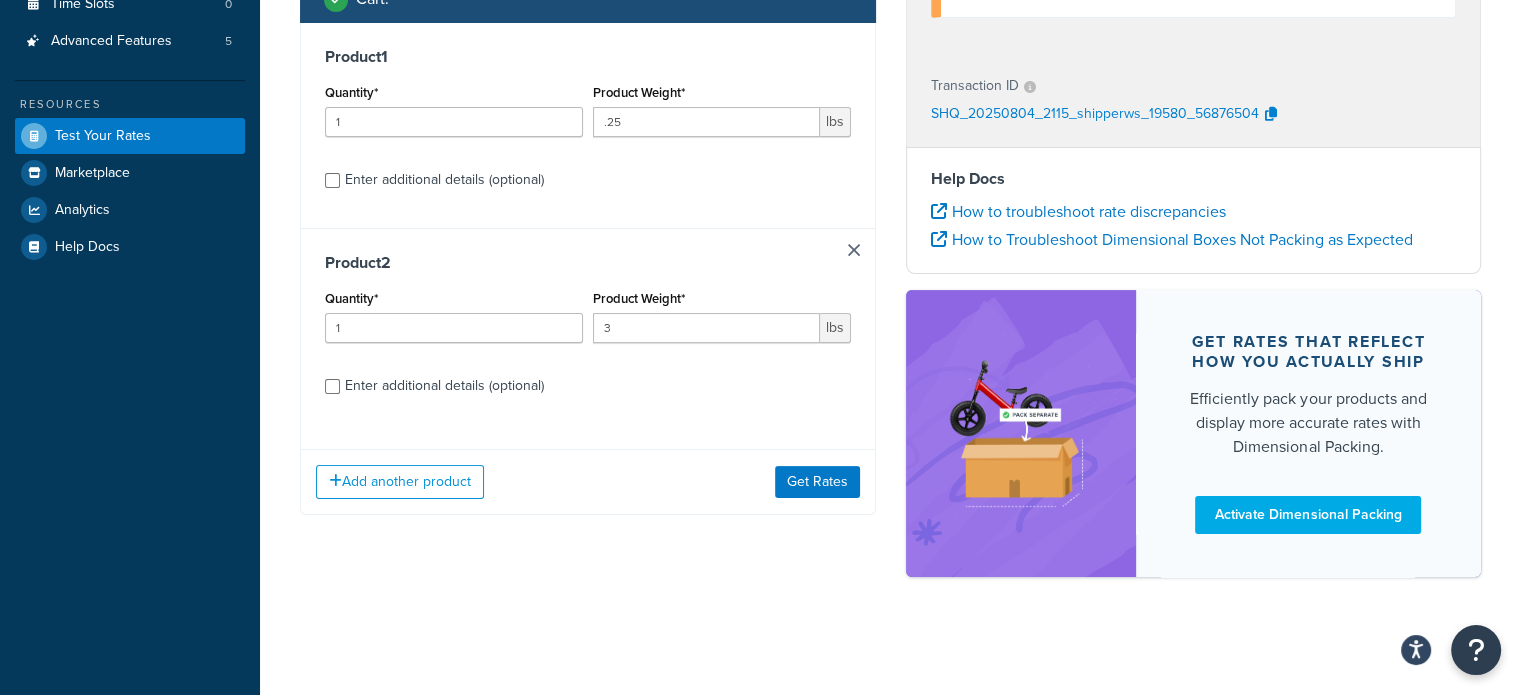click at bounding box center [854, 250] 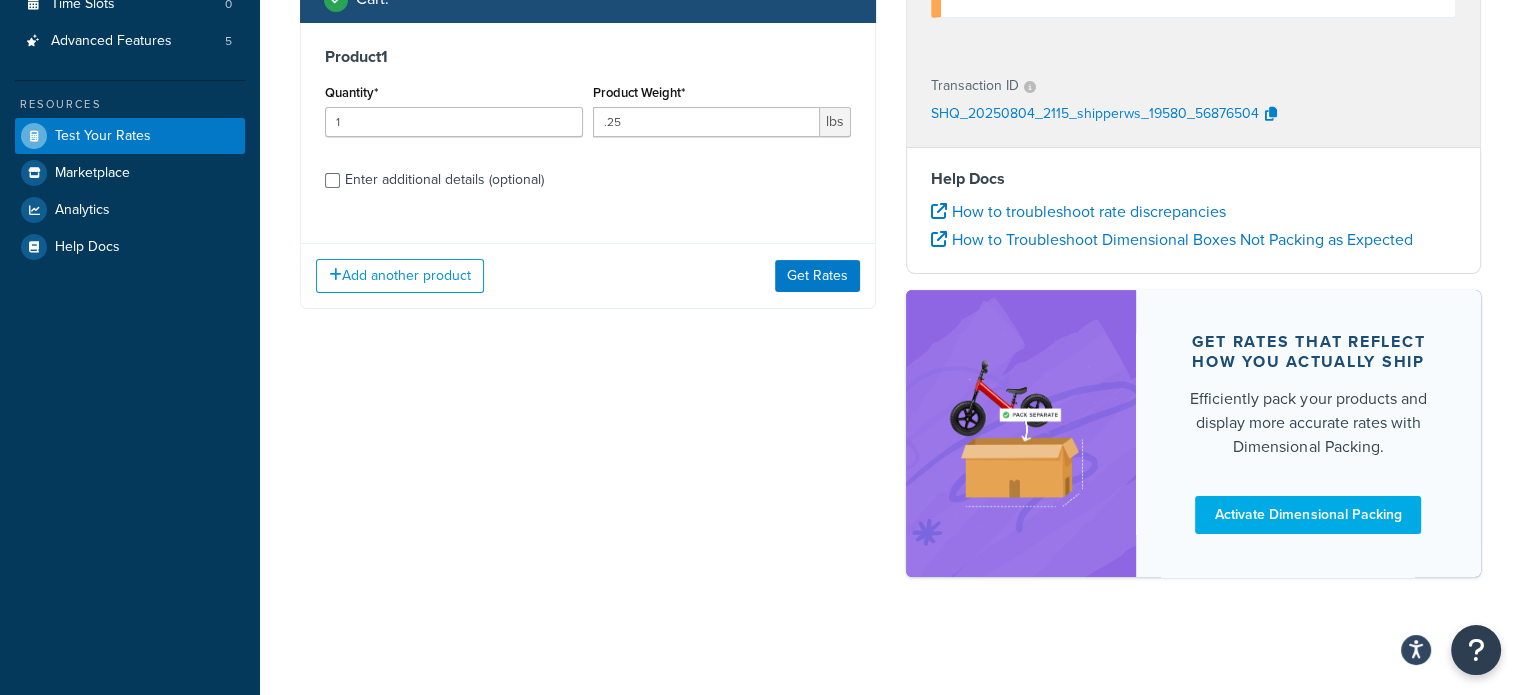 click on "Enter additional details (optional)" at bounding box center (444, 180) 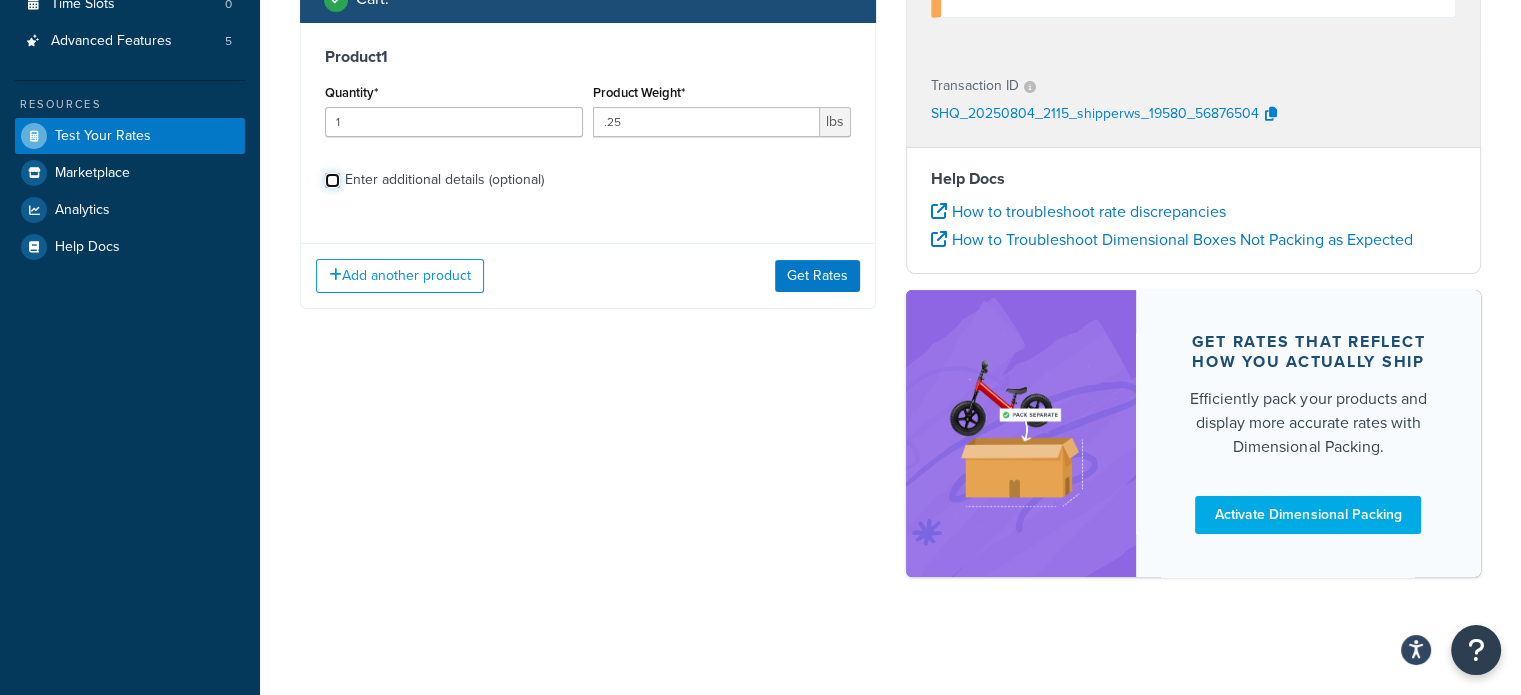 click on "Enter additional details (optional)" at bounding box center (332, 180) 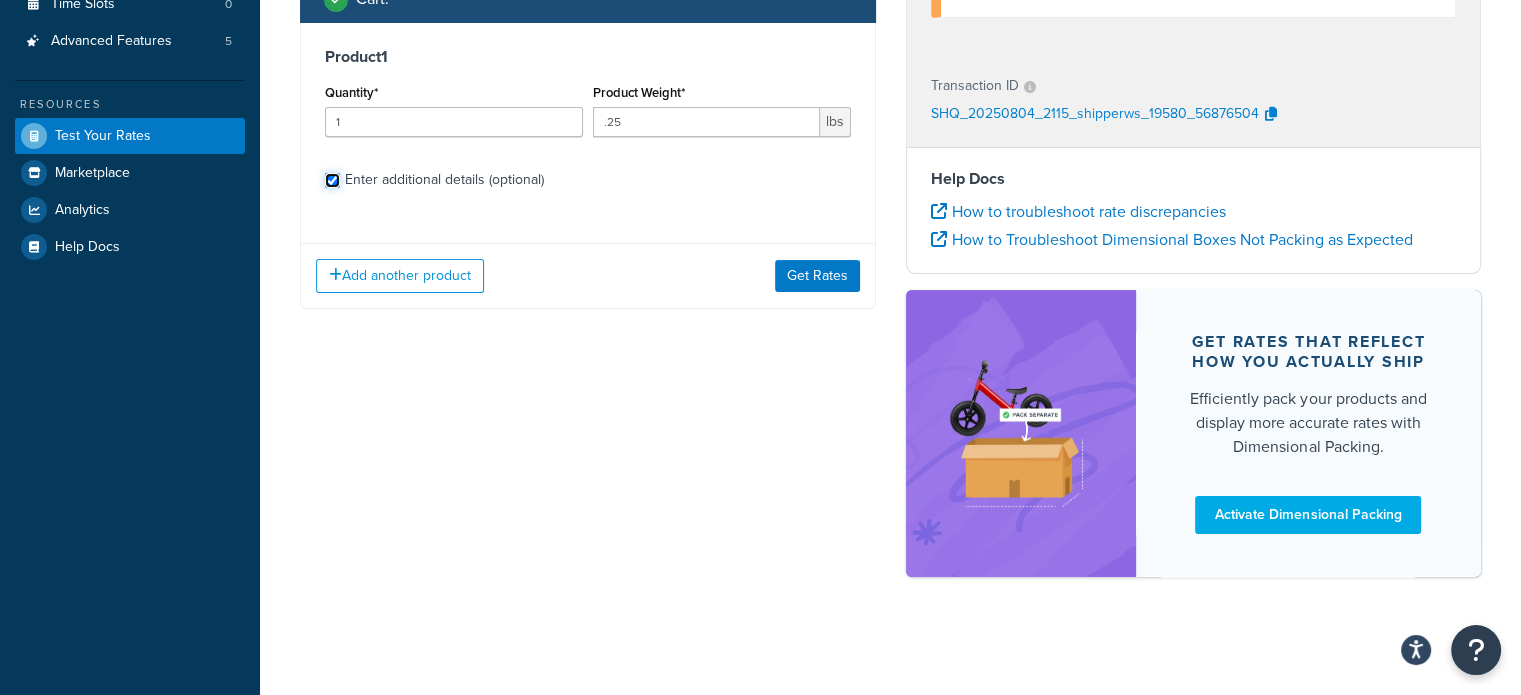 checkbox on "true" 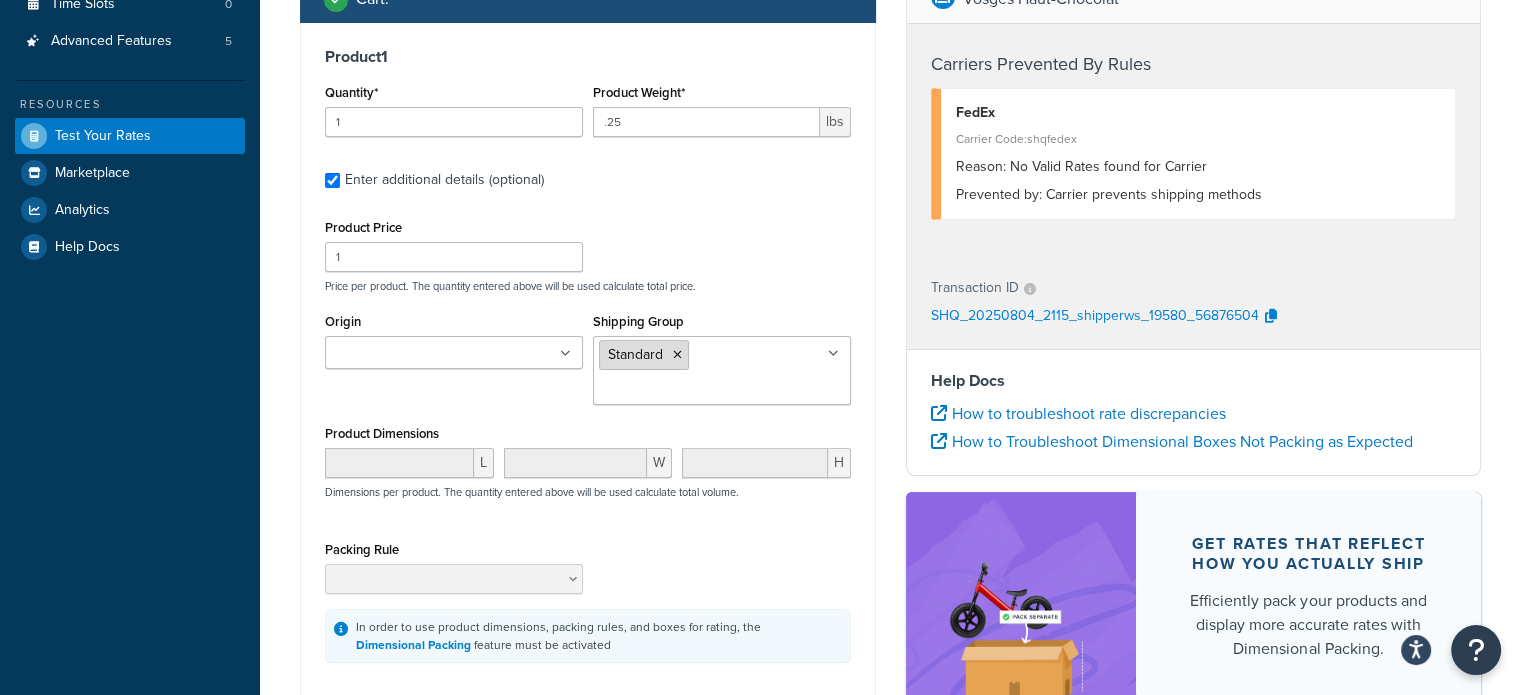 click at bounding box center [677, 355] 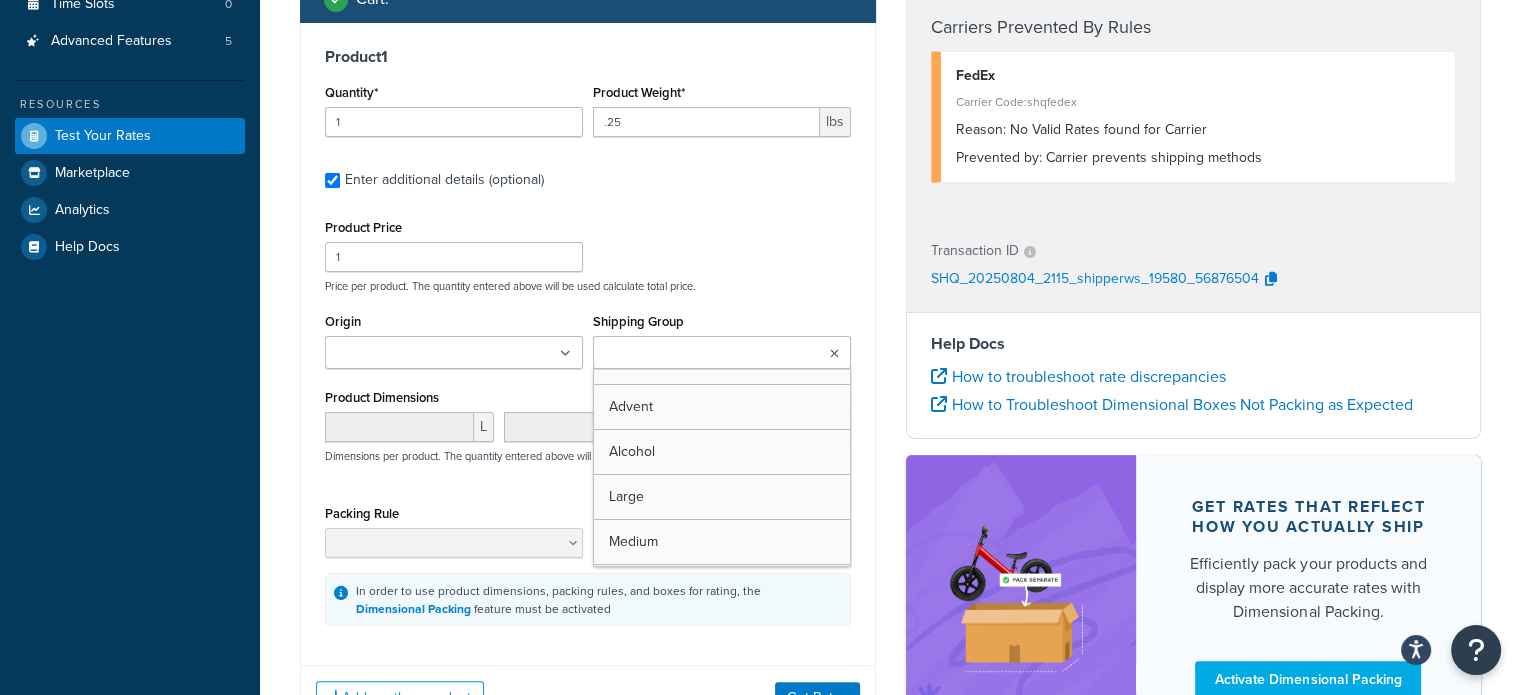 click on "Shipping Group" at bounding box center (687, 354) 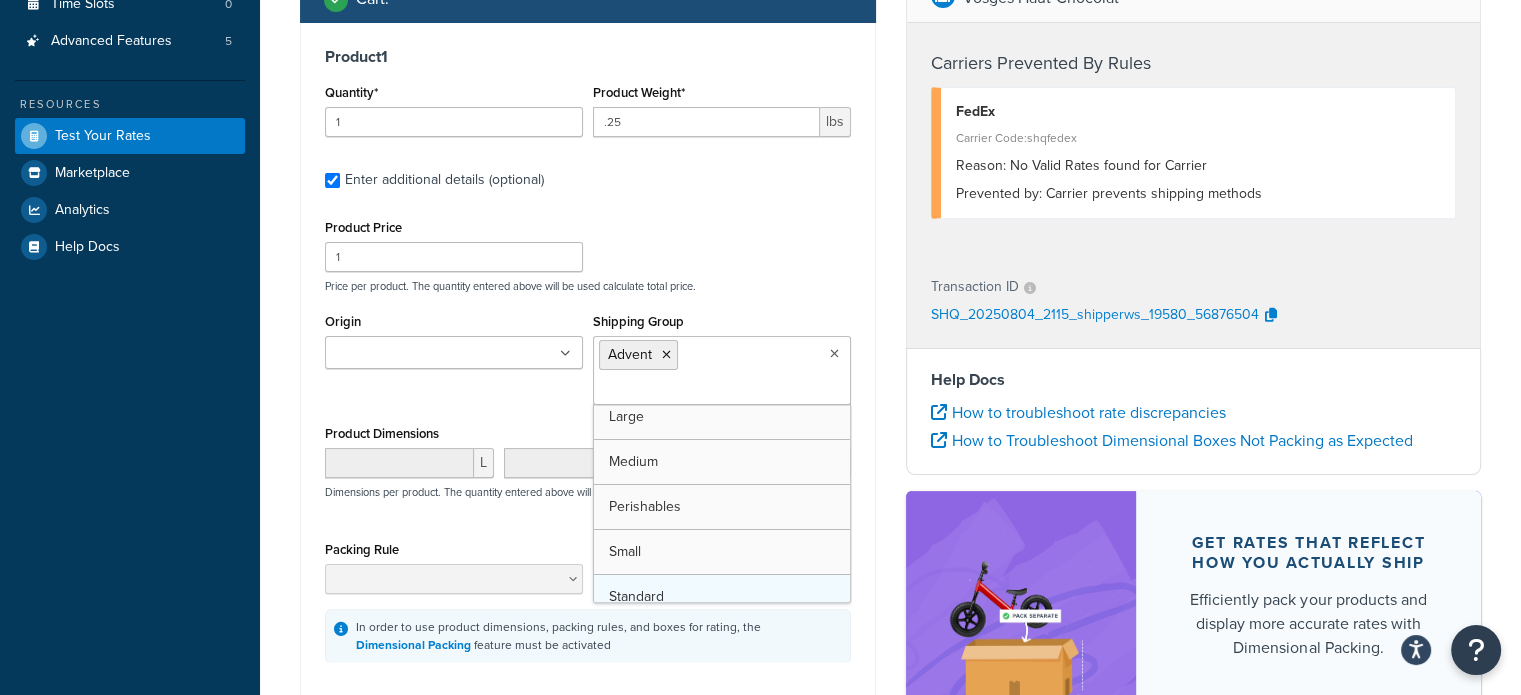 scroll, scrollTop: 69, scrollLeft: 0, axis: vertical 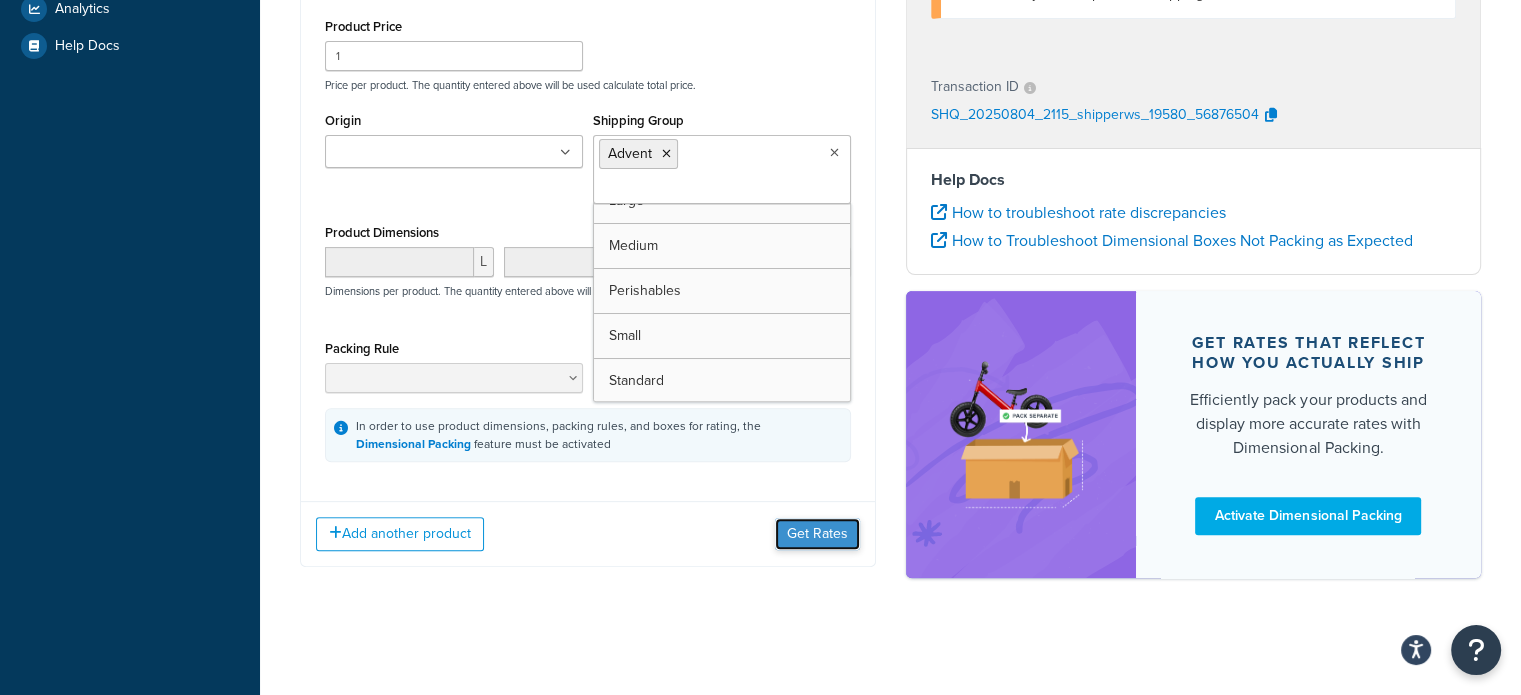 click on "Get Rates" at bounding box center (817, 534) 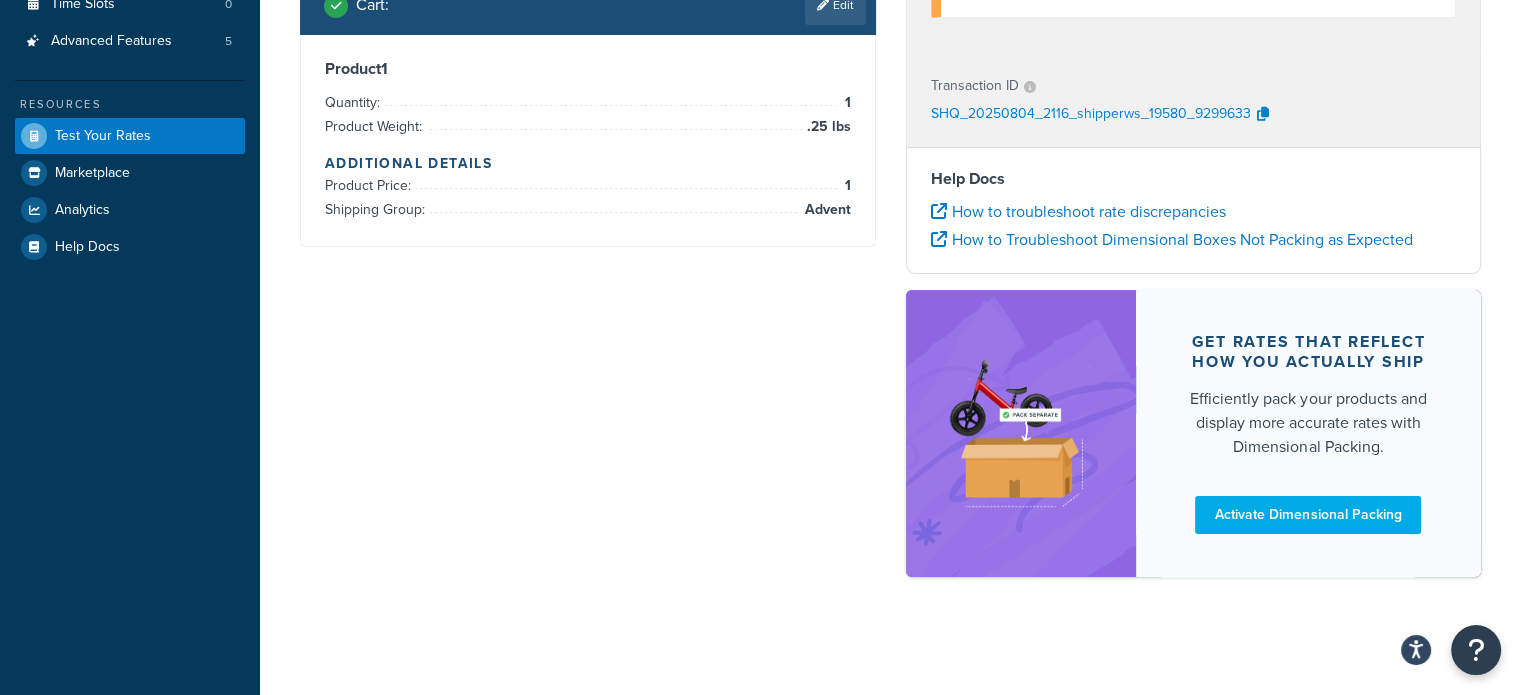 scroll, scrollTop: 155, scrollLeft: 0, axis: vertical 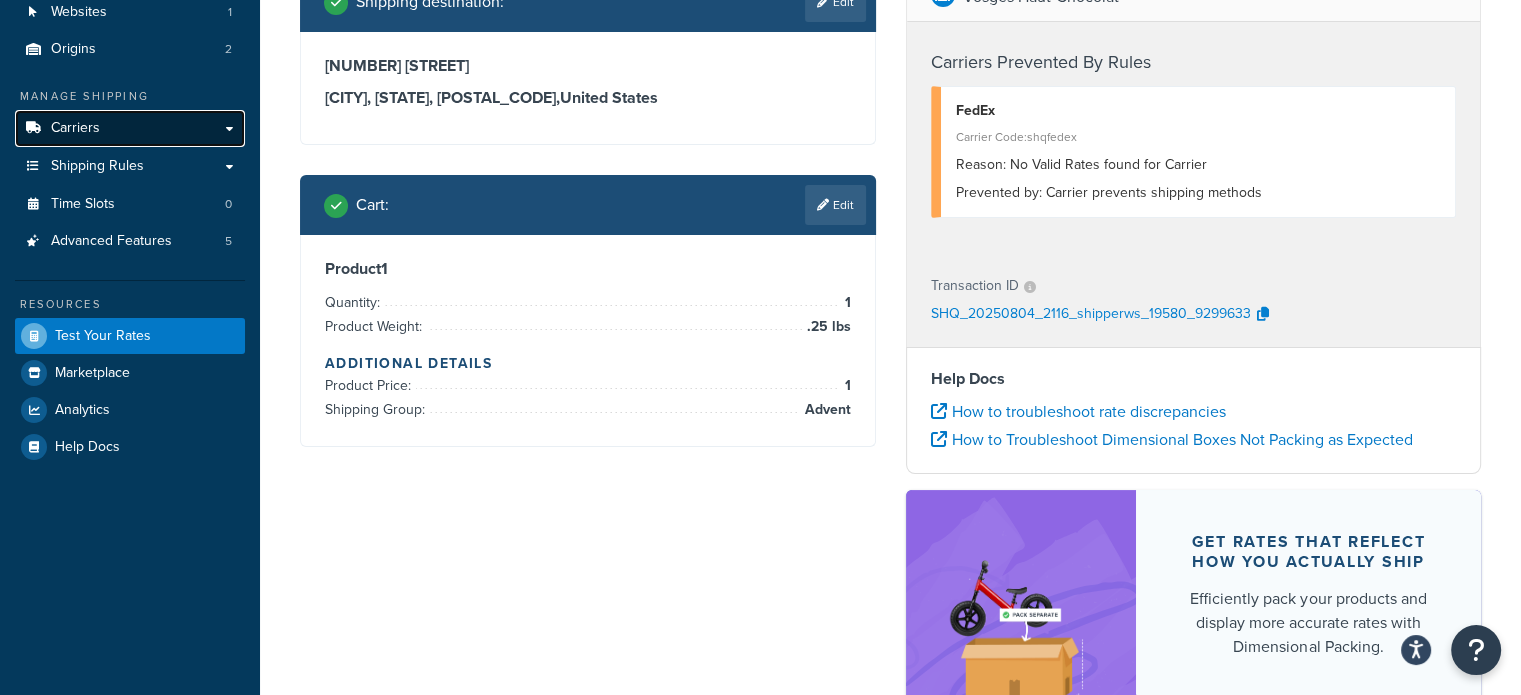 click on "Carriers" at bounding box center (130, 128) 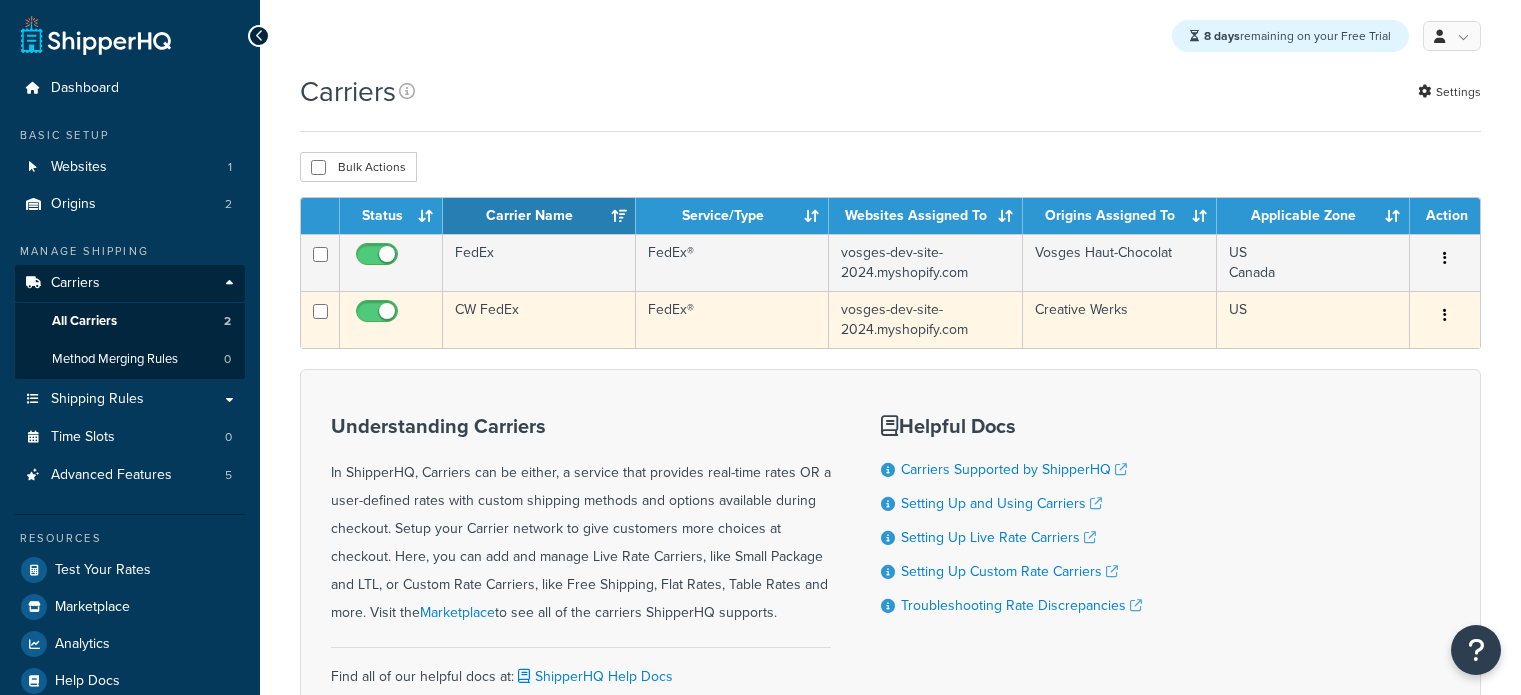 scroll, scrollTop: 0, scrollLeft: 0, axis: both 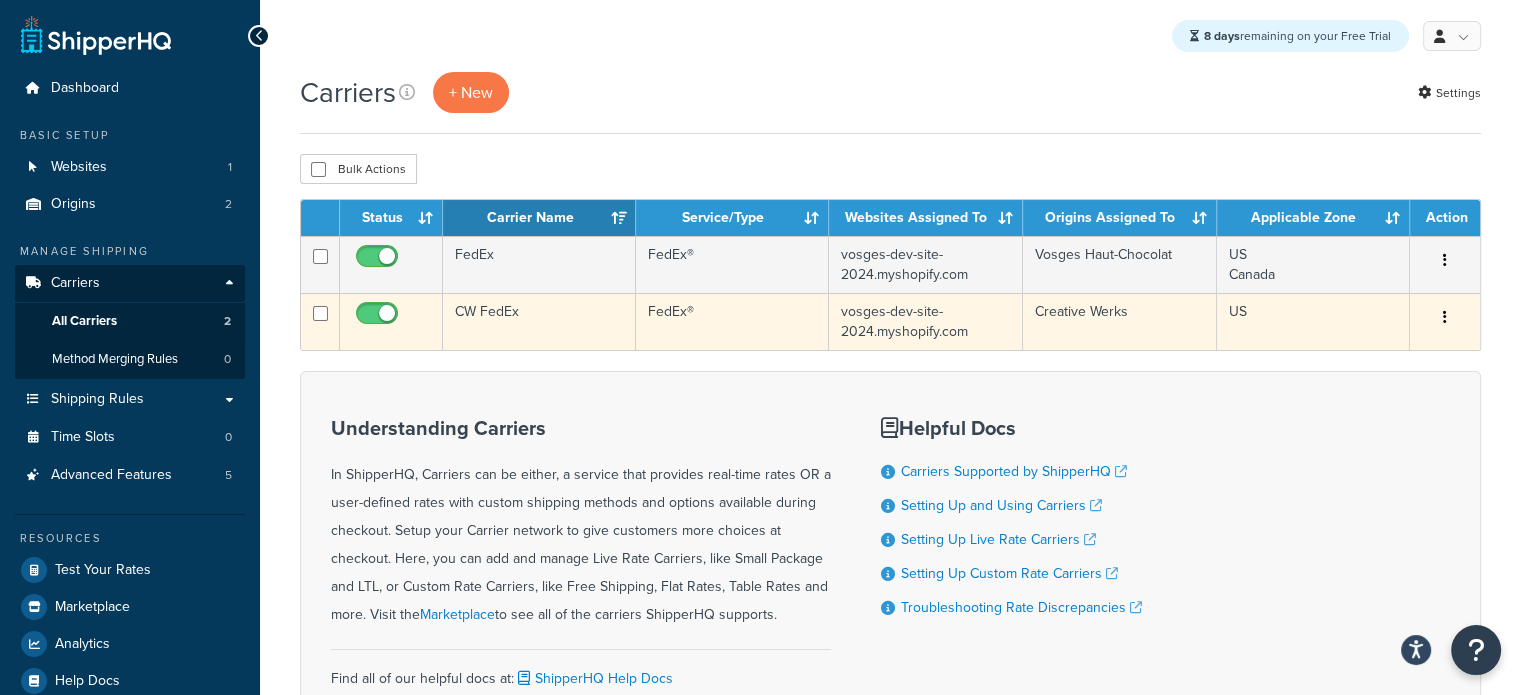 click on "CW FedEx" at bounding box center [539, 321] 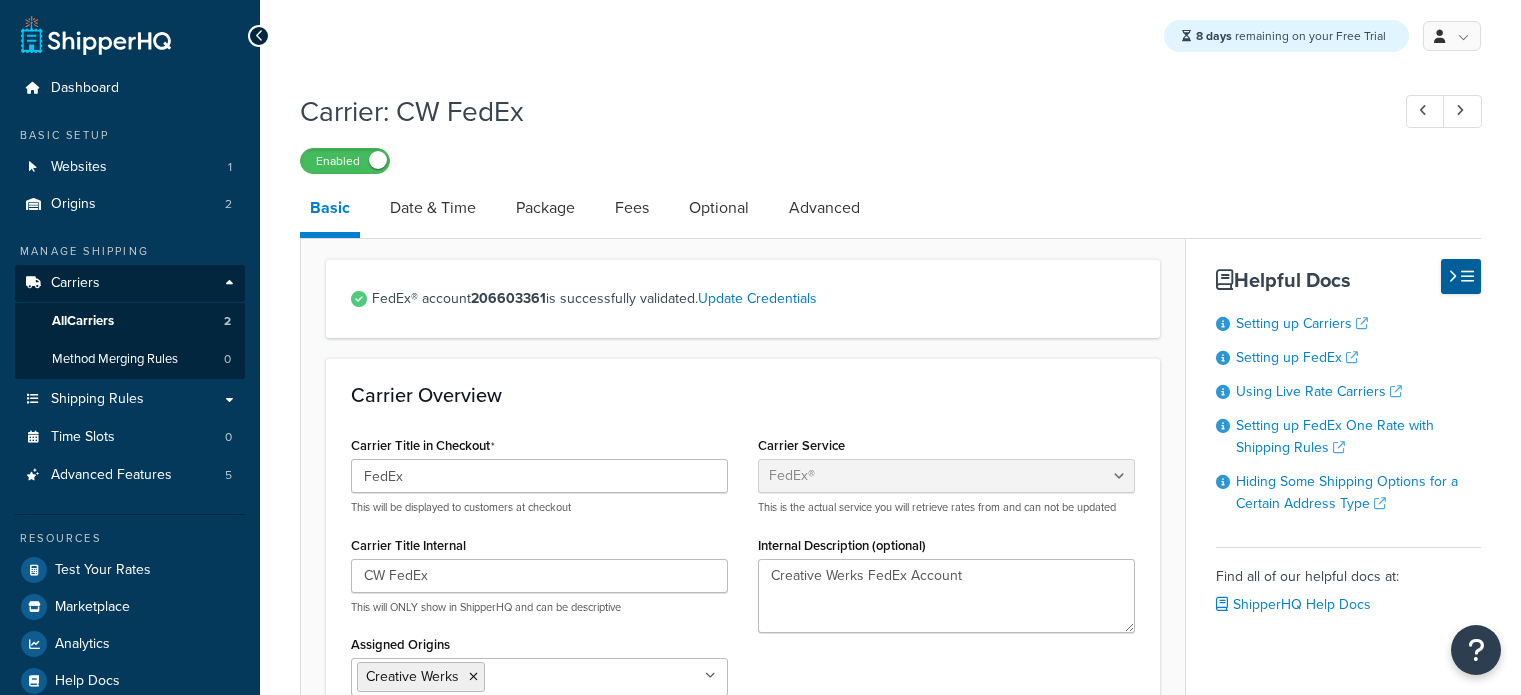 select on "fedEx" 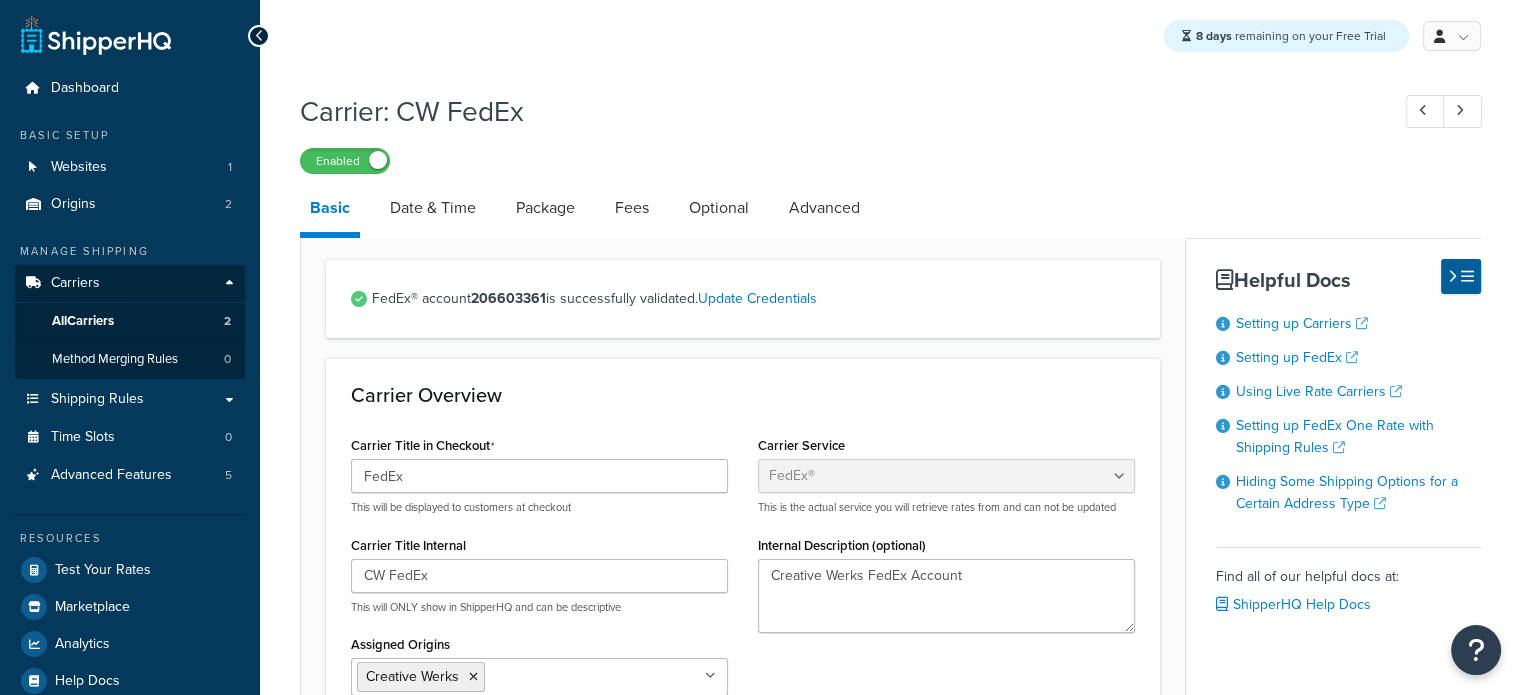scroll, scrollTop: 0, scrollLeft: 0, axis: both 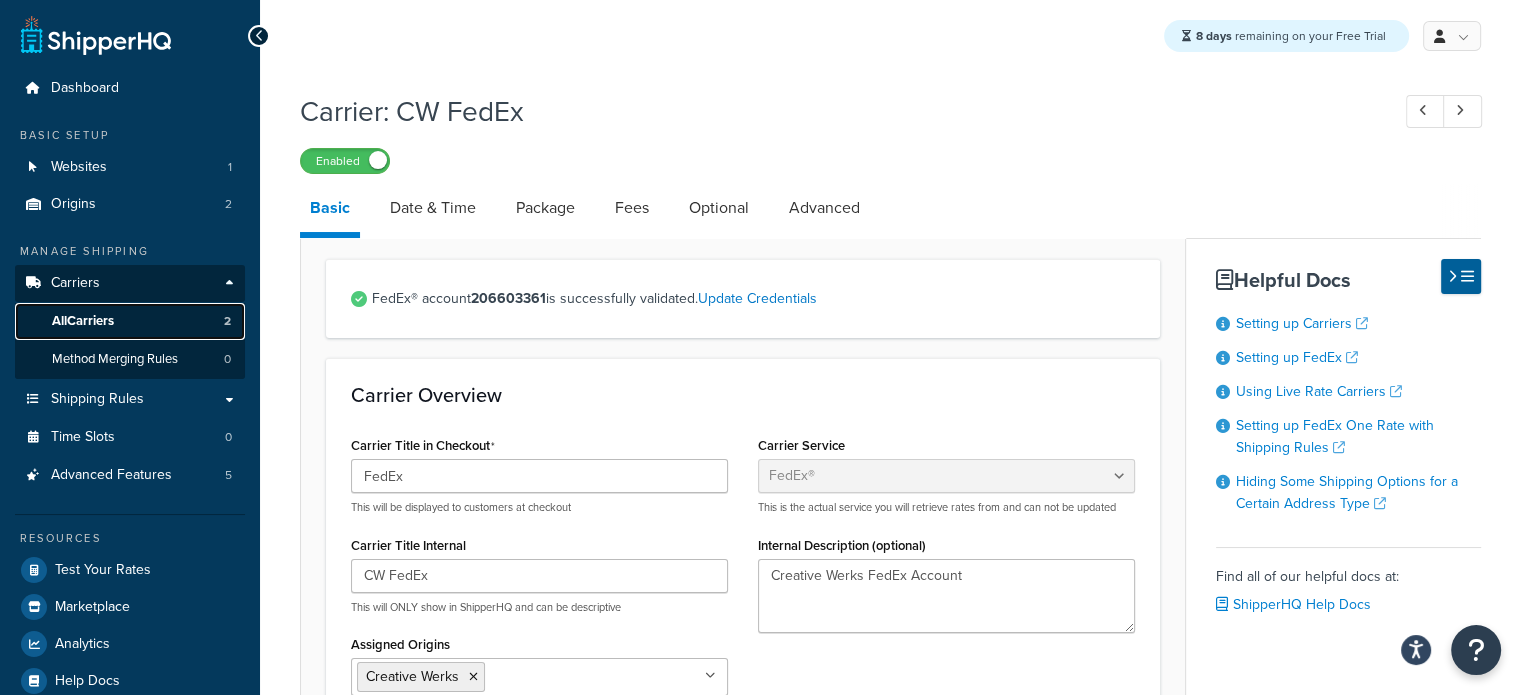 drag, startPoint x: 99, startPoint y: 317, endPoint x: 244, endPoint y: 319, distance: 145.0138 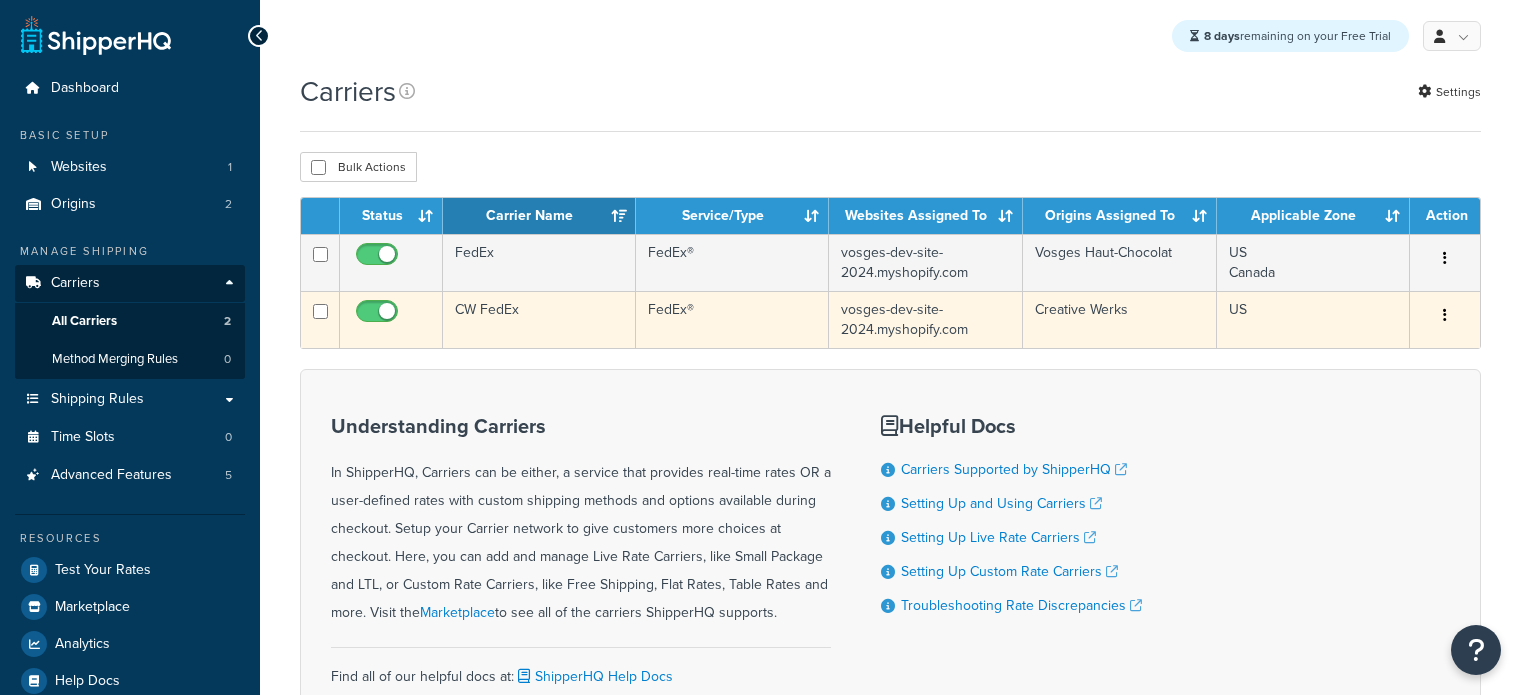 scroll, scrollTop: 0, scrollLeft: 0, axis: both 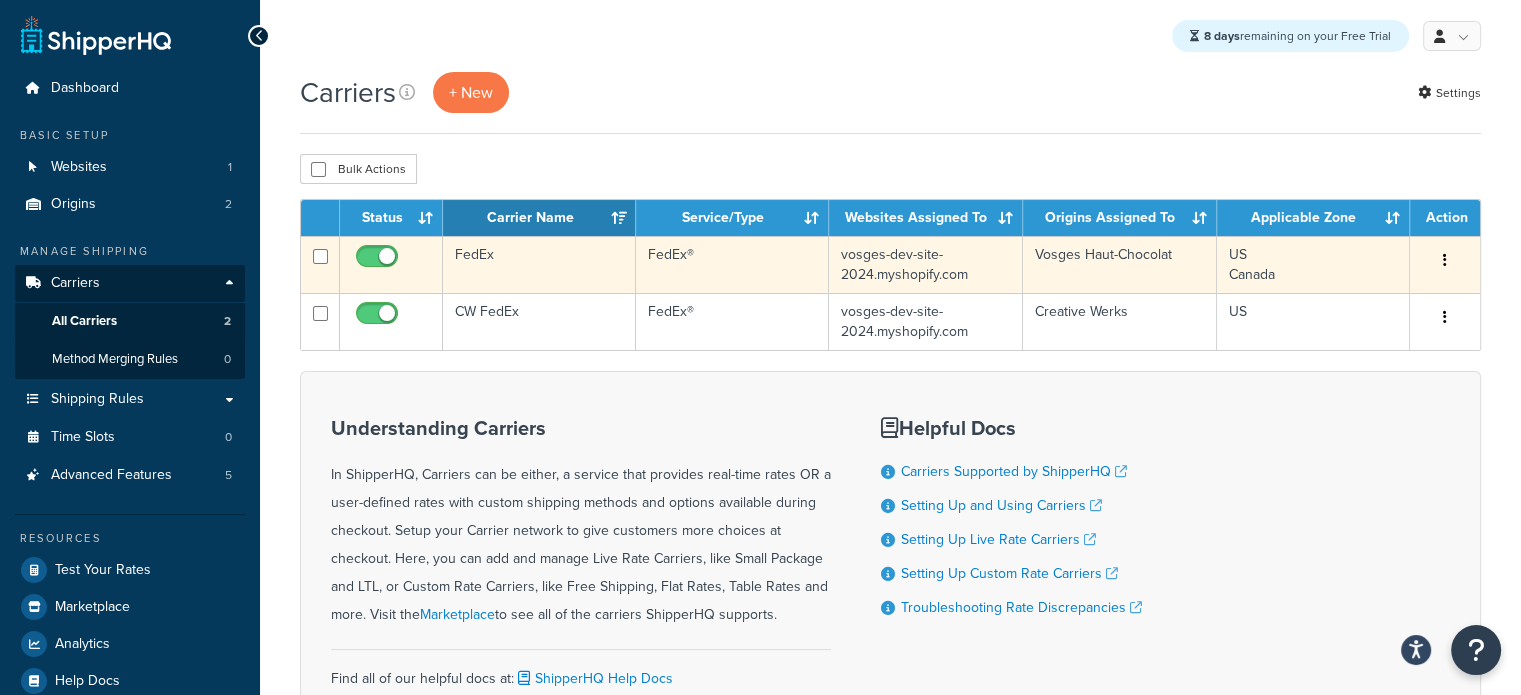 click on "FedEx" at bounding box center [539, 264] 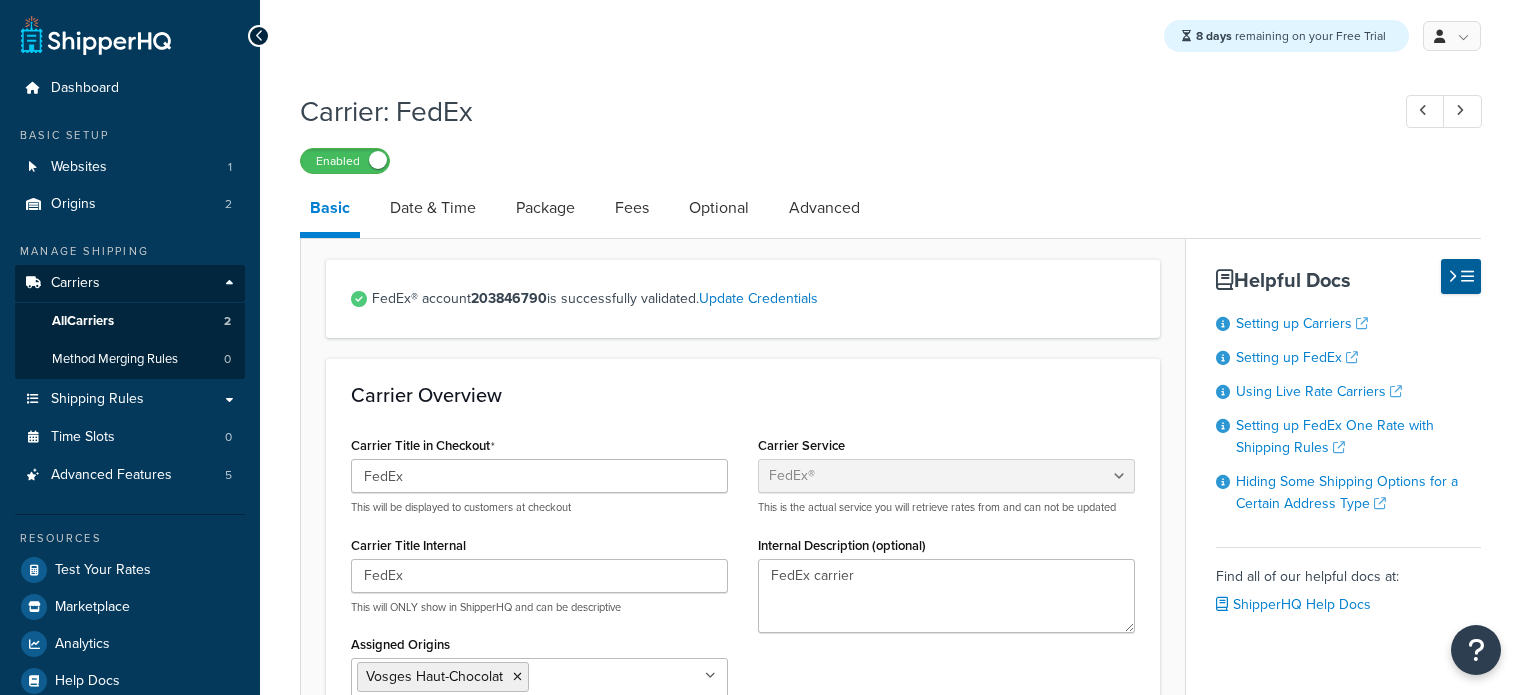 select on "fedEx" 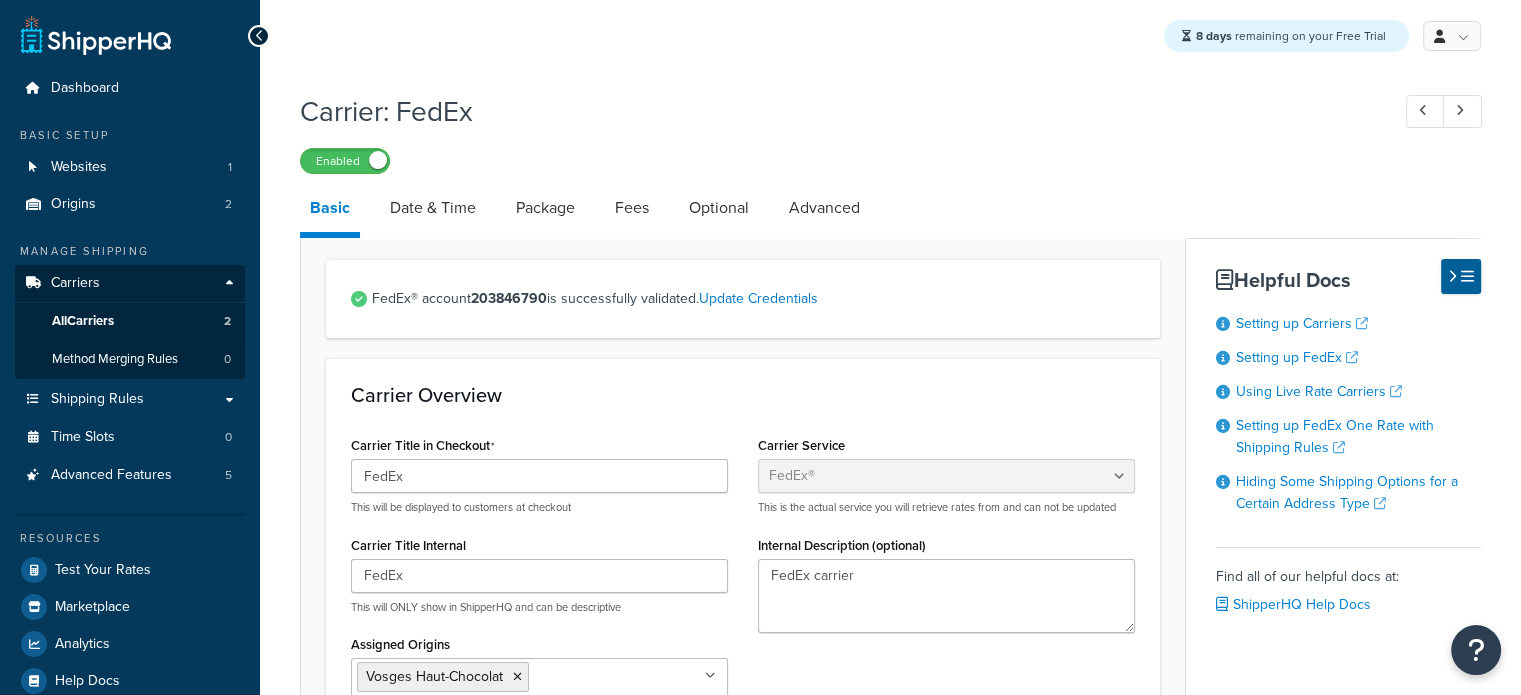 scroll, scrollTop: 0, scrollLeft: 0, axis: both 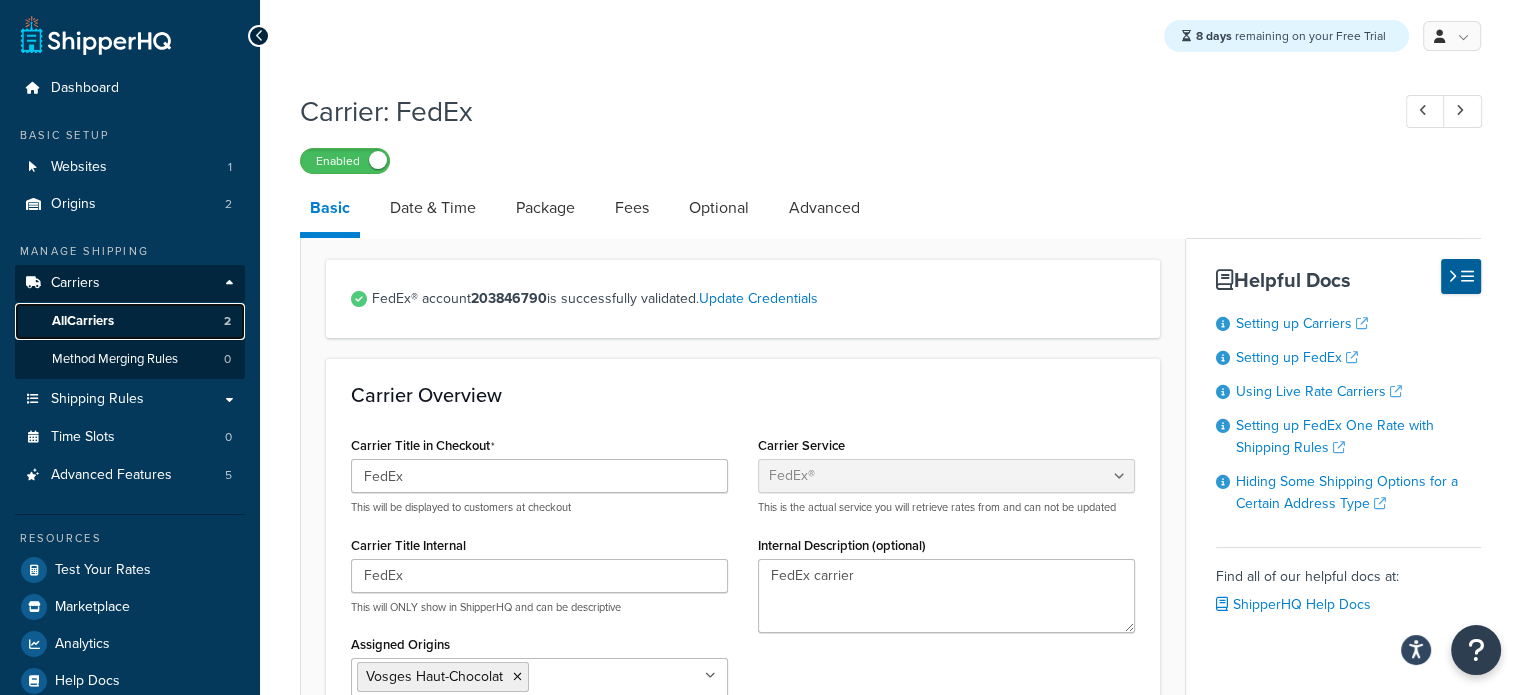 click on "All  Carriers 2" at bounding box center (130, 321) 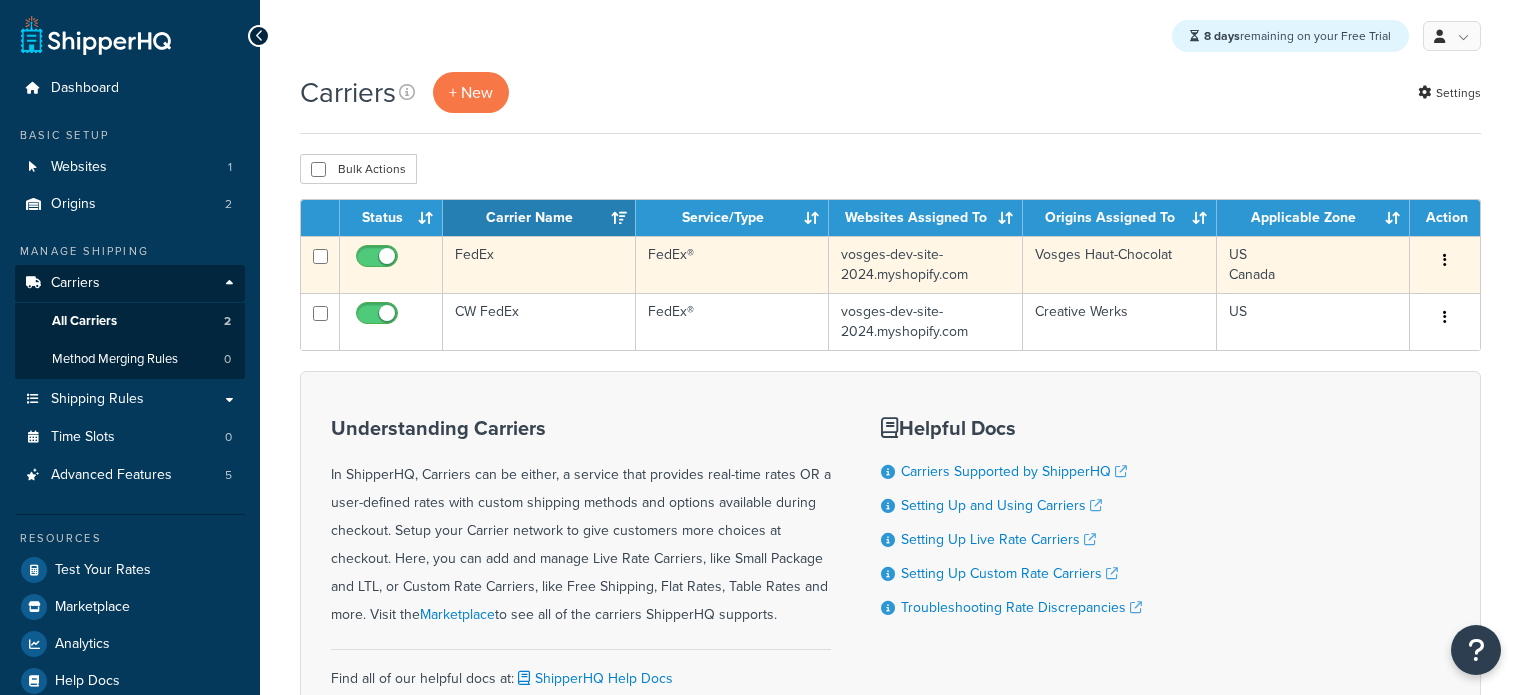 scroll, scrollTop: 0, scrollLeft: 0, axis: both 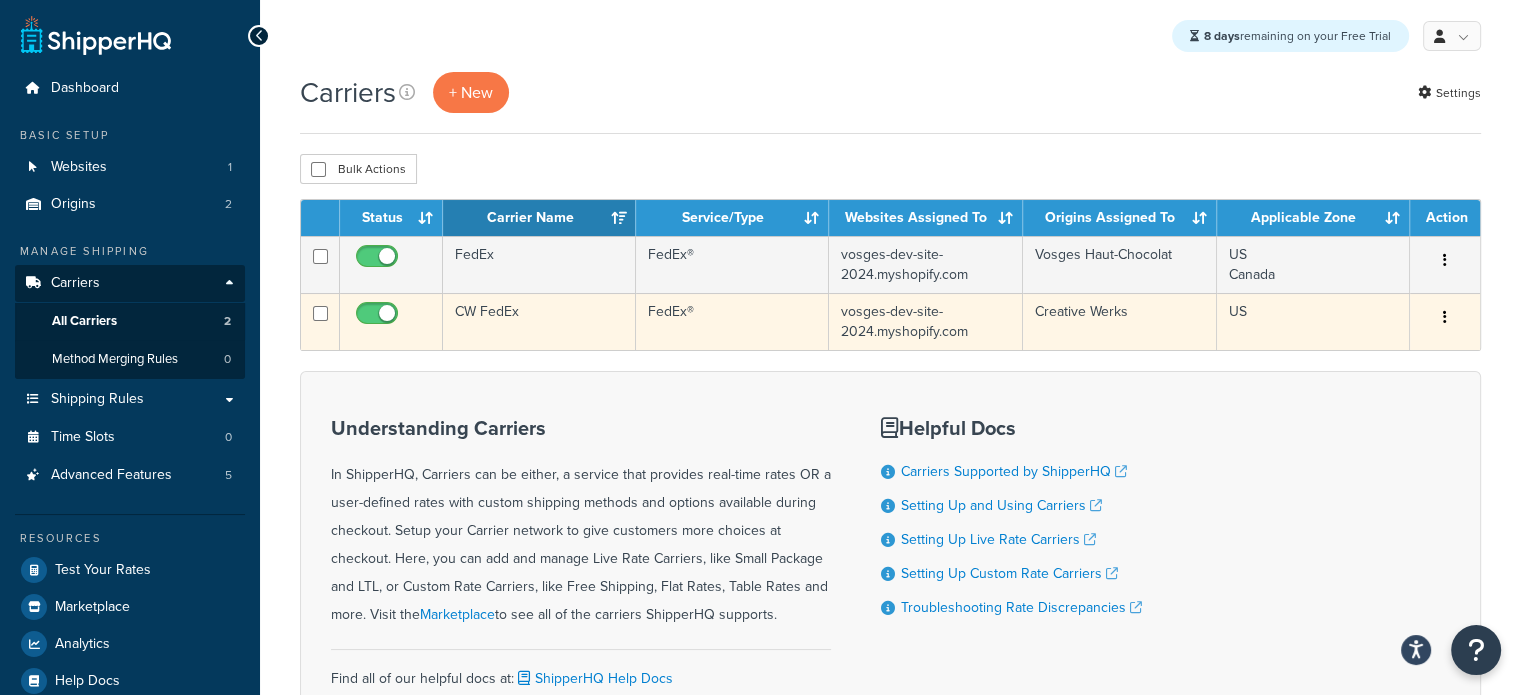 click on "CW FedEx" at bounding box center [539, 321] 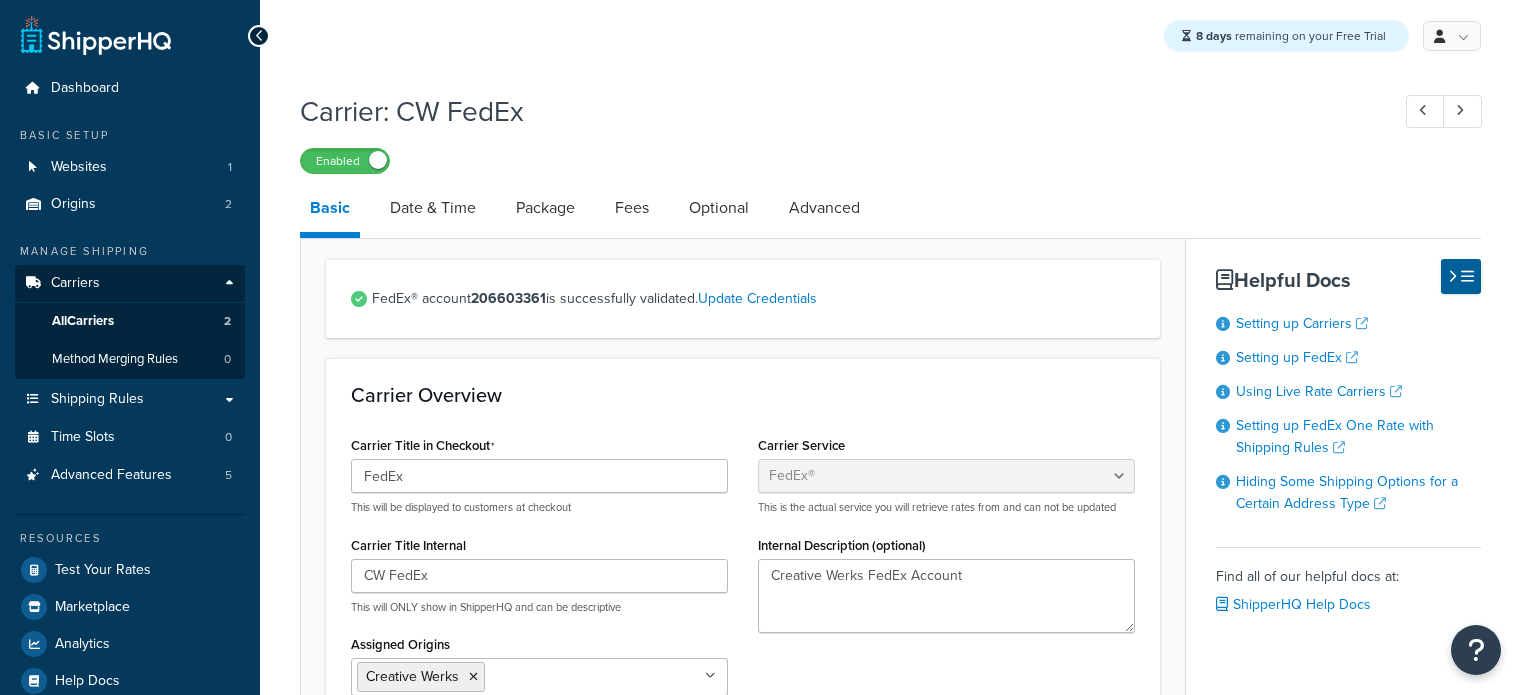 select on "fedEx" 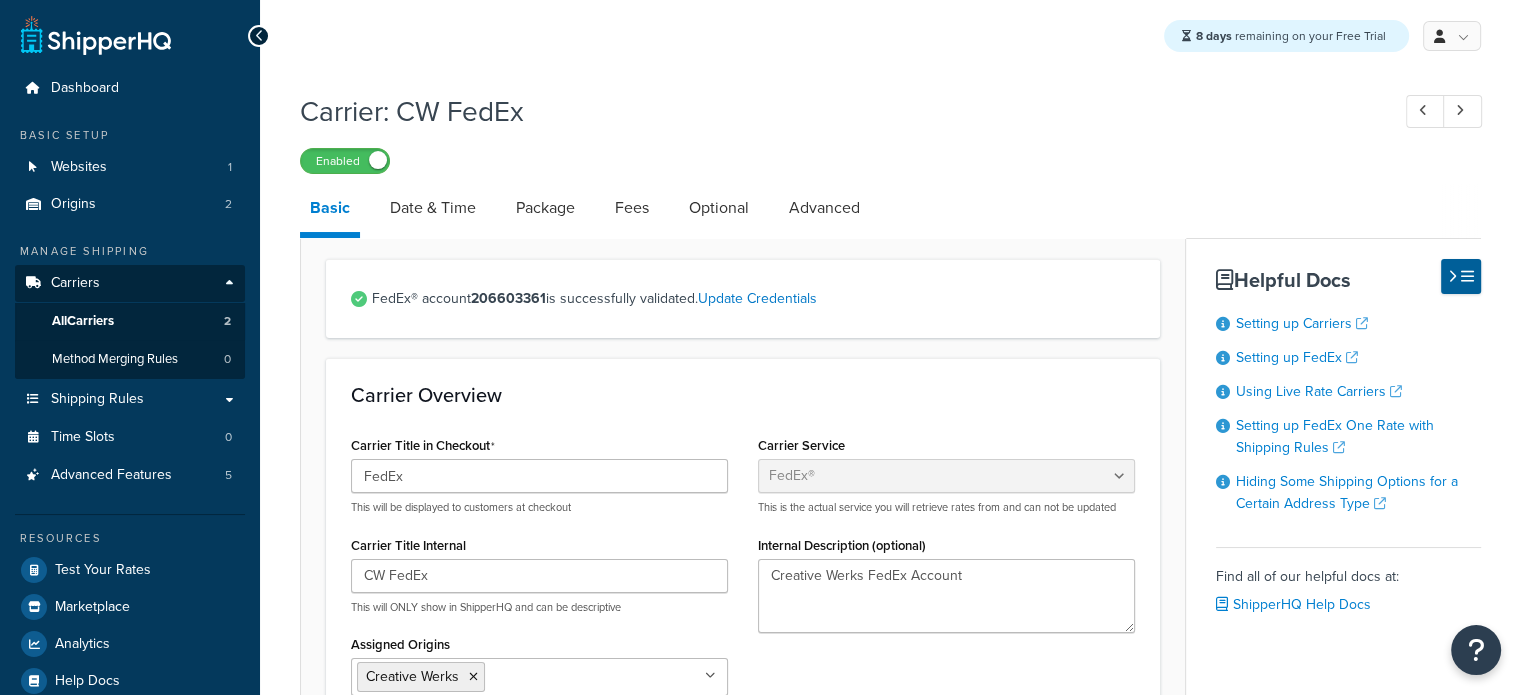 scroll, scrollTop: 0, scrollLeft: 0, axis: both 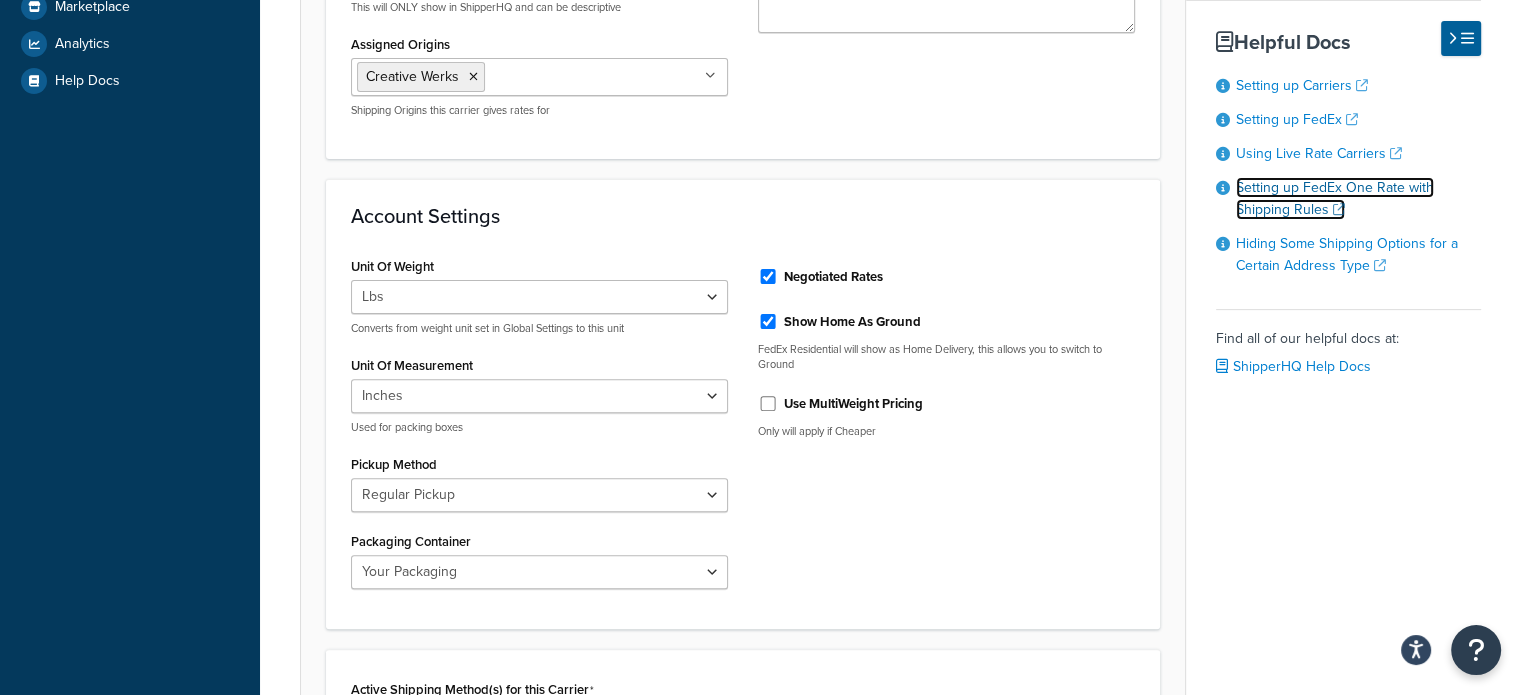 click on "Setting up FedEx One Rate with Shipping Rules" at bounding box center (1335, 198) 